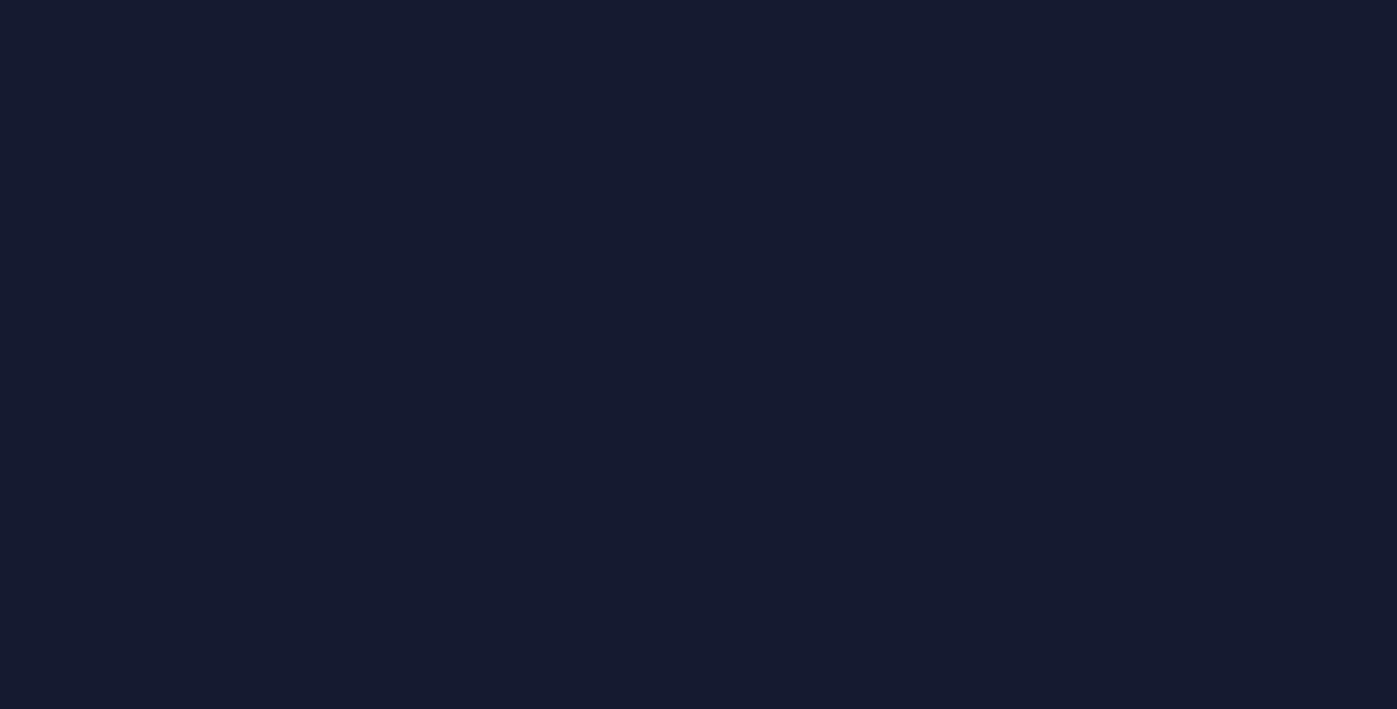 scroll, scrollTop: 0, scrollLeft: 0, axis: both 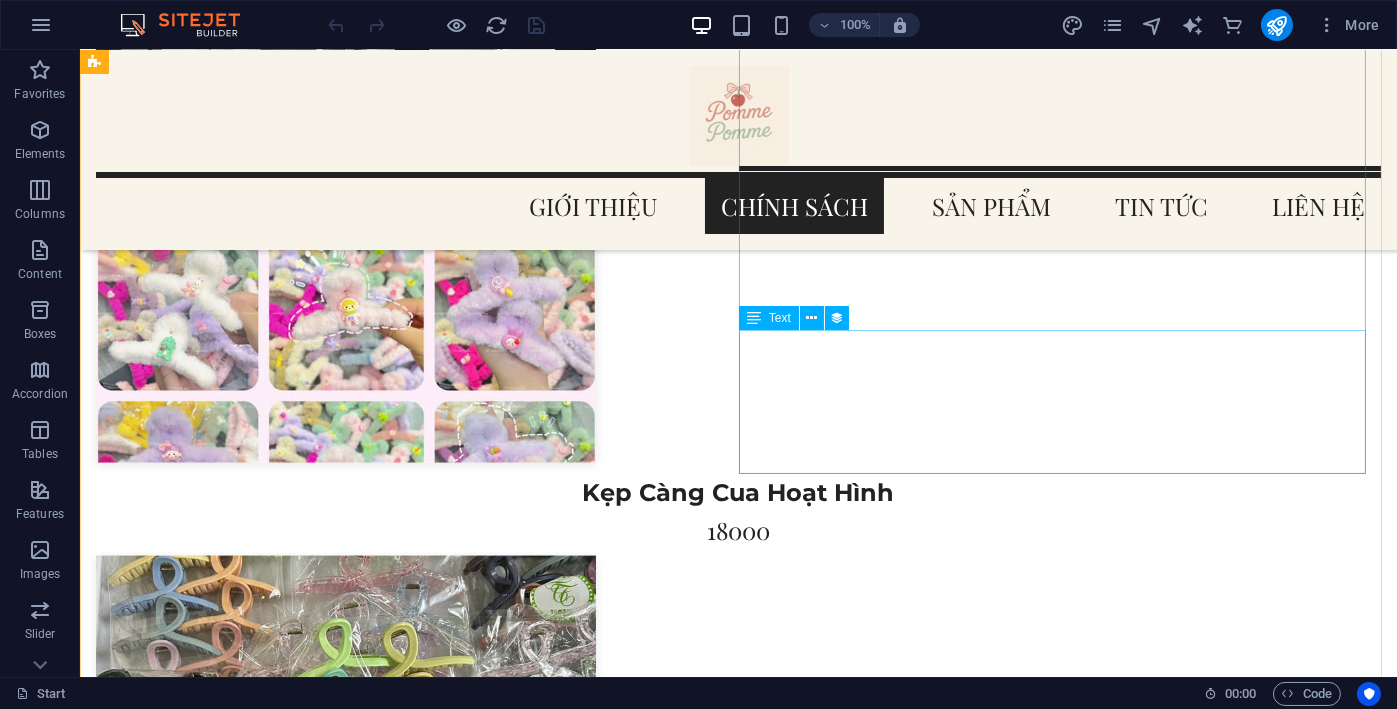 click on "Auctor elit curae mattis, ornare aenean. Pellentesque tempor ac consequat. Habitant massa elementum a maecenas senectus. Tellus convallis hendrerit curae habitasse. Praesent nam?" at bounding box center (738, 4160) 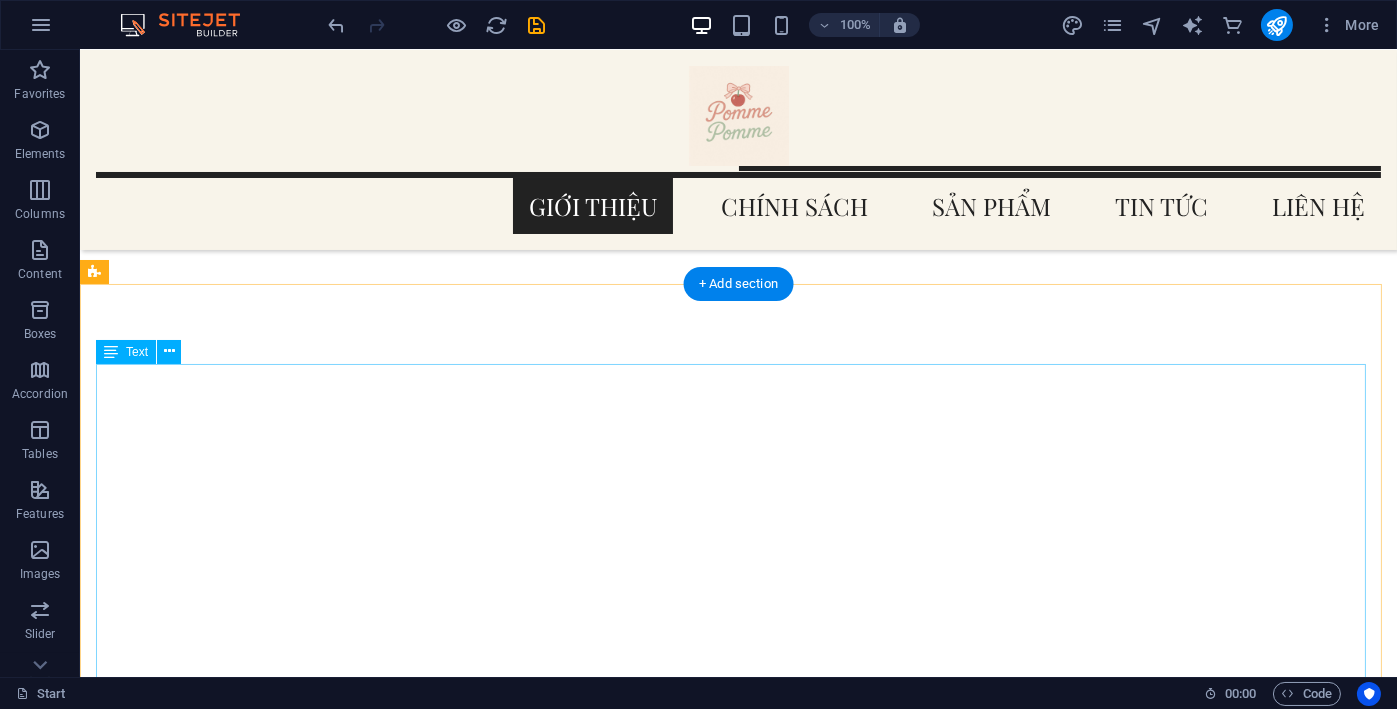 scroll, scrollTop: 837, scrollLeft: 0, axis: vertical 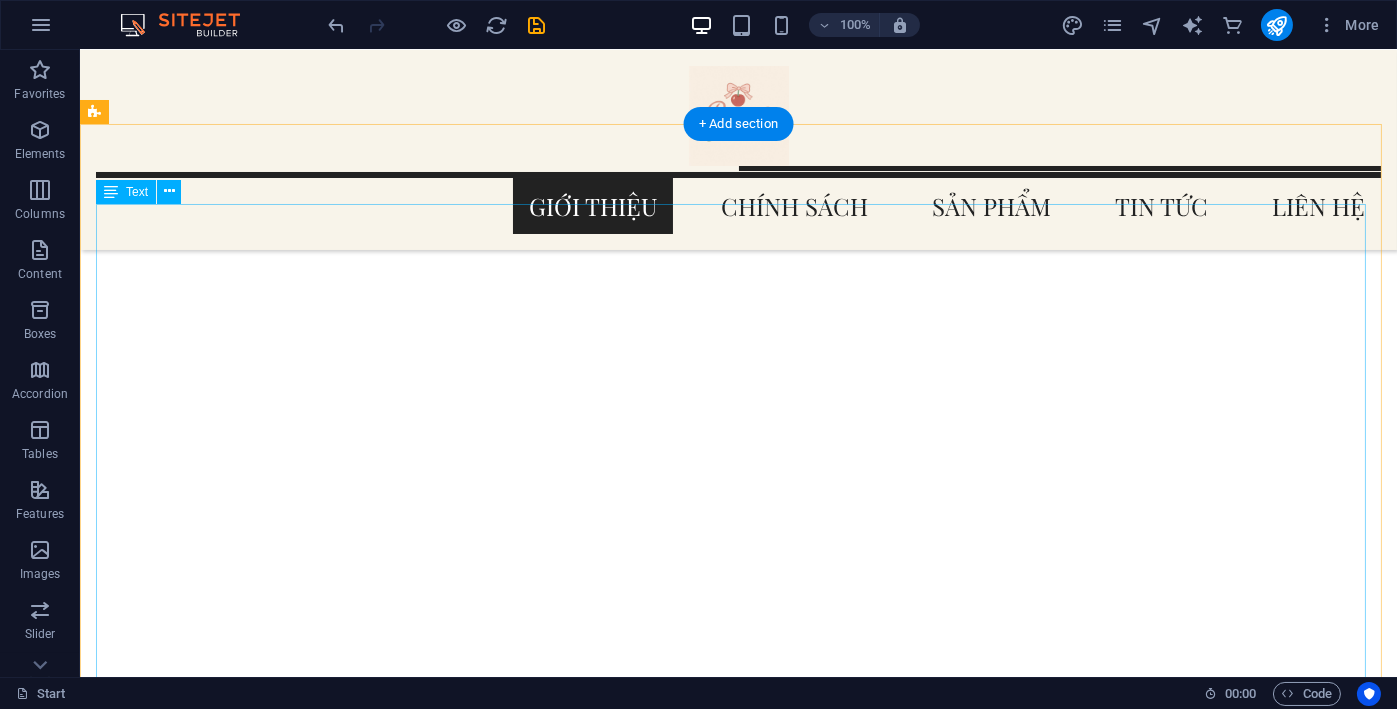 click on "Pomme Pomme là thương hiệu phụ kiện tóc ra đời vào ngày 24/06/2025 bởi nhóm sinh viên ngành Digital Marketing đến từ FPT Polyschool, mang theo khao khát vinh quang bóng đẹp tự nhiên và cá tính của thế hệ trẻ Việt Nam.  Với định hướng sản phẩm hợp xu hướng, giá cả hợp lý và dễ tiếp cận, Pomme Pomme mong muốn trở thành người bạn đồng hành trong mọi khoảnh khắc làm đẹp thường ngày của các bạn trẻ. Không chỉ đơn thuần là thương hiệu phụ kiện, Pomme Pomme hướng tới việc xây dựng một cộng đồng yêu cái đẹp – nơi mọi người có thể tìm thấy cảm hứng để sáng tạo, thể hiện cá tính và lan tỏa sự tự động qua những chi tiết nhỏ trên mái tóc. Pomme Pomme – Nhỏ mà có võ. Phụ kiện tóc trẻ trung cho cách bạn thêm hào hứng." at bounding box center (738, 1609) 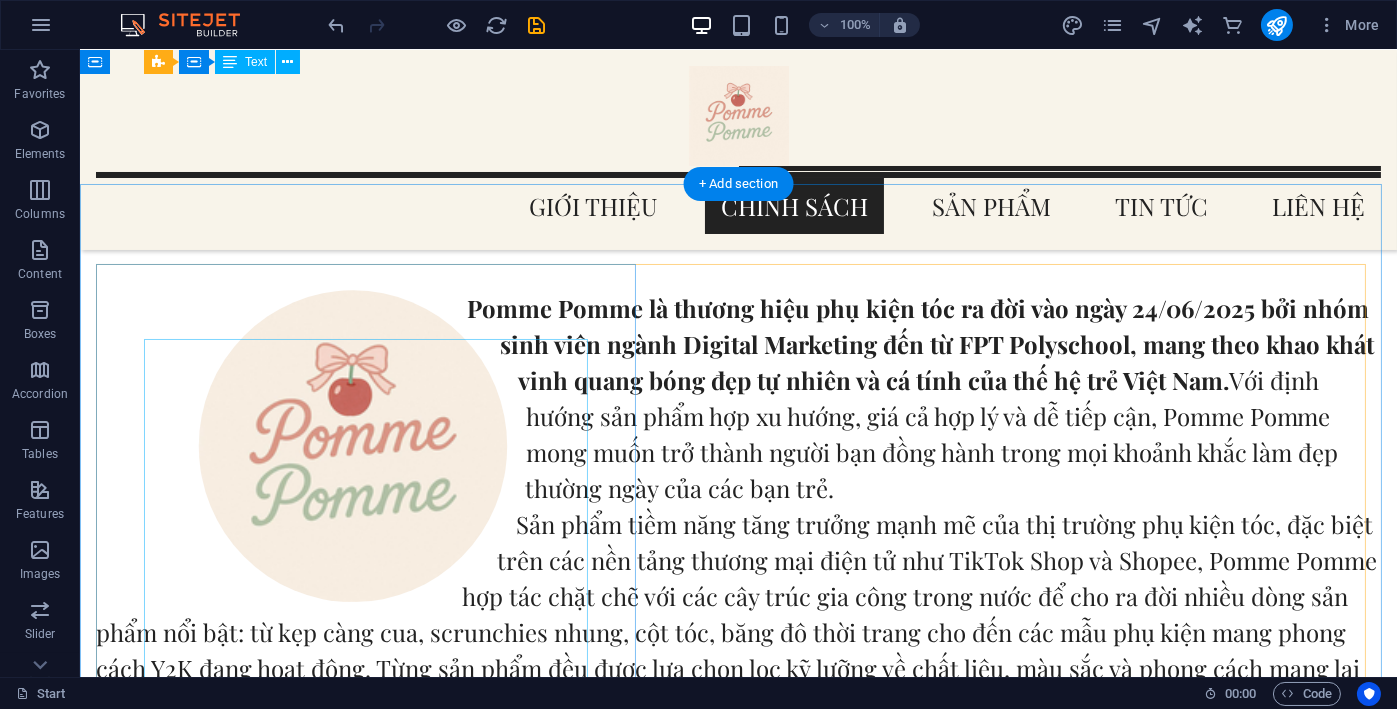 scroll, scrollTop: 1168, scrollLeft: 0, axis: vertical 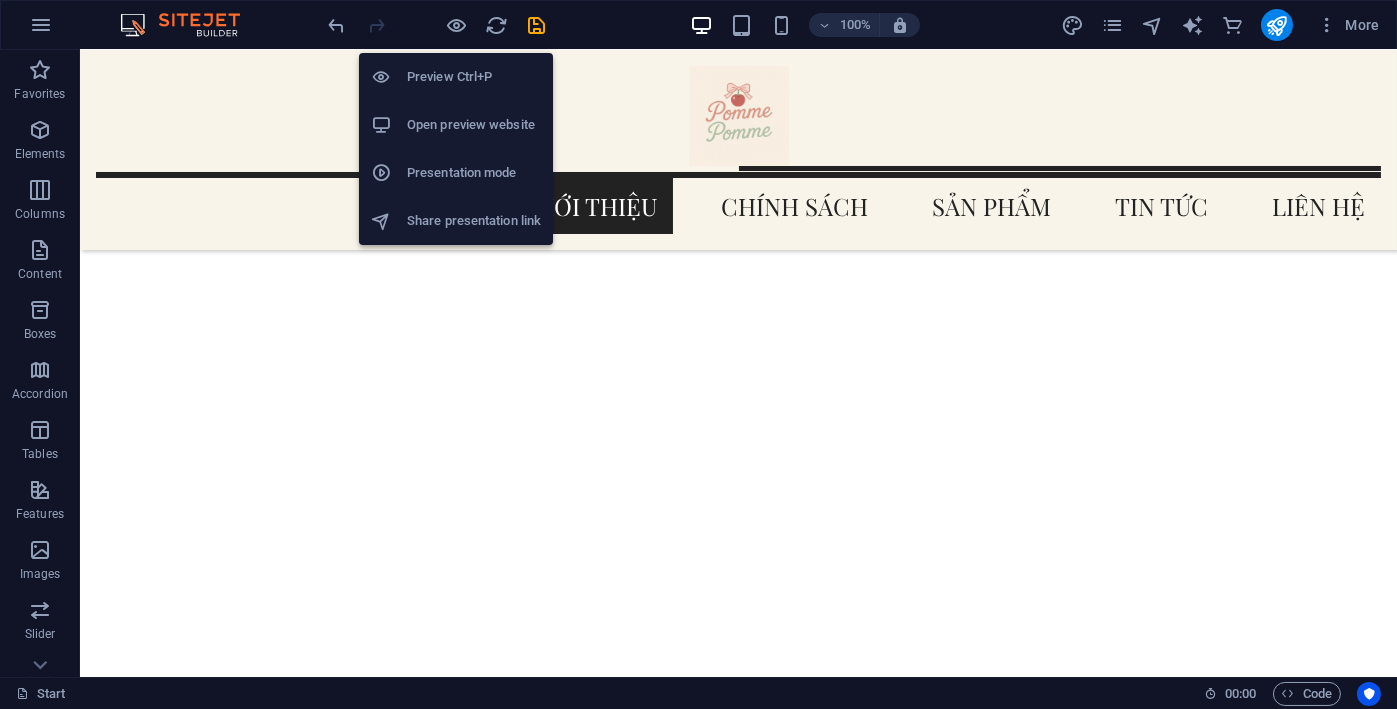 click on "Preview Ctrl+P" at bounding box center (474, 77) 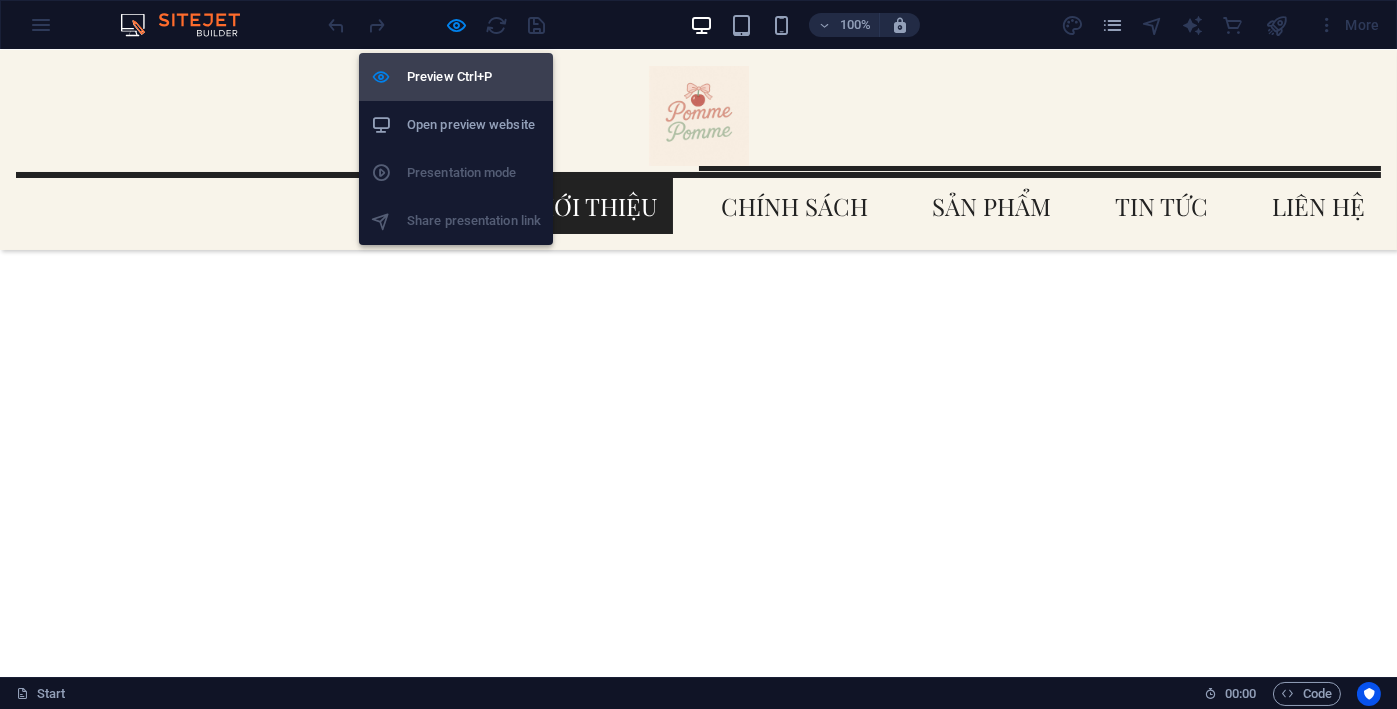 click on "Preview Ctrl+P" at bounding box center (474, 77) 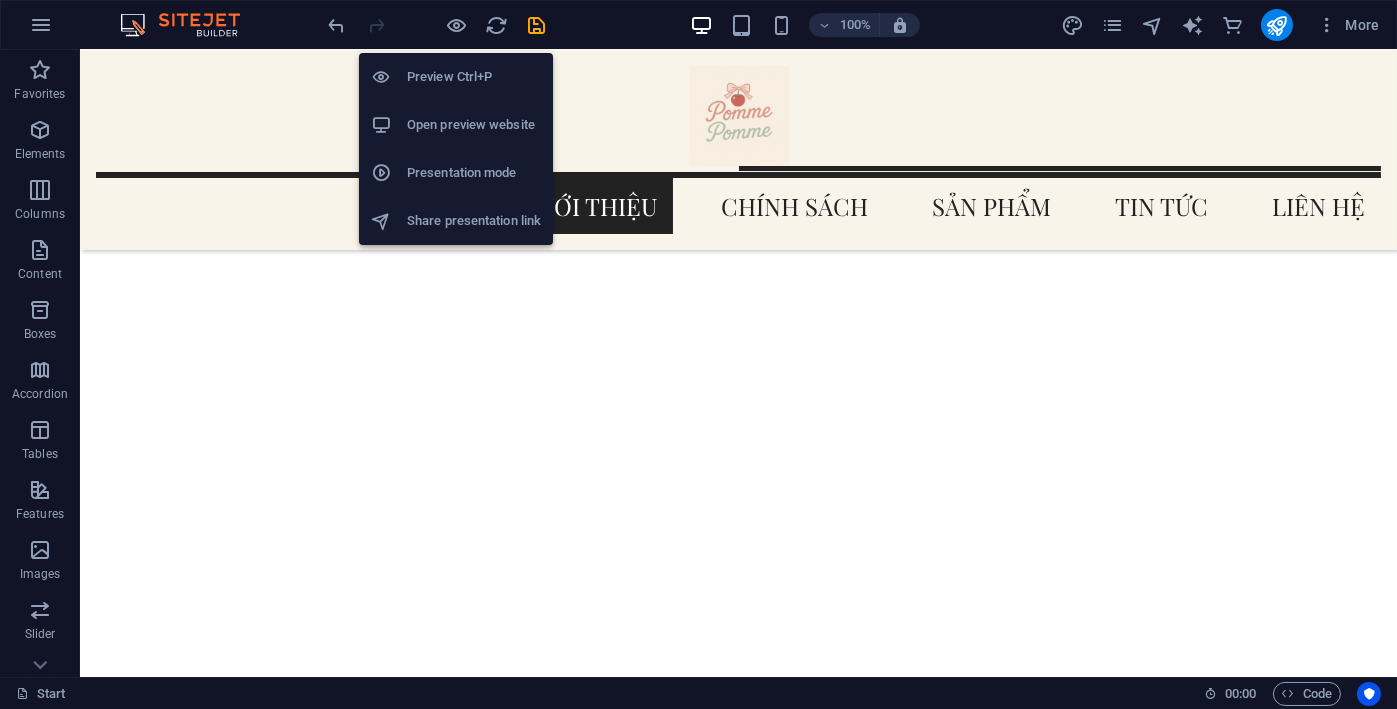 scroll, scrollTop: 1168, scrollLeft: 0, axis: vertical 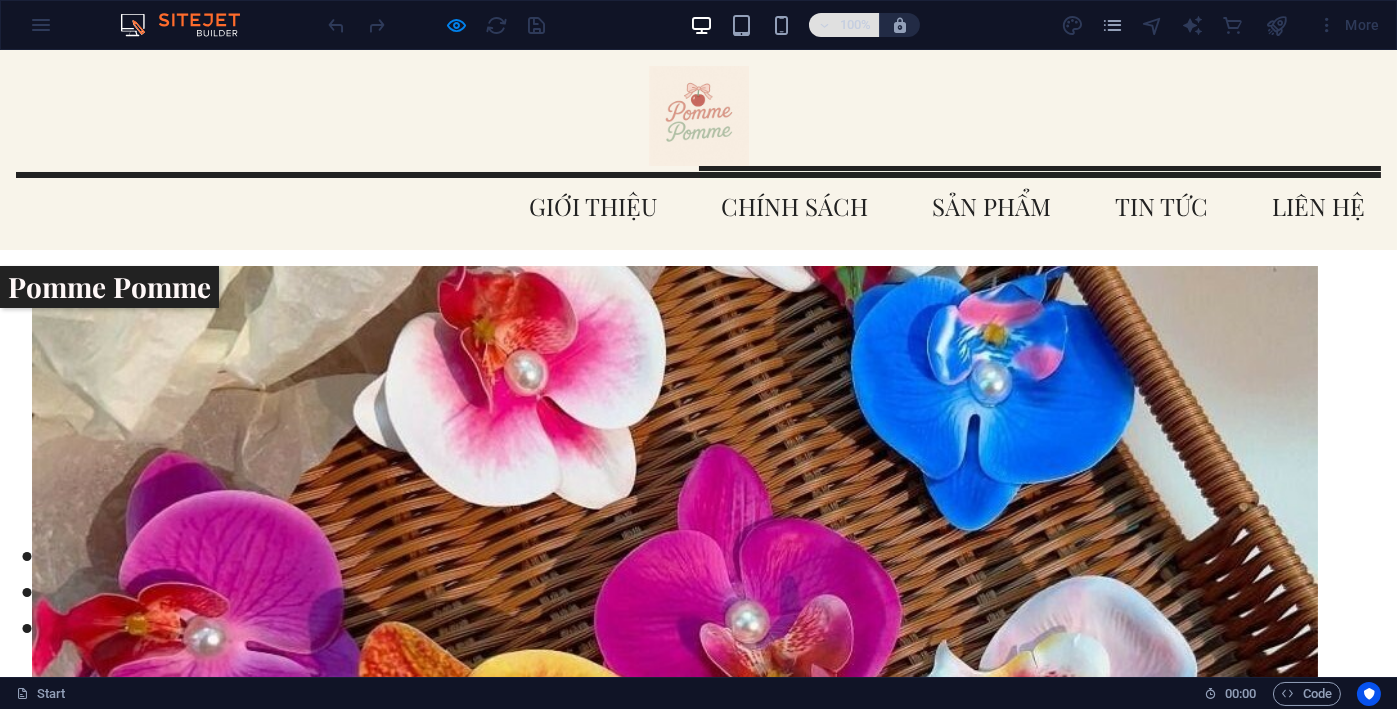 click on "100%" at bounding box center (855, 25) 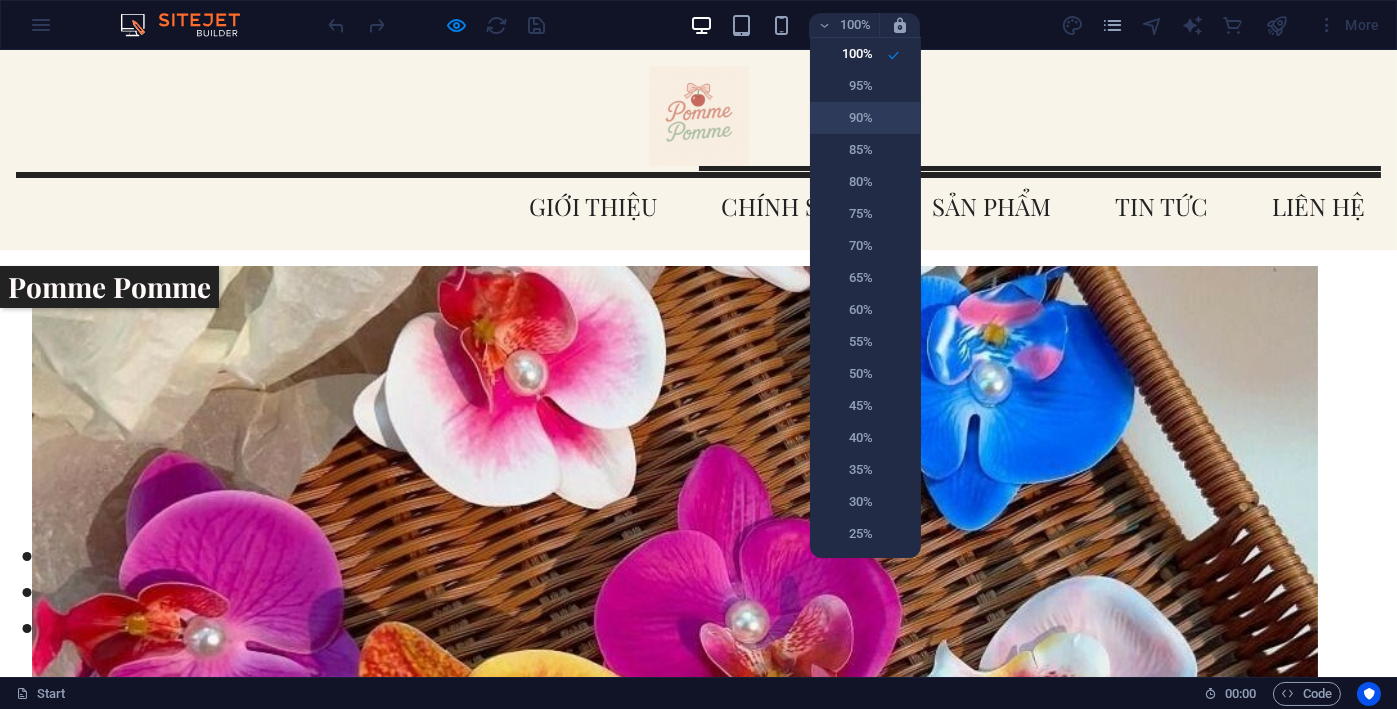 click on "90%" at bounding box center [865, 118] 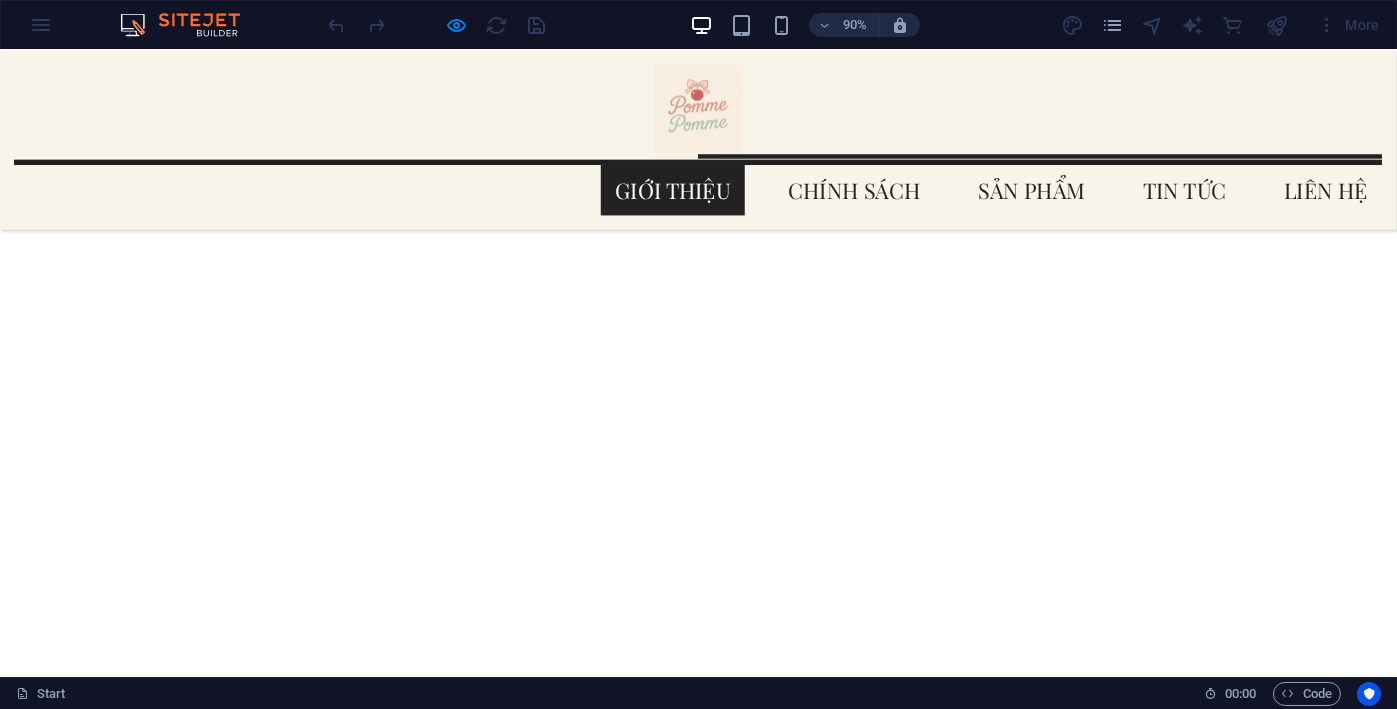 scroll, scrollTop: 1474, scrollLeft: 0, axis: vertical 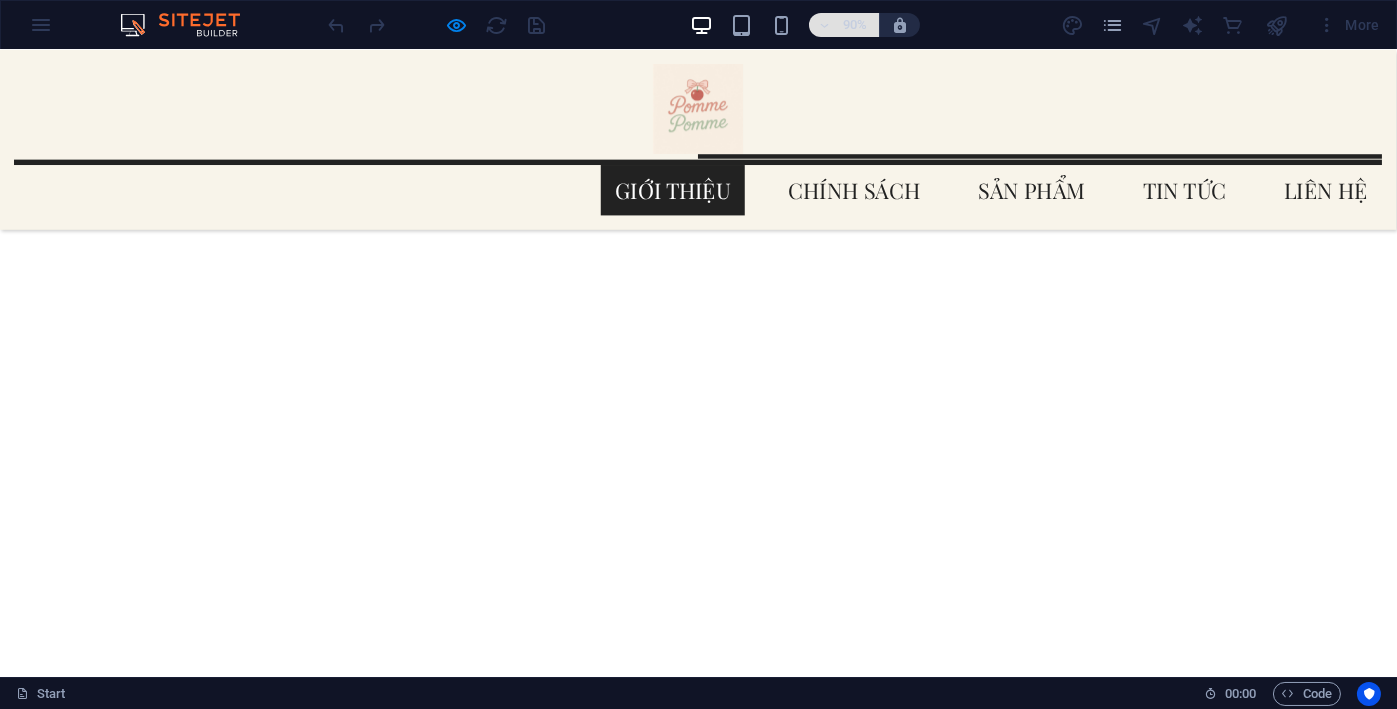 click on "90%" at bounding box center [855, 25] 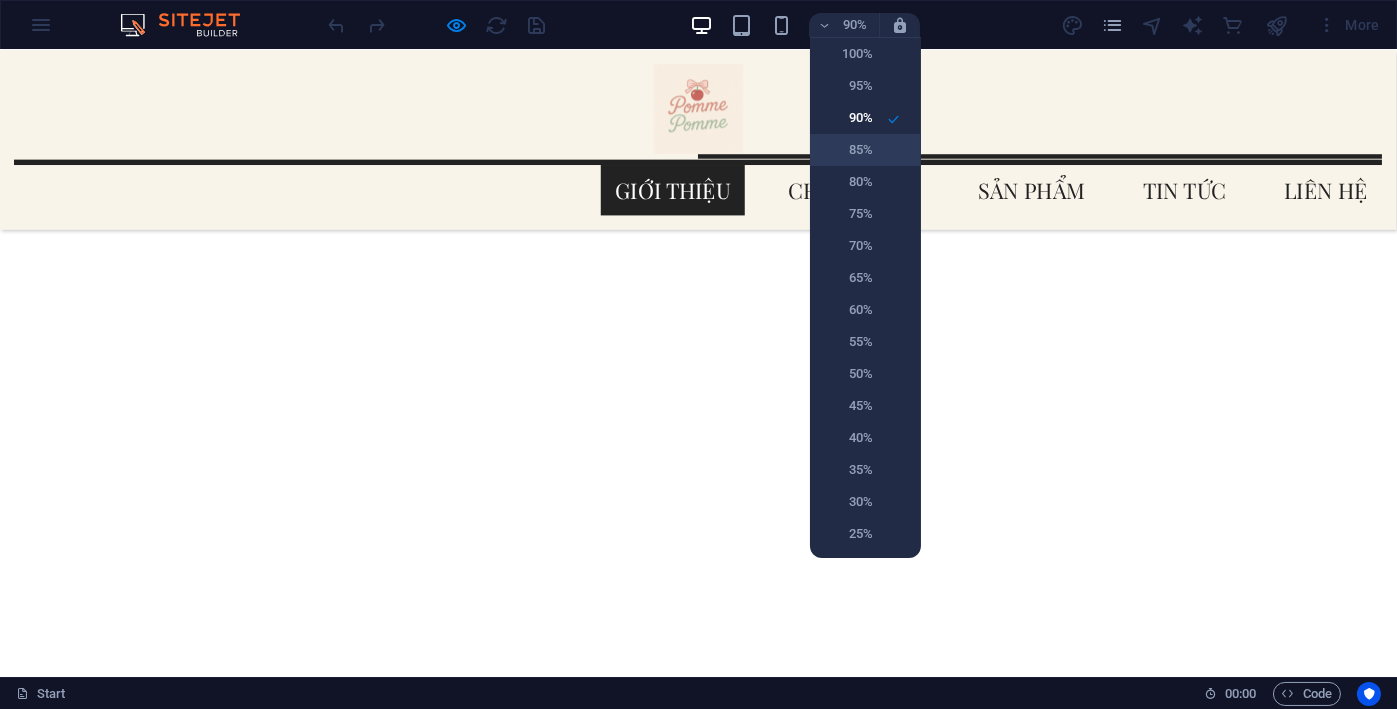 click on "85%" at bounding box center (847, 150) 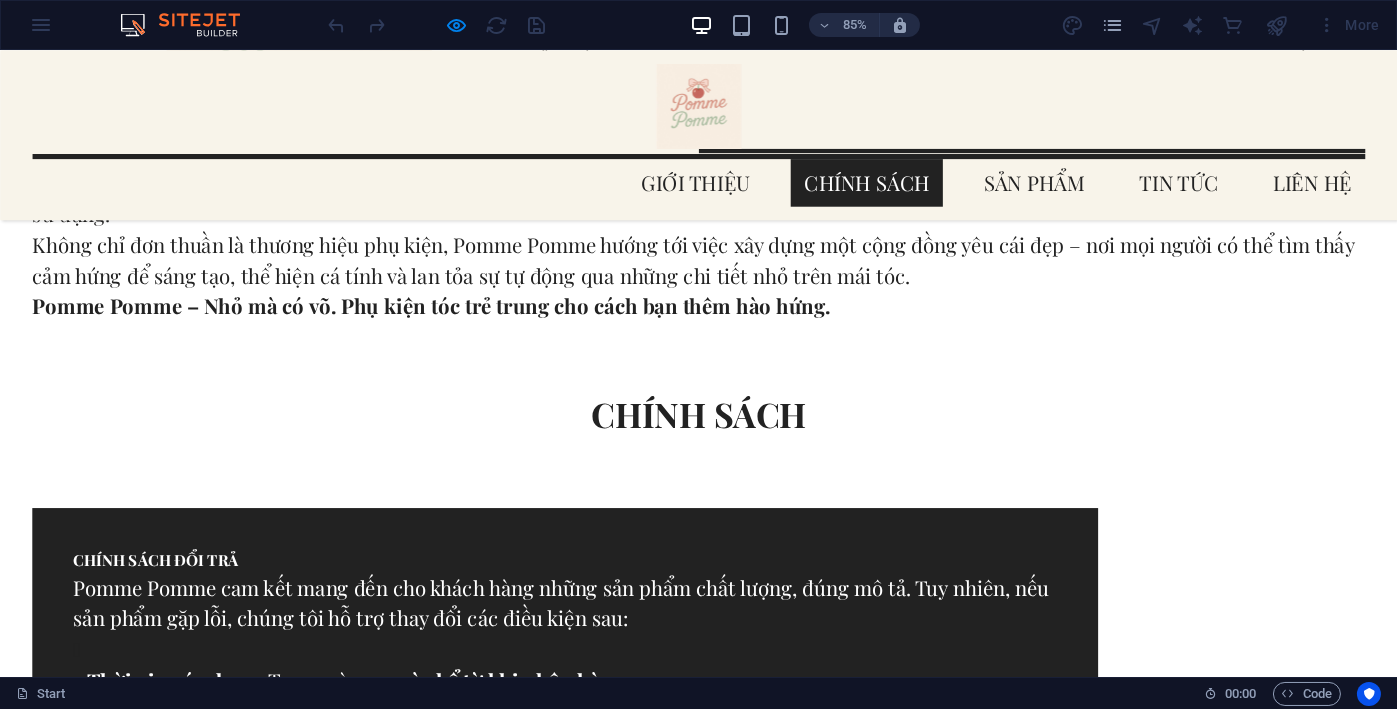scroll, scrollTop: 2548, scrollLeft: 0, axis: vertical 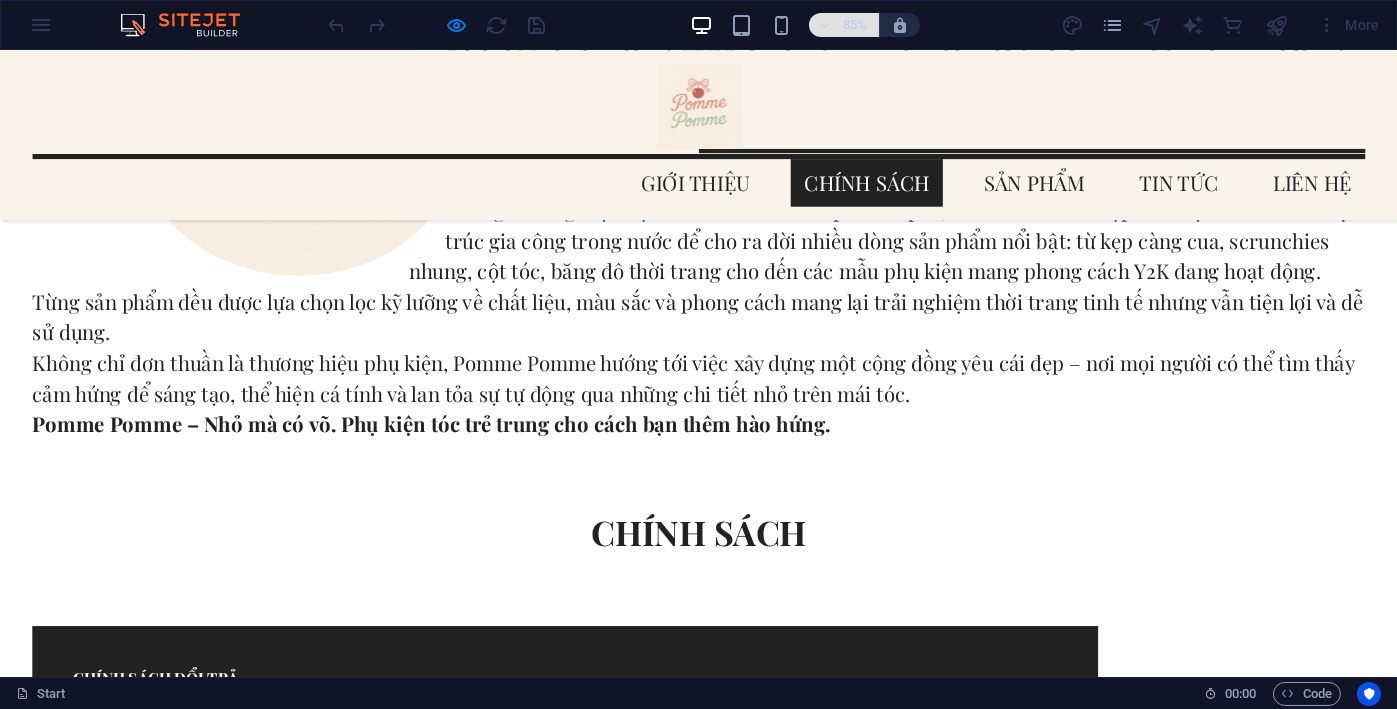 click on "85%" at bounding box center (855, 25) 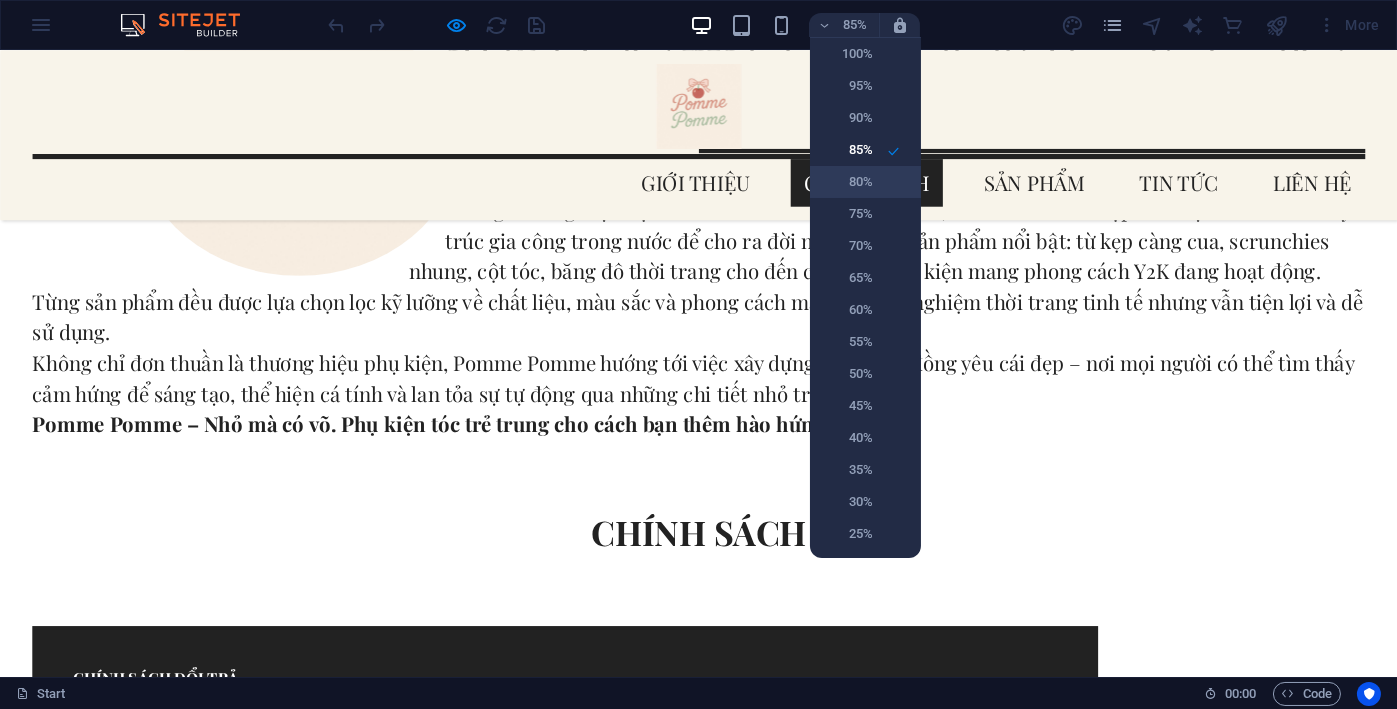 click on "80%" at bounding box center (847, 182) 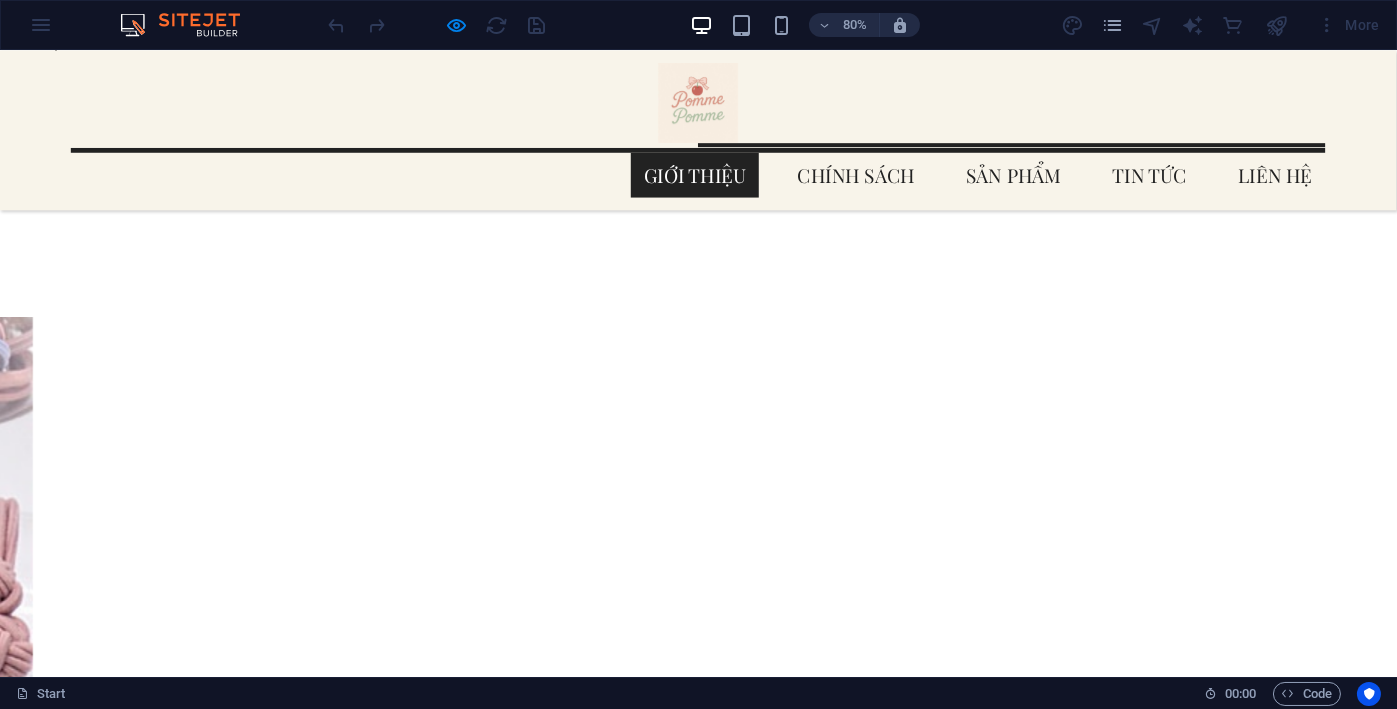 scroll, scrollTop: 792, scrollLeft: 0, axis: vertical 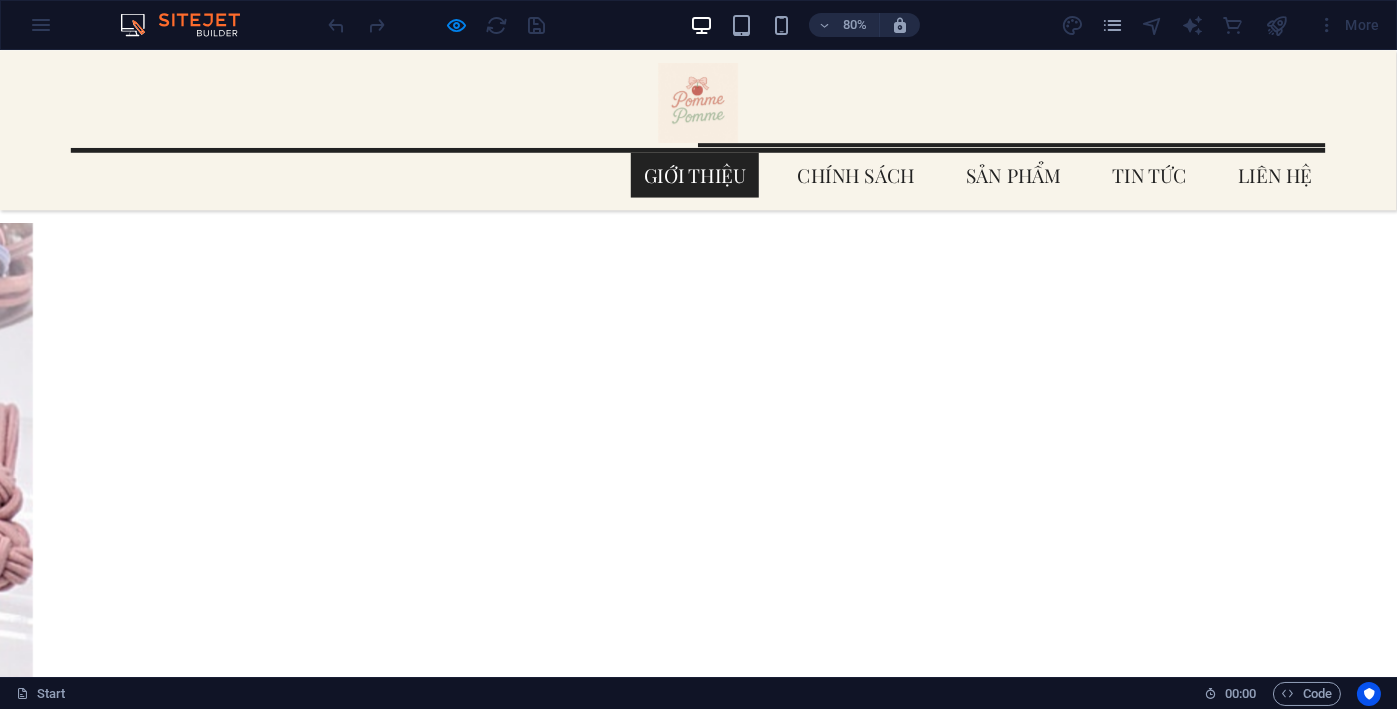 click on "Với định hướng sản phẩm hợp xu hướng, giá cả hợp lý và dễ tiếp cận, Pomme Pomme mong muốn trở thành người bạn đồng hành trong mọi khoảnh khắc làm đẹp thường ngày của các bạn trẻ." at bounding box center [1127, 2007] 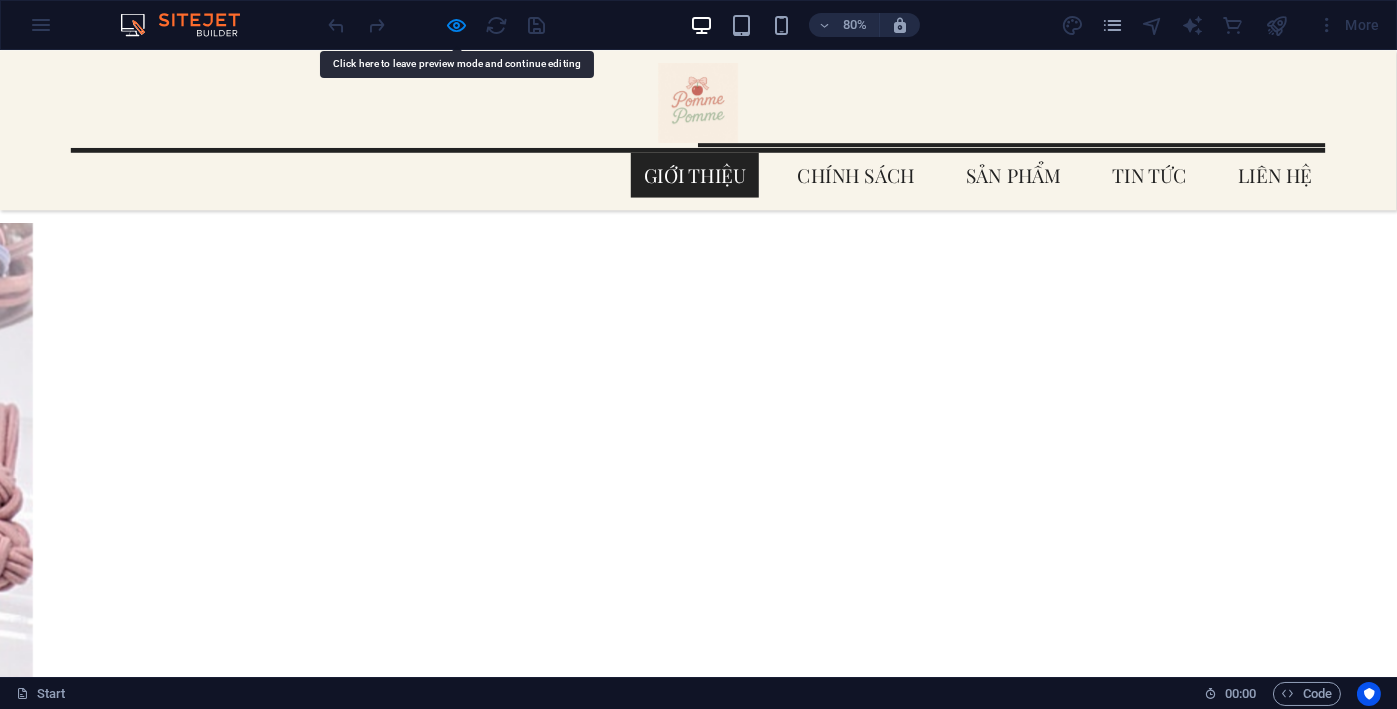 click on "Pomme Pomme là thương hiệu phụ kiện tóc ra đời vào ngày 24/06/2025 bởi nhóm sinh viên ngành Digital Marketing đến từ FPT Polyschool, mang theo khao khát vinh quang bóng đẹp tự nhiên và cá tính của thế hệ trẻ Việt Nam." at bounding box center [1087, 1935] 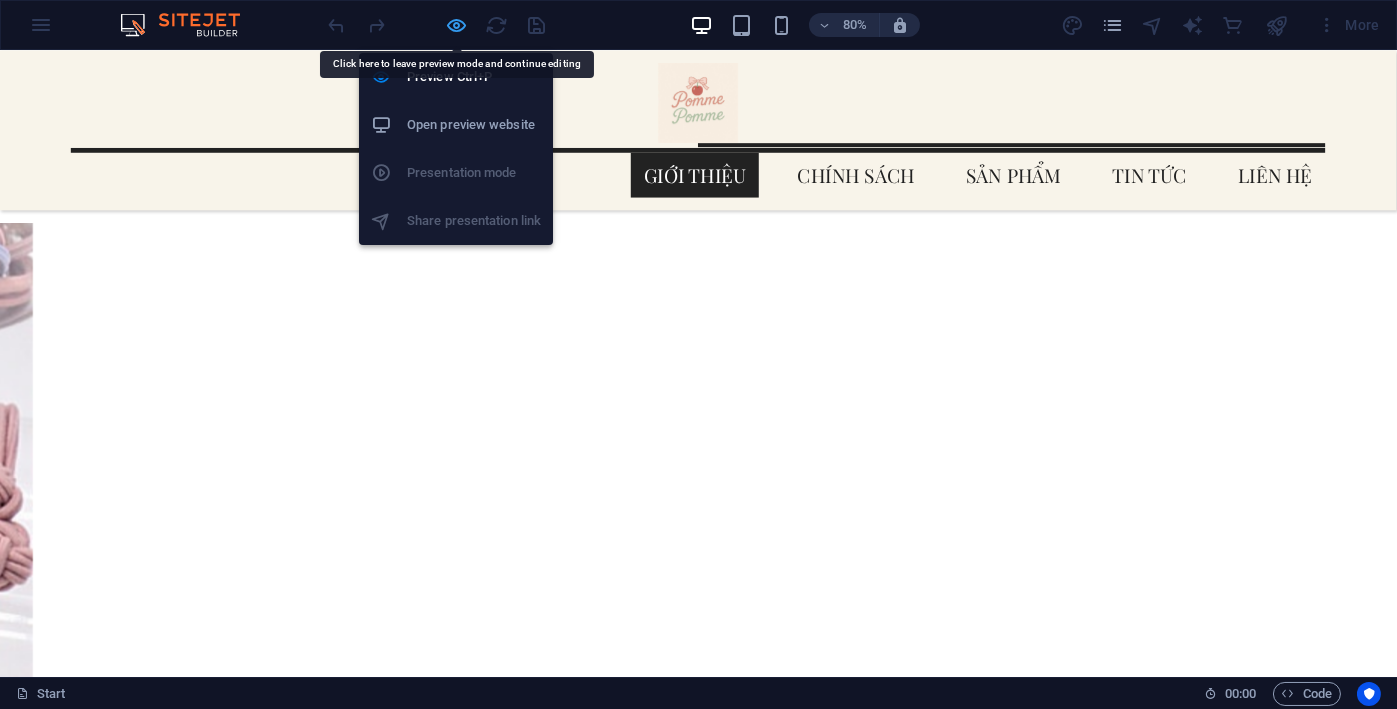 click at bounding box center [457, 25] 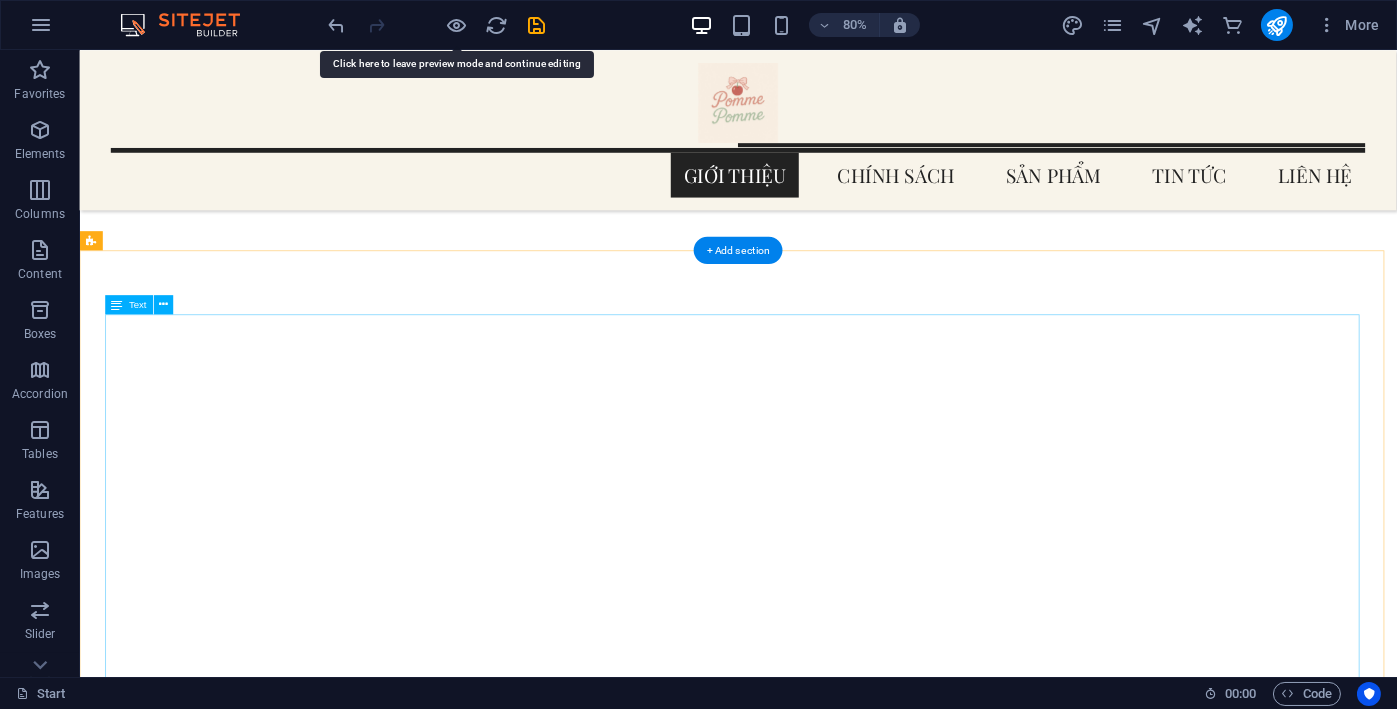 click on "Pomme Pomme là thương hiệu phụ kiện tóc ra đời vào ngày 24/06/2025 bởi nhóm sinh viên ngành Digital Marketing đến từ FPT Polyschool, mang theo khao khát vinh quang bóng đẹp tự nhiên và cá tính của thế hệ trẻ Việt Nam.  Với định hướng sản phẩm hợp xu hướng, giá cả hợp lý và dễ tiếp cận, Pomme Pomme mong muốn trở thành người bạn đồng hành trong mọi khoảnh khắc làm đẹp thường ngày của các bạn trẻ. Không chỉ đơn thuần là thương hiệu phụ kiện, Pomme Pomme hướng tới việc xây dựng một cộng đồng yêu cái đẹp – nơi mọi người có thể tìm thấy cảm hứng để sáng tạo, thể hiện cá tính và lan tỏa sự tự động qua những chi tiết nhỏ trên mái tóc. Pomme Pomme – Nhỏ mà có võ. Phụ kiện tóc trẻ trung cho cách bạn thêm hào hứng." at bounding box center (903, 2013) 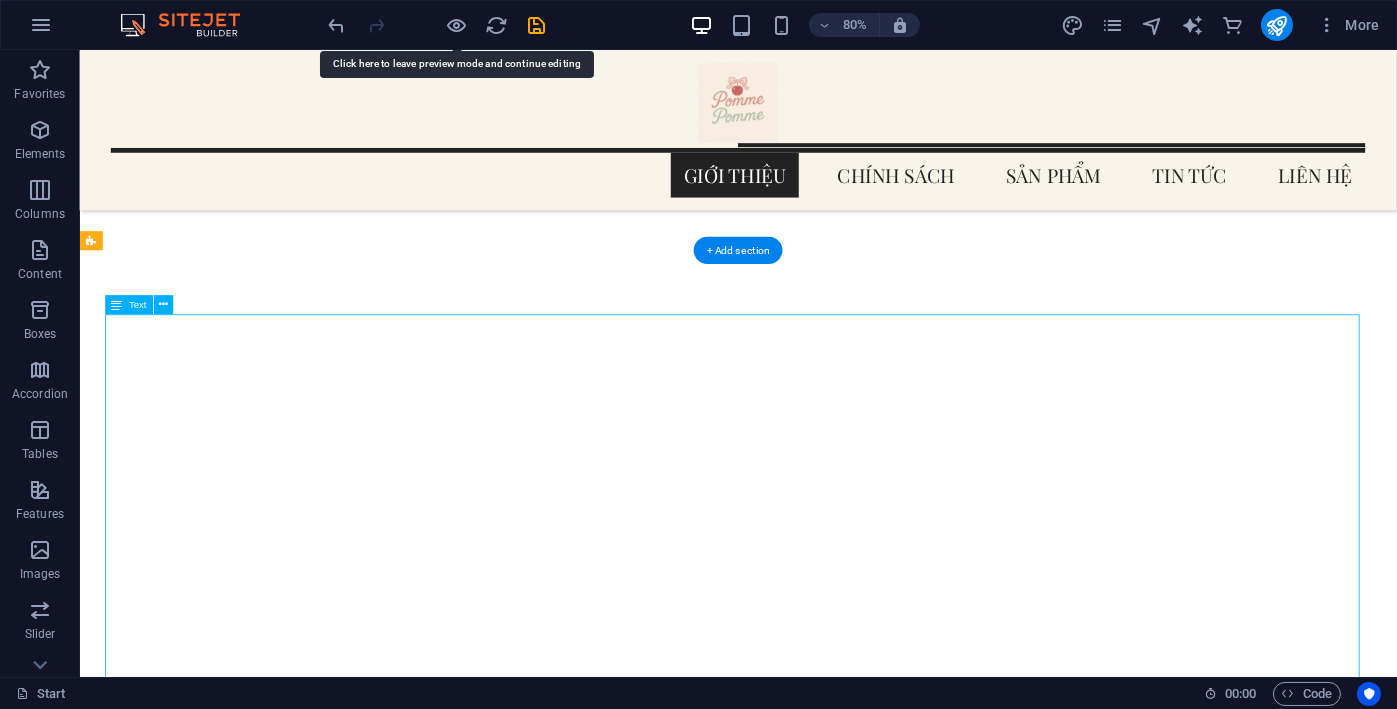 click on "Pomme Pomme là thương hiệu phụ kiện tóc ra đời vào ngày 24/06/2025 bởi nhóm sinh viên ngành Digital Marketing đến từ FPT Polyschool, mang theo khao khát vinh quang bóng đẹp tự nhiên và cá tính của thế hệ trẻ Việt Nam.  Với định hướng sản phẩm hợp xu hướng, giá cả hợp lý và dễ tiếp cận, Pomme Pomme mong muốn trở thành người bạn đồng hành trong mọi khoảnh khắc làm đẹp thường ngày của các bạn trẻ. Không chỉ đơn thuần là thương hiệu phụ kiện, Pomme Pomme hướng tới việc xây dựng một cộng đồng yêu cái đẹp – nơi mọi người có thể tìm thấy cảm hứng để sáng tạo, thể hiện cá tính và lan tỏa sự tự động qua những chi tiết nhỏ trên mái tóc. Pomme Pomme – Nhỏ mà có võ. Phụ kiện tóc trẻ trung cho cách bạn thêm hào hứng." at bounding box center [903, 2013] 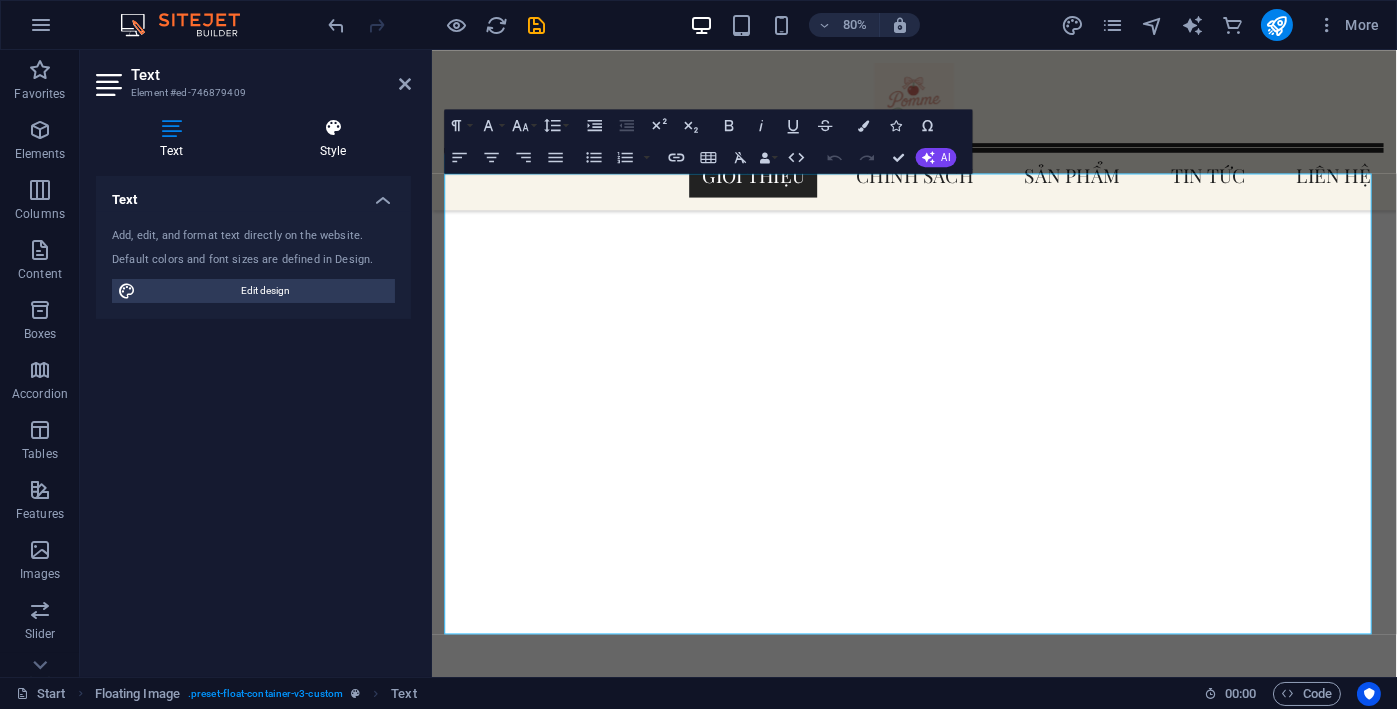 click at bounding box center (333, 128) 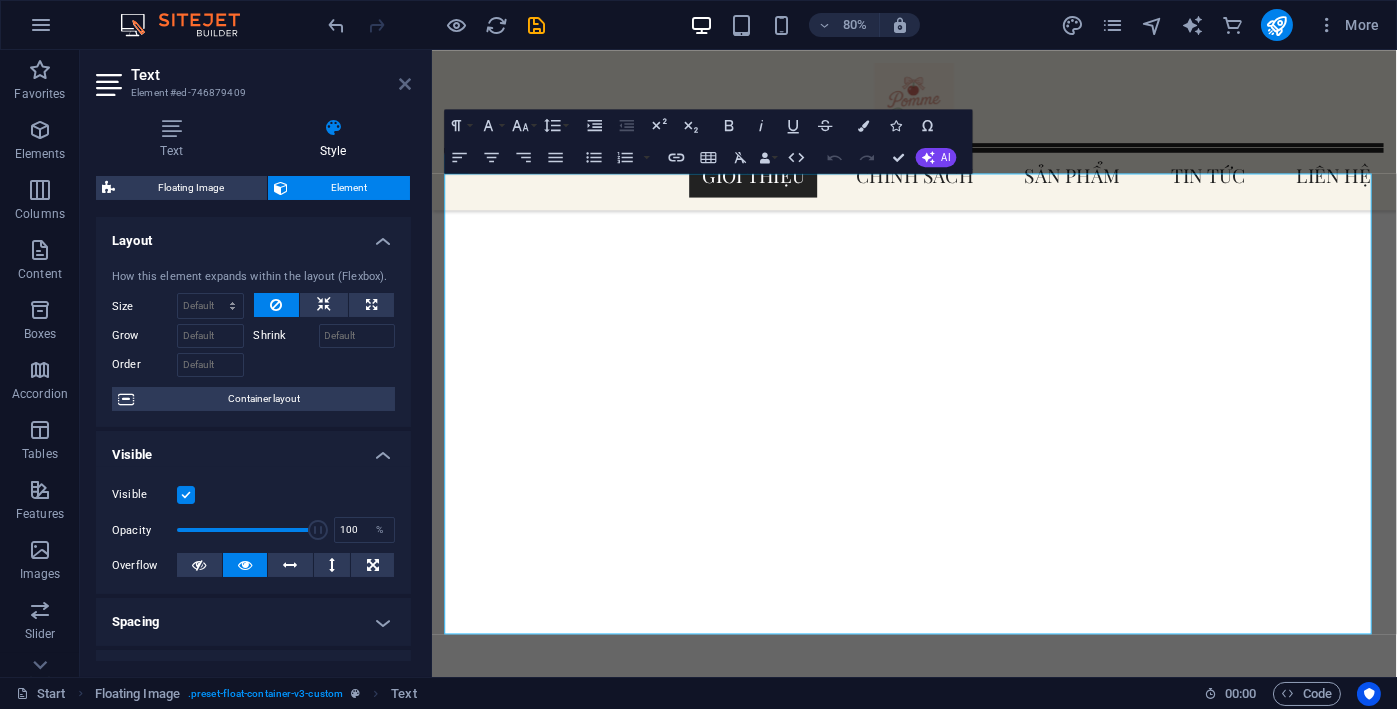 click at bounding box center [405, 84] 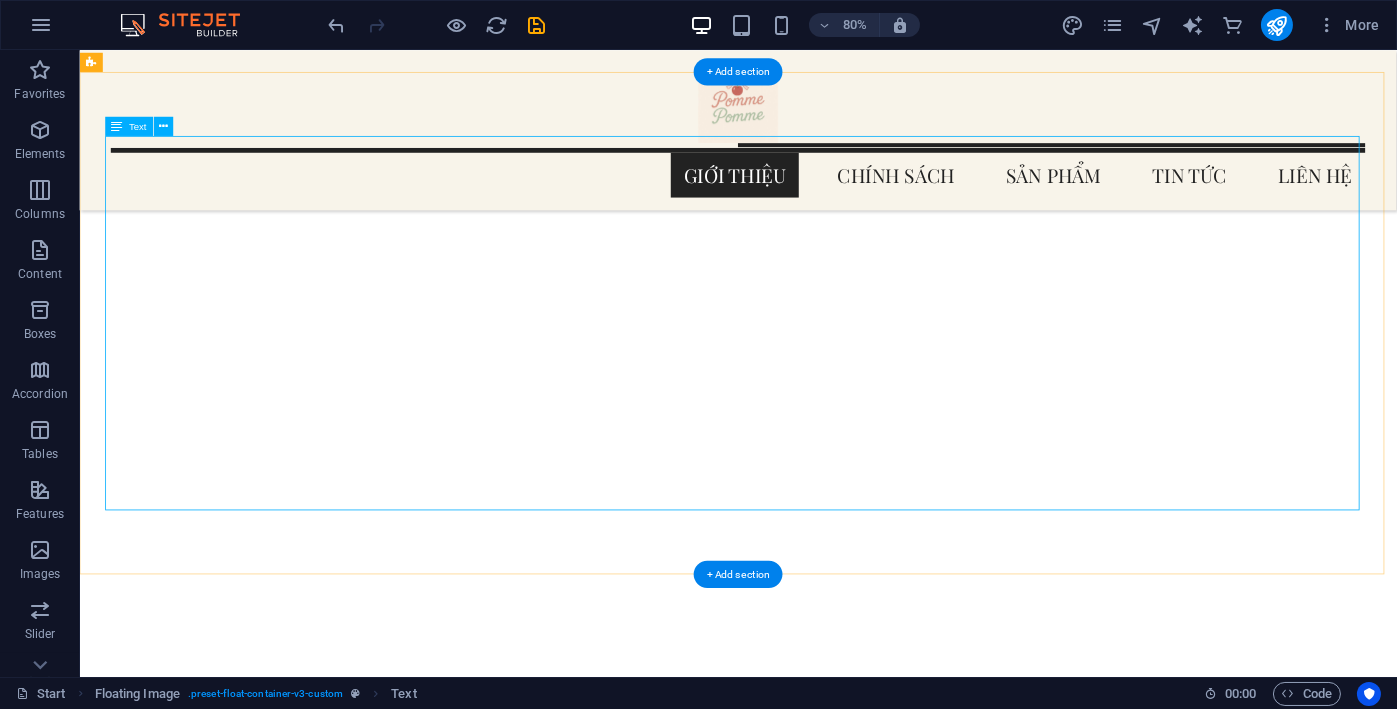 scroll, scrollTop: 1002, scrollLeft: 0, axis: vertical 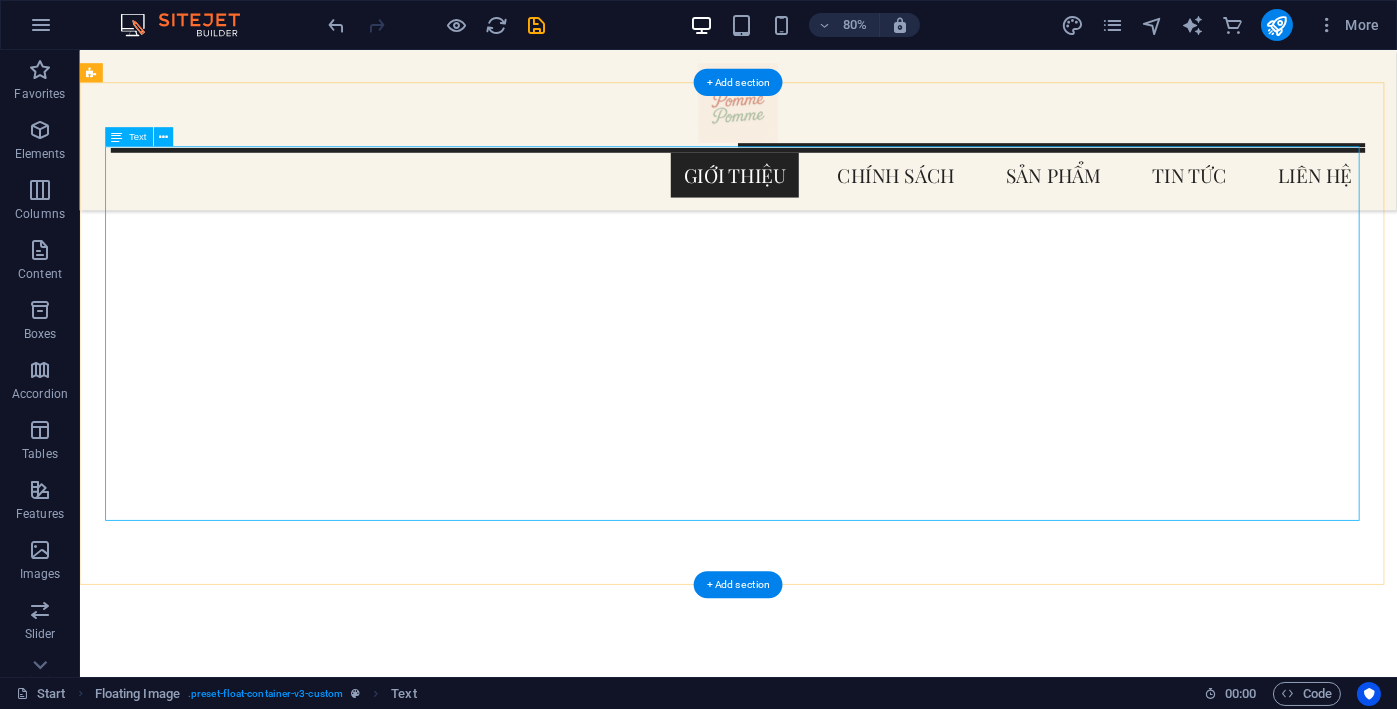 click on "Pomme Pomme là thương hiệu phụ kiện tóc ra đời vào ngày 24/06/2025 bởi nhóm sinh viên ngành Digital Marketing đến từ FPT Polyschool, mang theo khao khát vinh quang bóng đẹp tự nhiên và cá tính của thế hệ trẻ Việt Nam.  Với định hướng sản phẩm hợp xu hướng, giá cả hợp lý và dễ tiếp cận, Pomme Pomme mong muốn trở thành người bạn đồng hành trong mọi khoảnh khắc làm đẹp thường ngày của các bạn trẻ. Không chỉ đơn thuần là thương hiệu phụ kiện, Pomme Pomme hướng tới việc xây dựng một cộng đồng yêu cái đẹp – nơi mọi người có thể tìm thấy cảm hứng để sáng tạo, thể hiện cá tính và lan tỏa sự tự động qua những chi tiết nhỏ trên mái tóc. Pomme Pomme – Nhỏ mà có võ. Phụ kiện tóc trẻ trung cho cách bạn thêm hào hứng." at bounding box center [903, 1803] 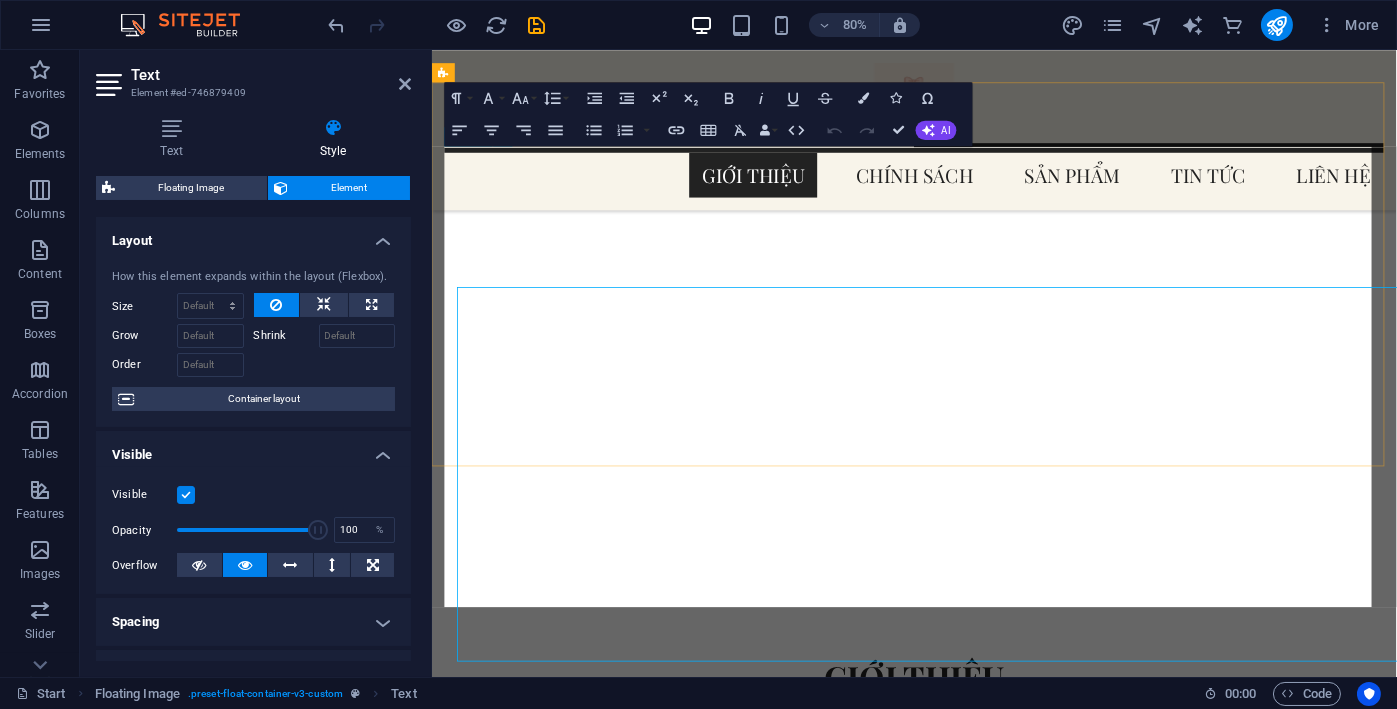 scroll, scrollTop: 826, scrollLeft: 0, axis: vertical 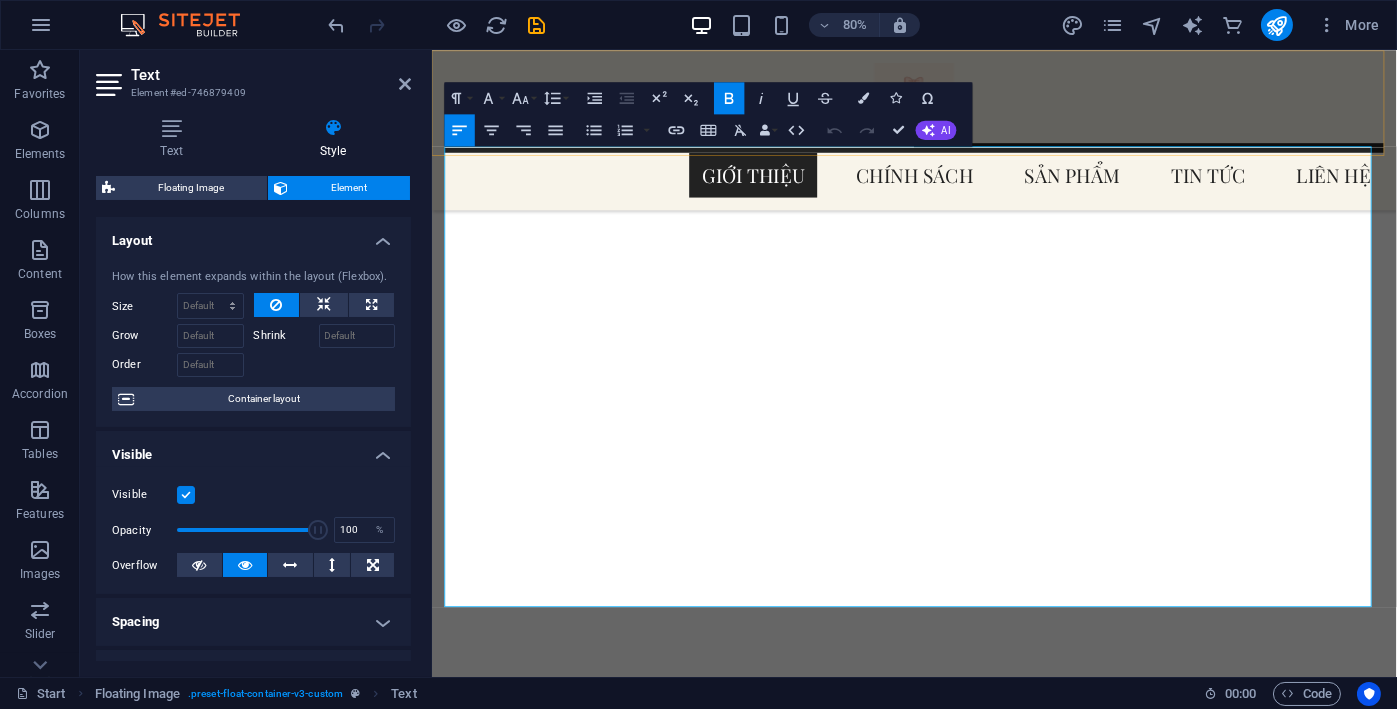 drag, startPoint x: 1385, startPoint y: 725, endPoint x: 739, endPoint y: 154, distance: 862.1815 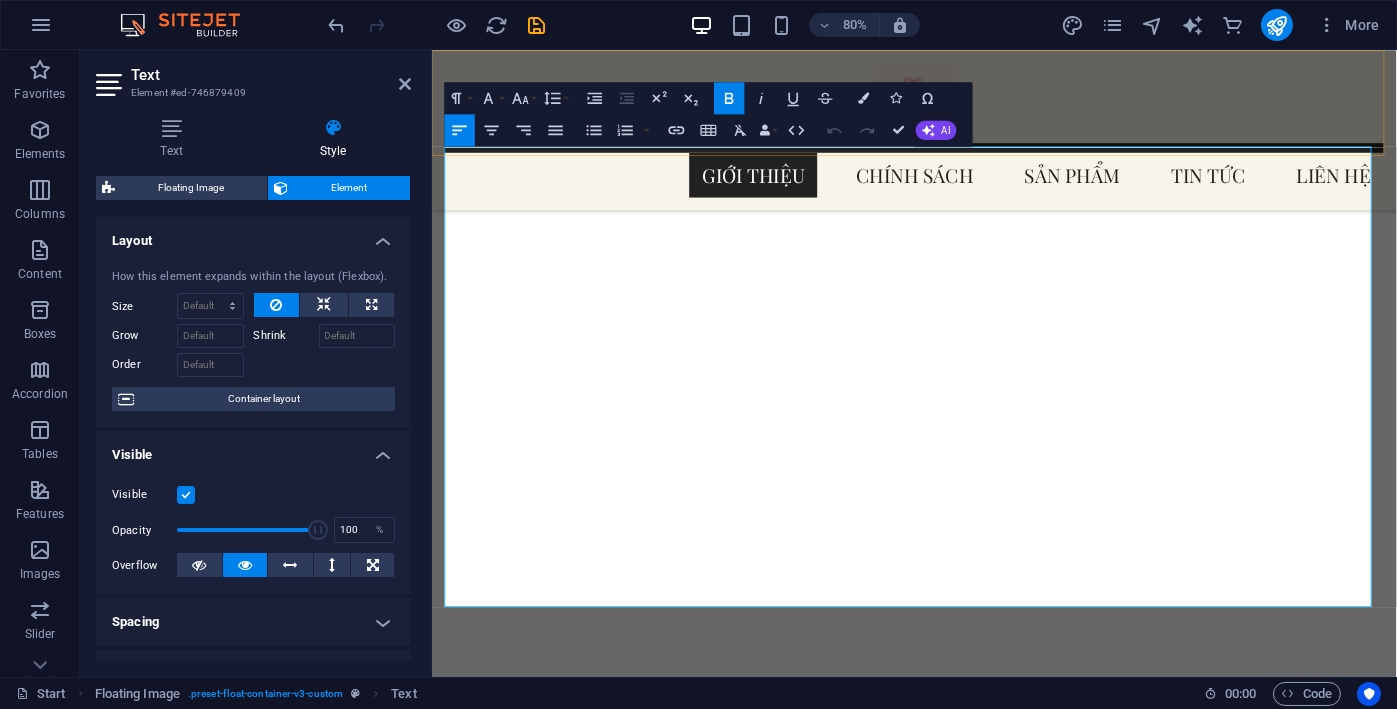 click on "GIỚI THIỆU CHÍNH SÁCH SẢN PHẨM TIN TỨC LIÊN HỆ Pomme Pomme PHỤ KIỆN ĐẸP PHỤ KIỆN TRENDY 1 2 3 GIỚI THIỆU Pomme Pomme là thương hiệu phụ kiện tóc ra đời vào ngày 24/06/2025 bởi nhóm sinh viên ngành Digital Marketing đến từ FPT Polyschool, mang theo khao khát vinh quang bóng đẹp tự nhiên và cá tính của thế hệ trẻ Việt Nam.  Với định hướng sản phẩm hợp xu hướng, giá cả hợp lý và dễ tiếp cận, Pomme Pomme mong muốn trở thành người bạn đồng hành trong mọi khoảnh khắc làm đẹp thường ngày của các bạn trẻ. Không chỉ đơn thuần là thương hiệu phụ kiện, Pomme Pomme hướng tới việc xây dựng một cộng đồng yêu cái đẹp – nơi mọi người có thể tìm thấy cảm hứng để sáng tạo, thể hiện cá tính và lan tỏa sự tự động qua những chi tiết nhỏ trên mái tóc. Chính sách Chính sách đổi trả  : Trong vòng  +" at bounding box center [1034, 7113] 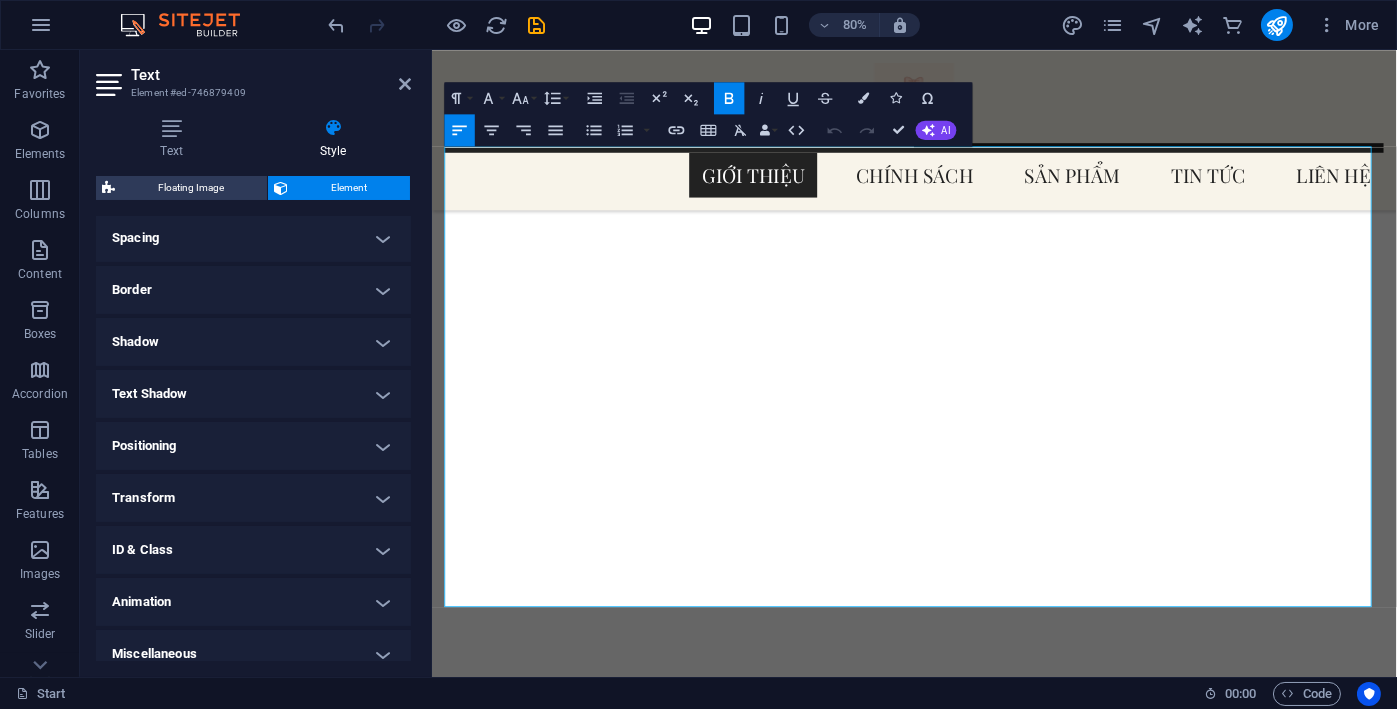 scroll, scrollTop: 400, scrollLeft: 0, axis: vertical 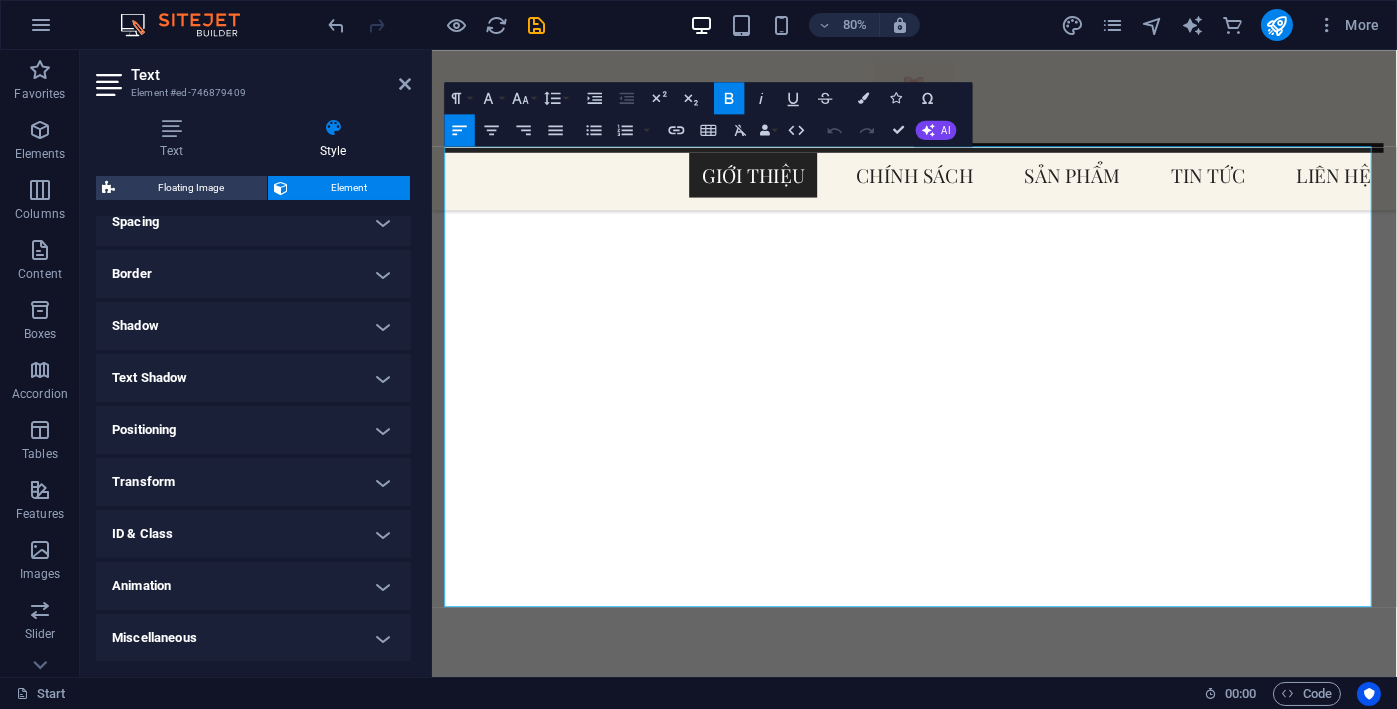 click on "Miscellaneous" at bounding box center (253, 638) 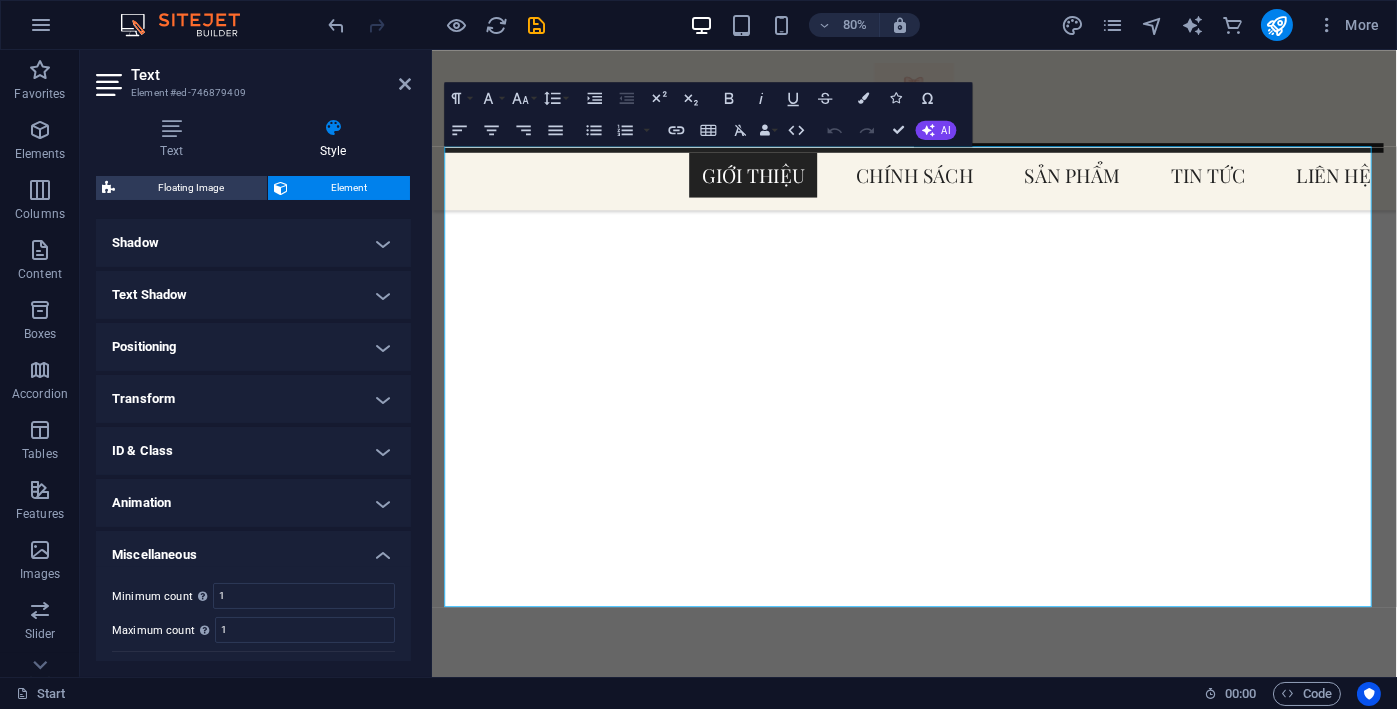 scroll, scrollTop: 523, scrollLeft: 0, axis: vertical 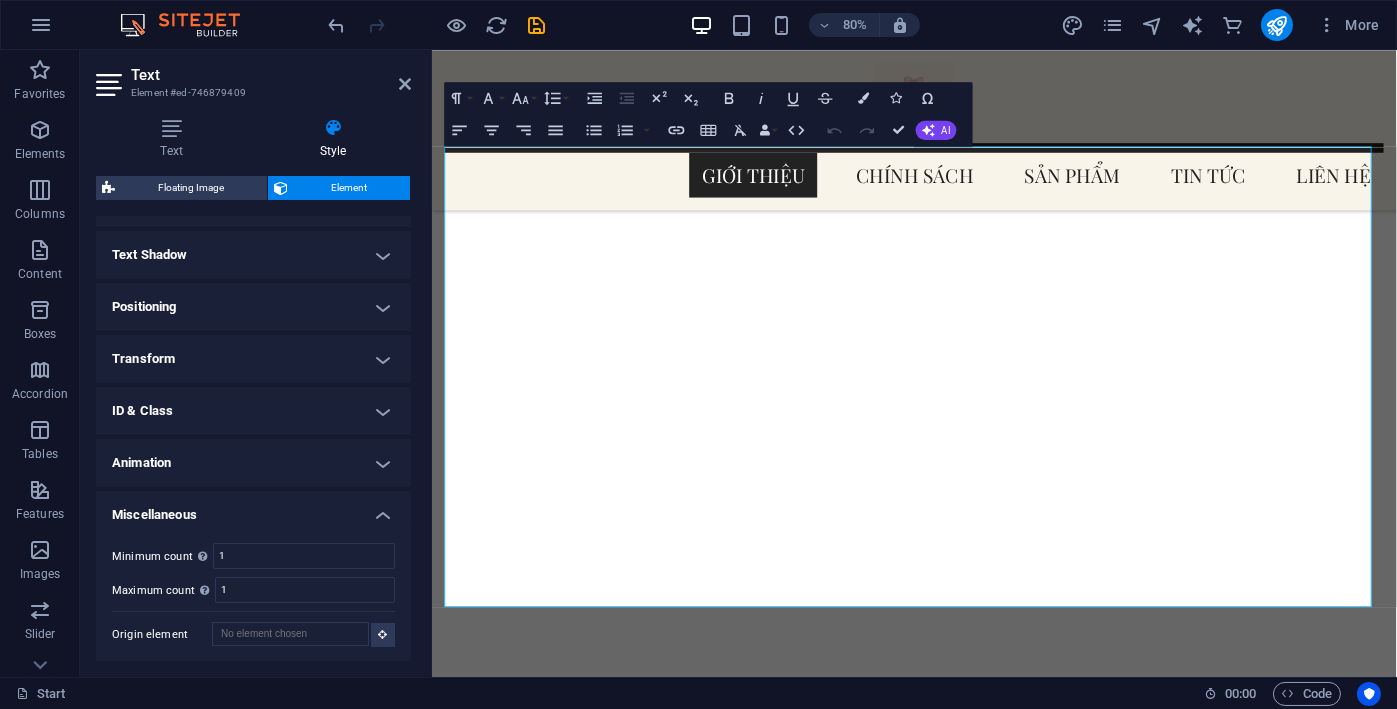 click on "Animation" at bounding box center [253, 463] 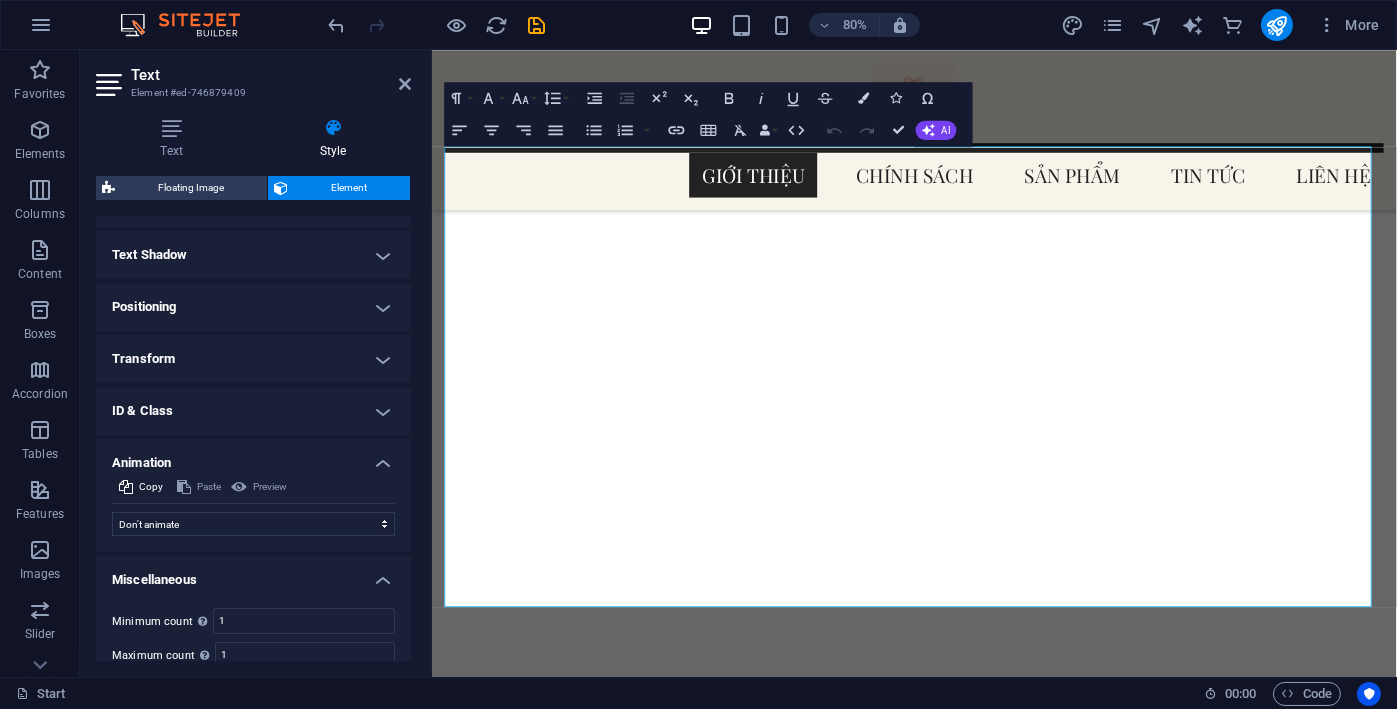 click on "ID & Class" at bounding box center [253, 411] 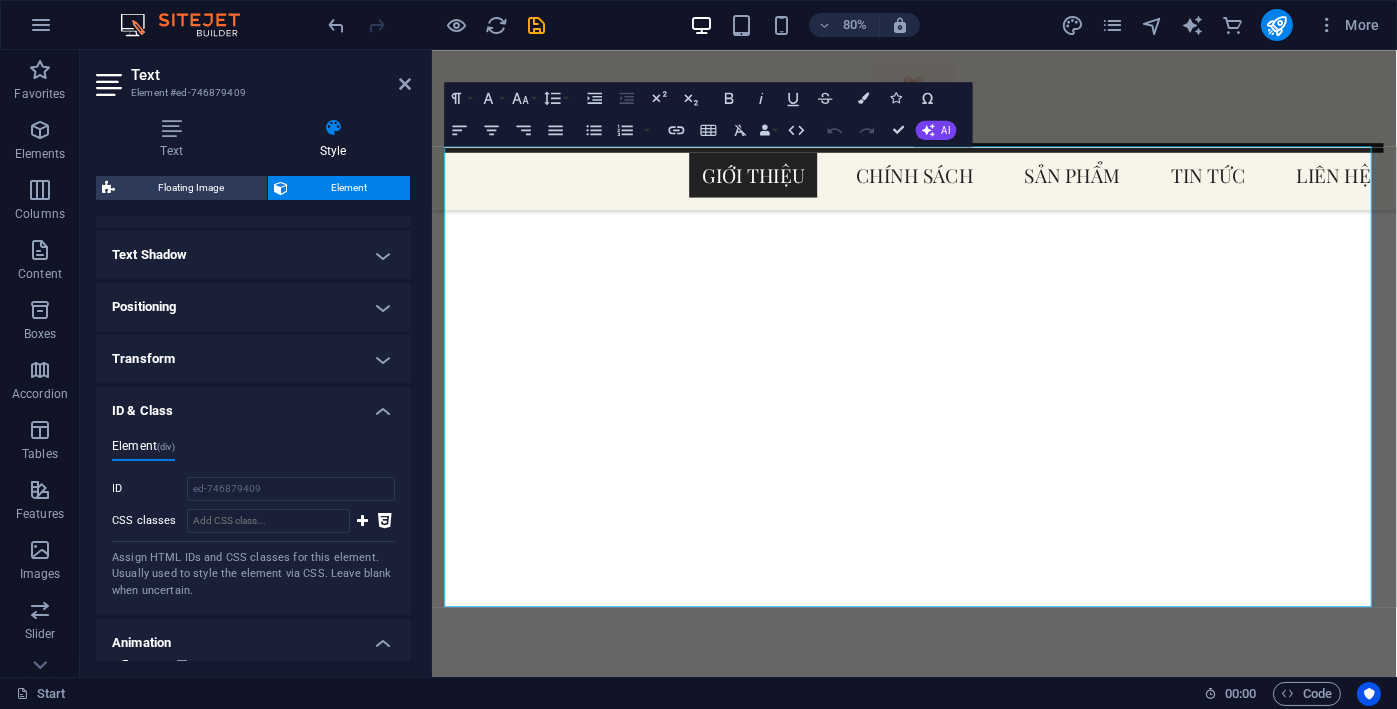 click on "Transform" at bounding box center (253, 359) 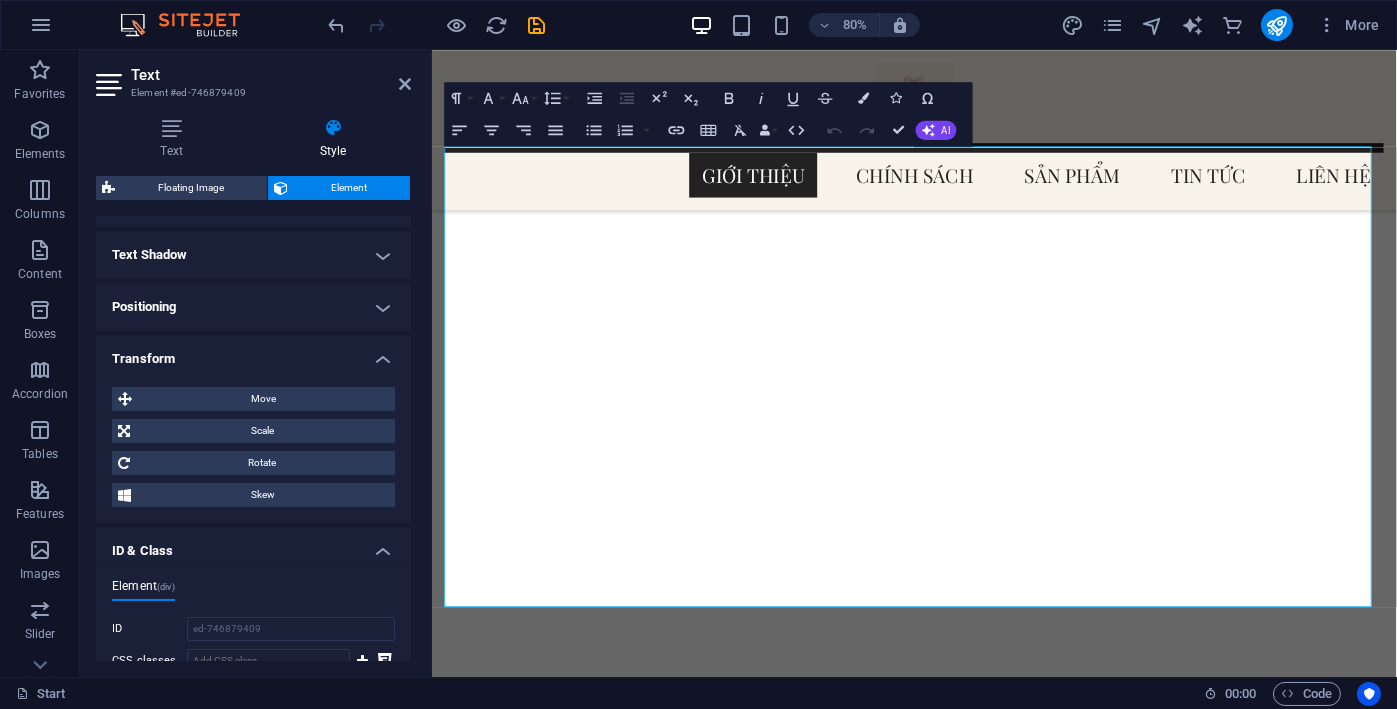 click on "Positioning" at bounding box center (253, 307) 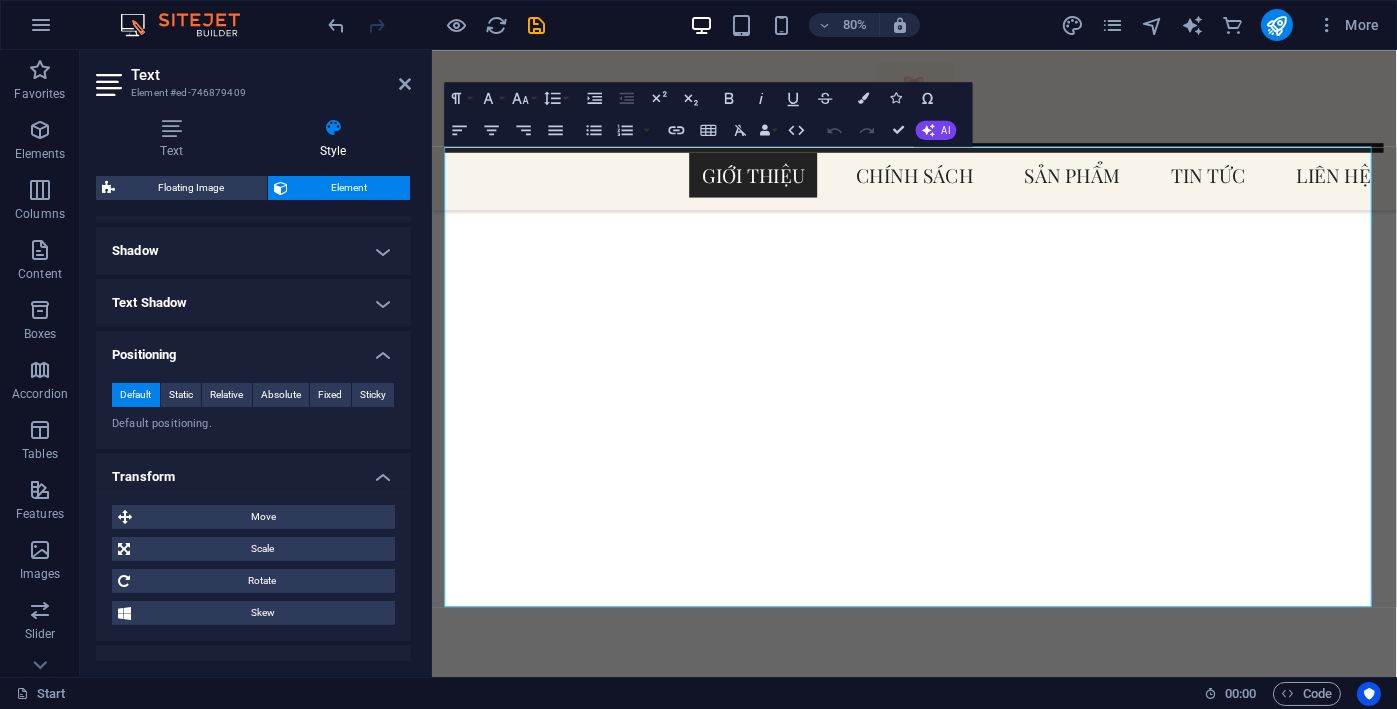 scroll, scrollTop: 469, scrollLeft: 0, axis: vertical 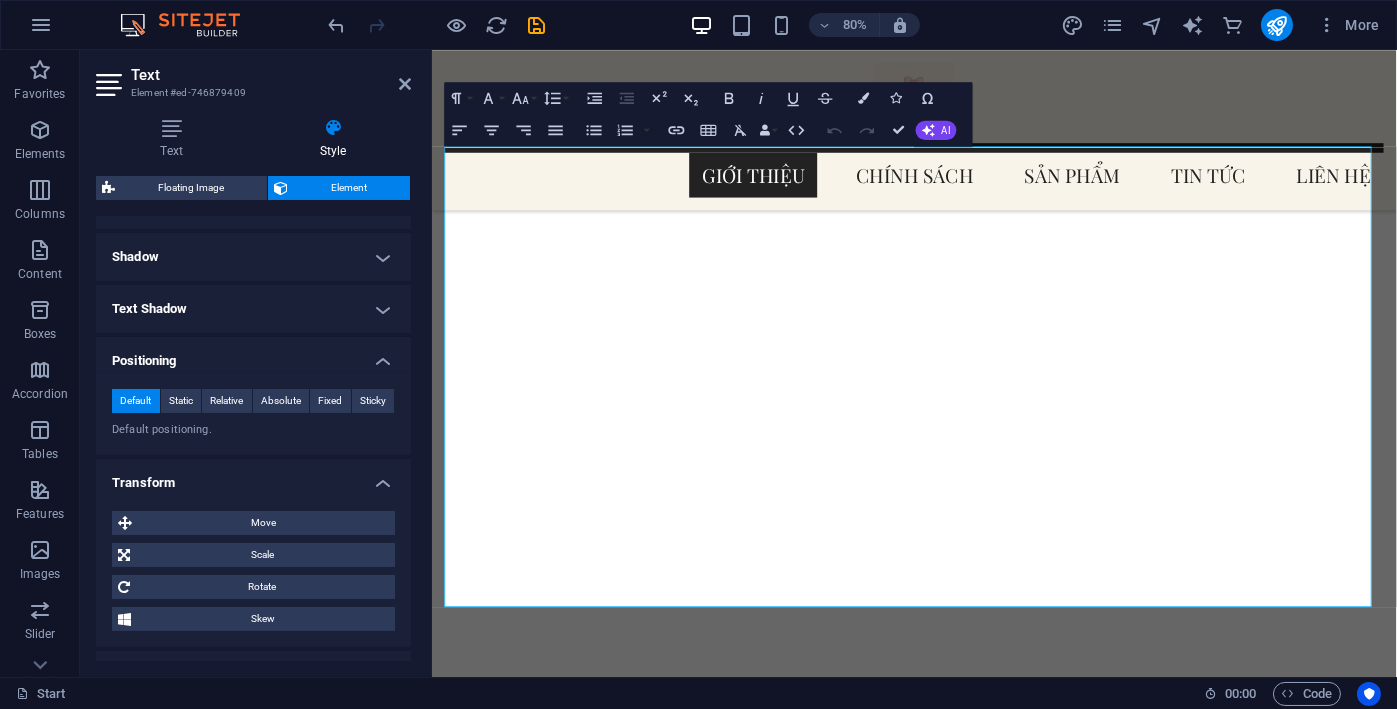 click on "Shadow" at bounding box center (253, 257) 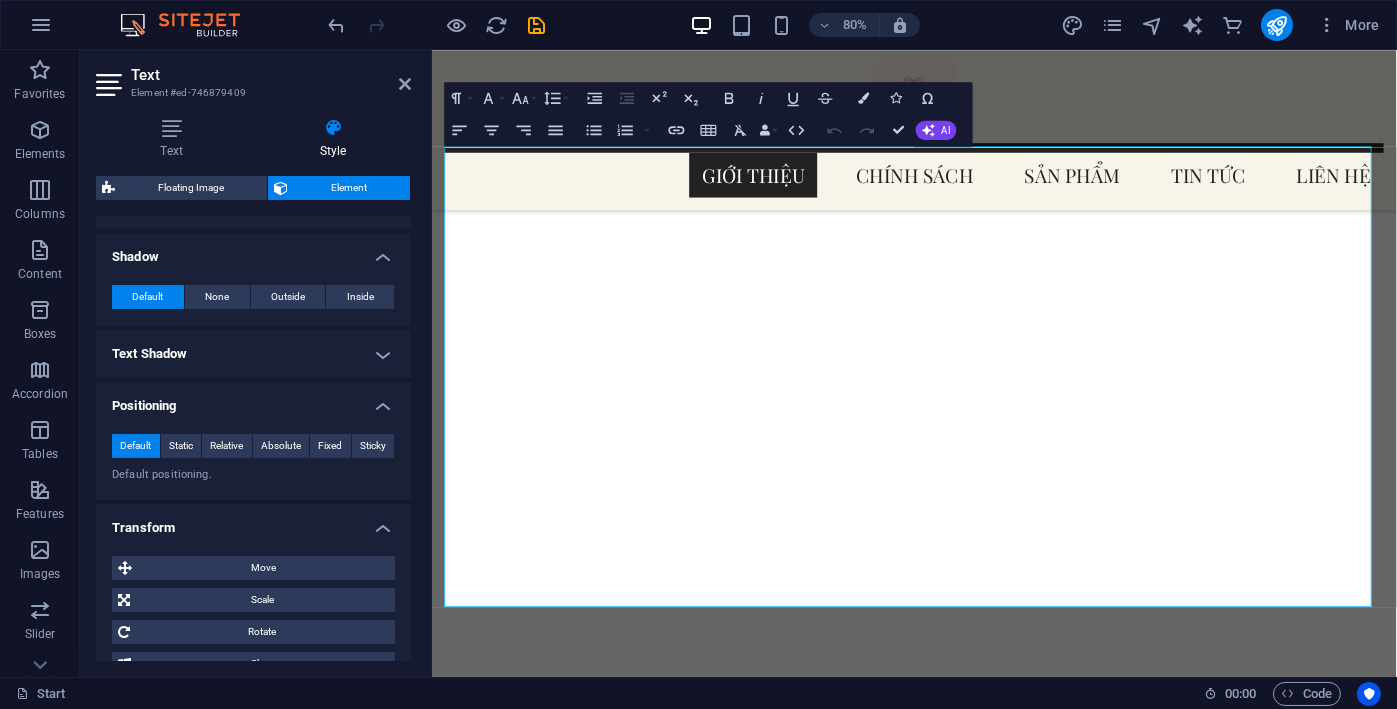 click on "Text Shadow" at bounding box center (253, 354) 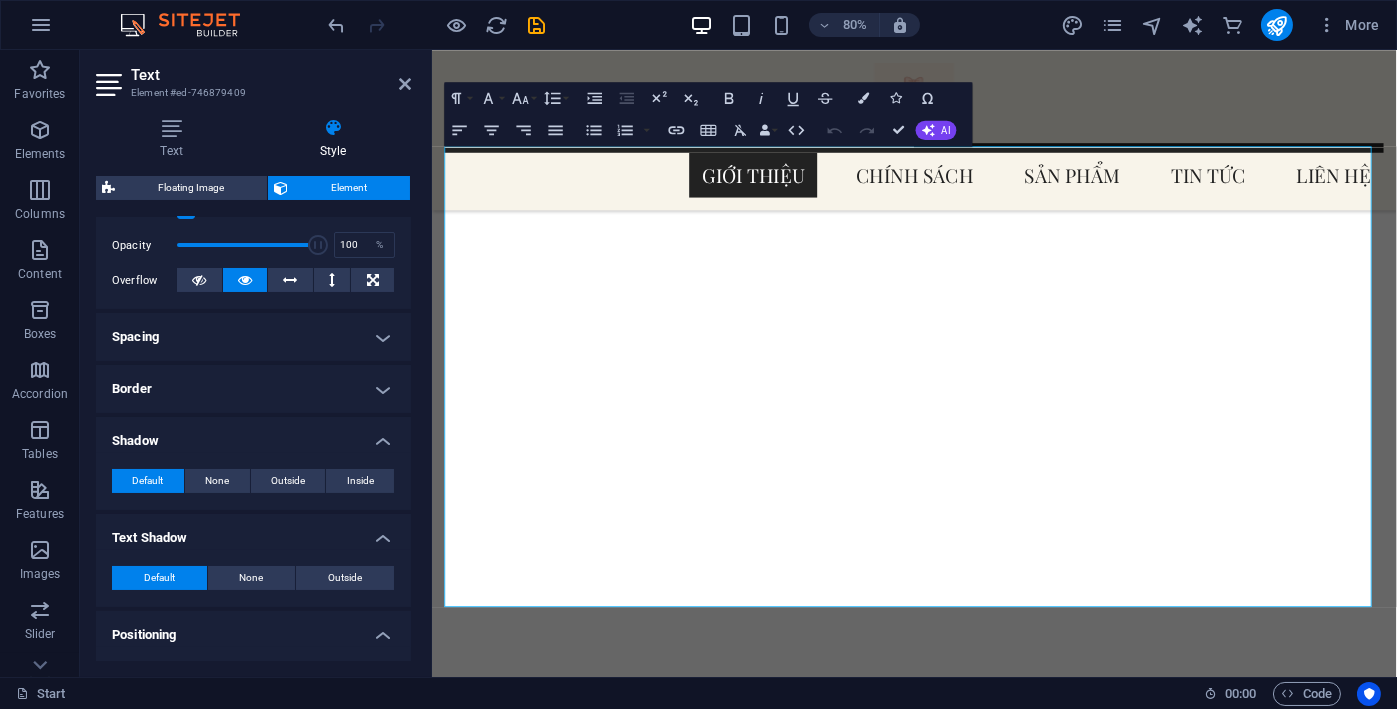 scroll, scrollTop: 283, scrollLeft: 0, axis: vertical 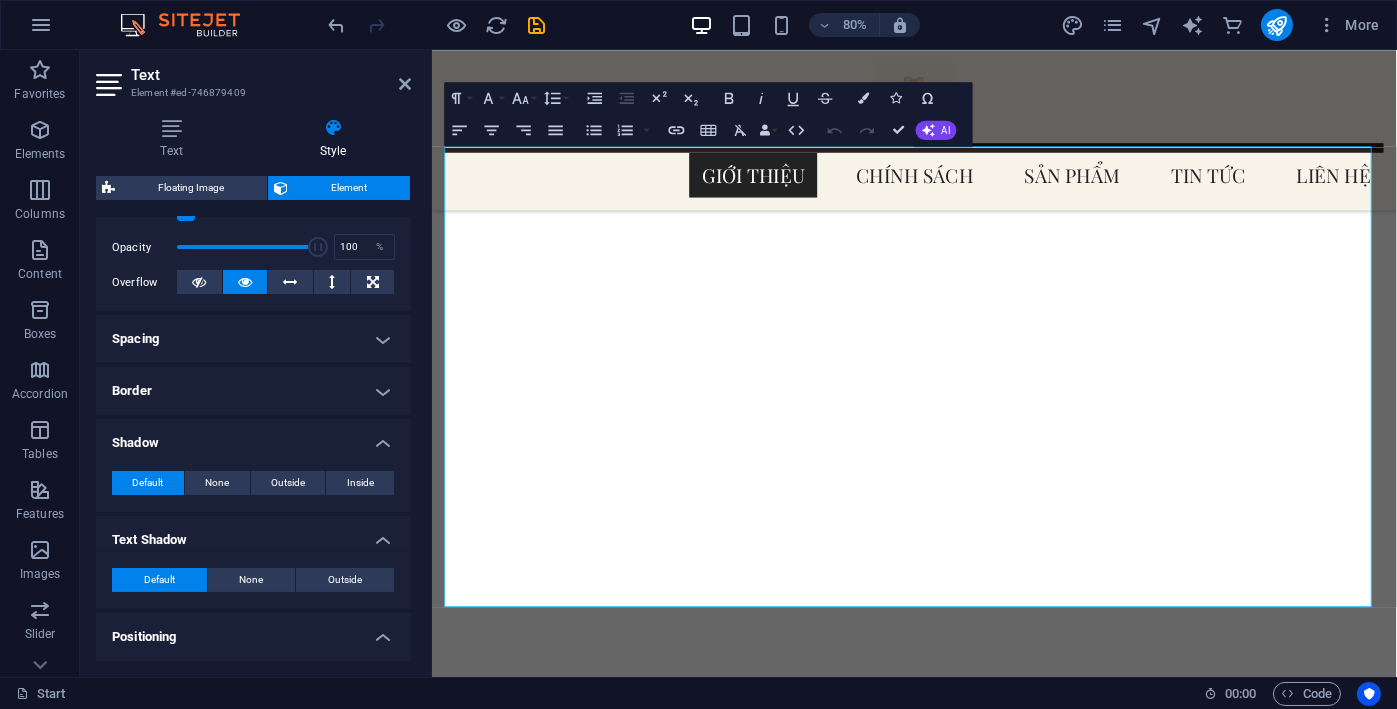 click on "Spacing" at bounding box center (253, 339) 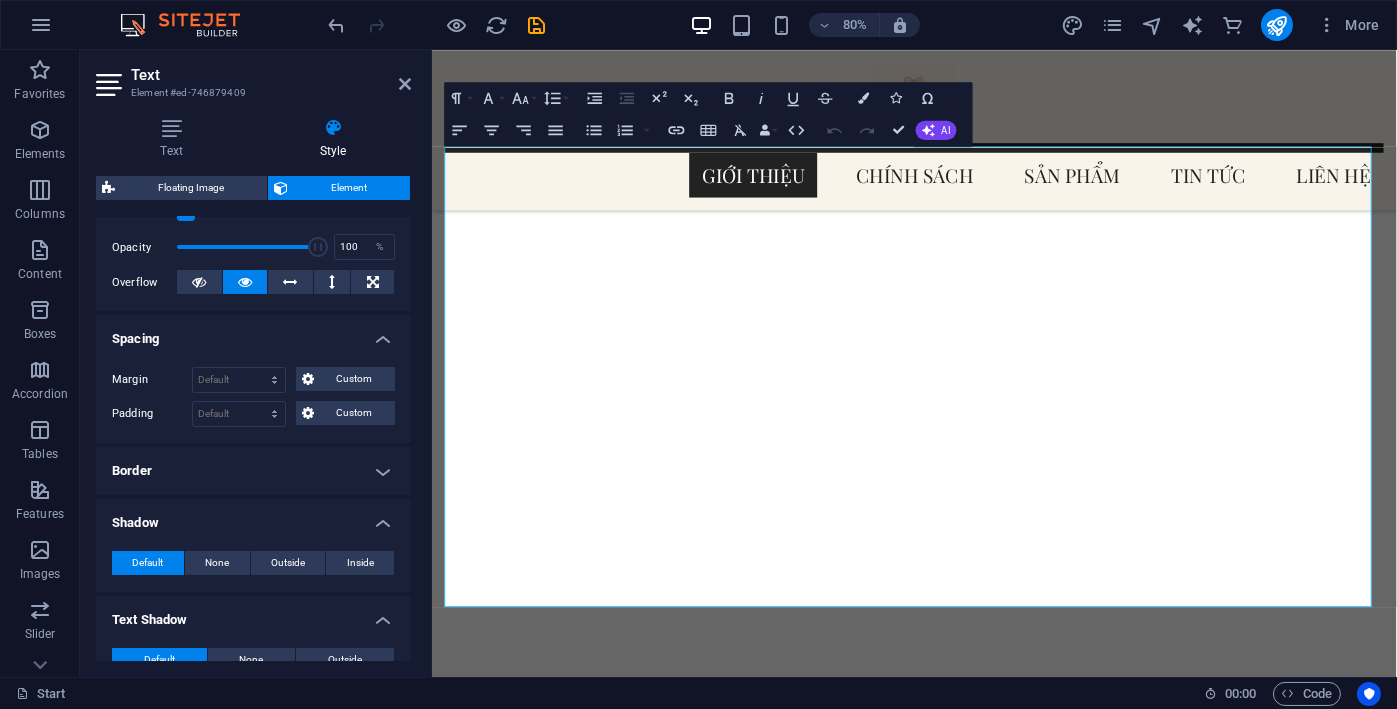 click on "Border" at bounding box center [253, 471] 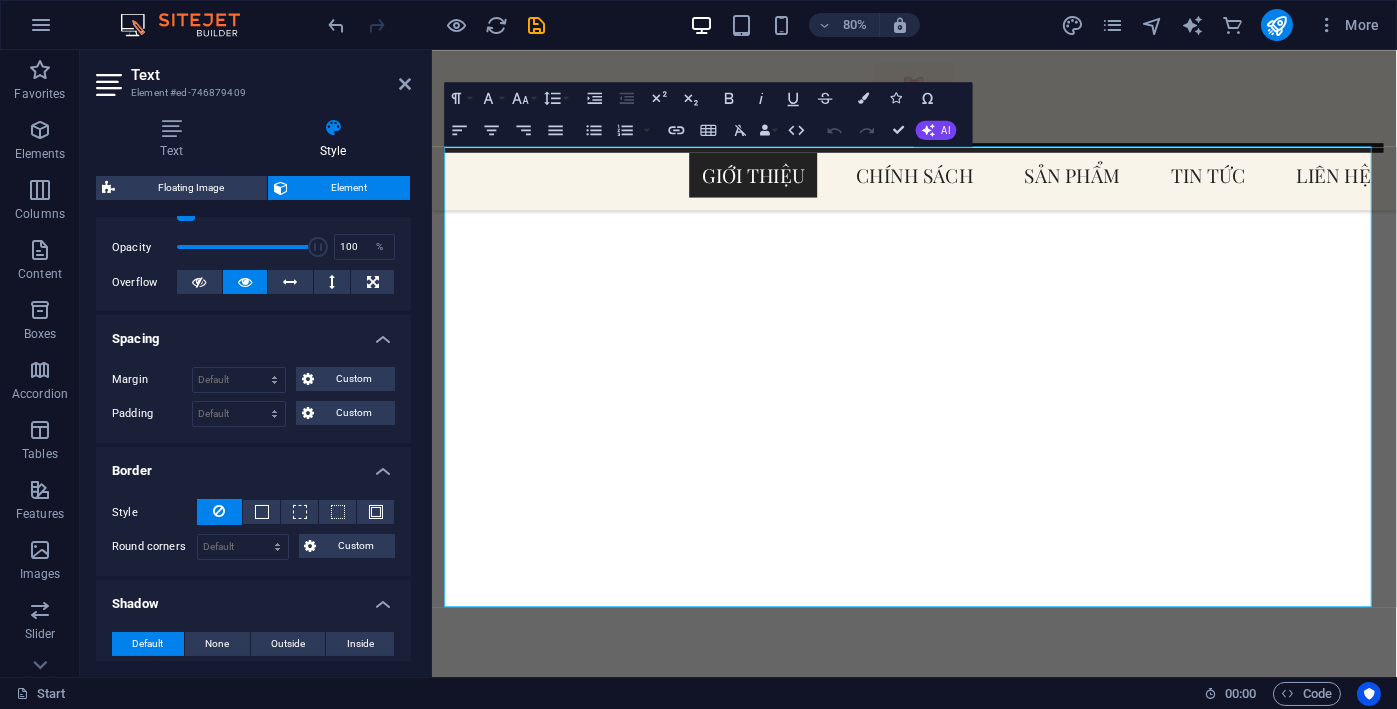 scroll, scrollTop: 0, scrollLeft: 0, axis: both 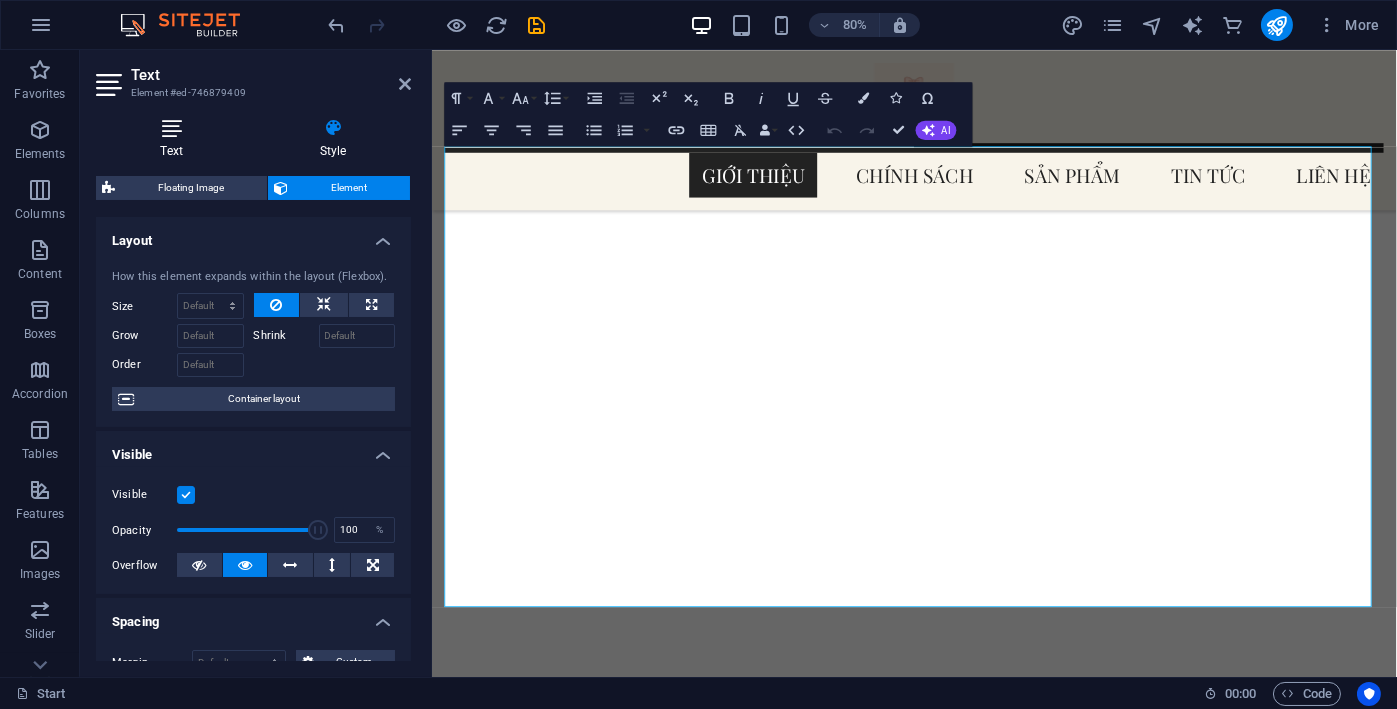 click at bounding box center (171, 128) 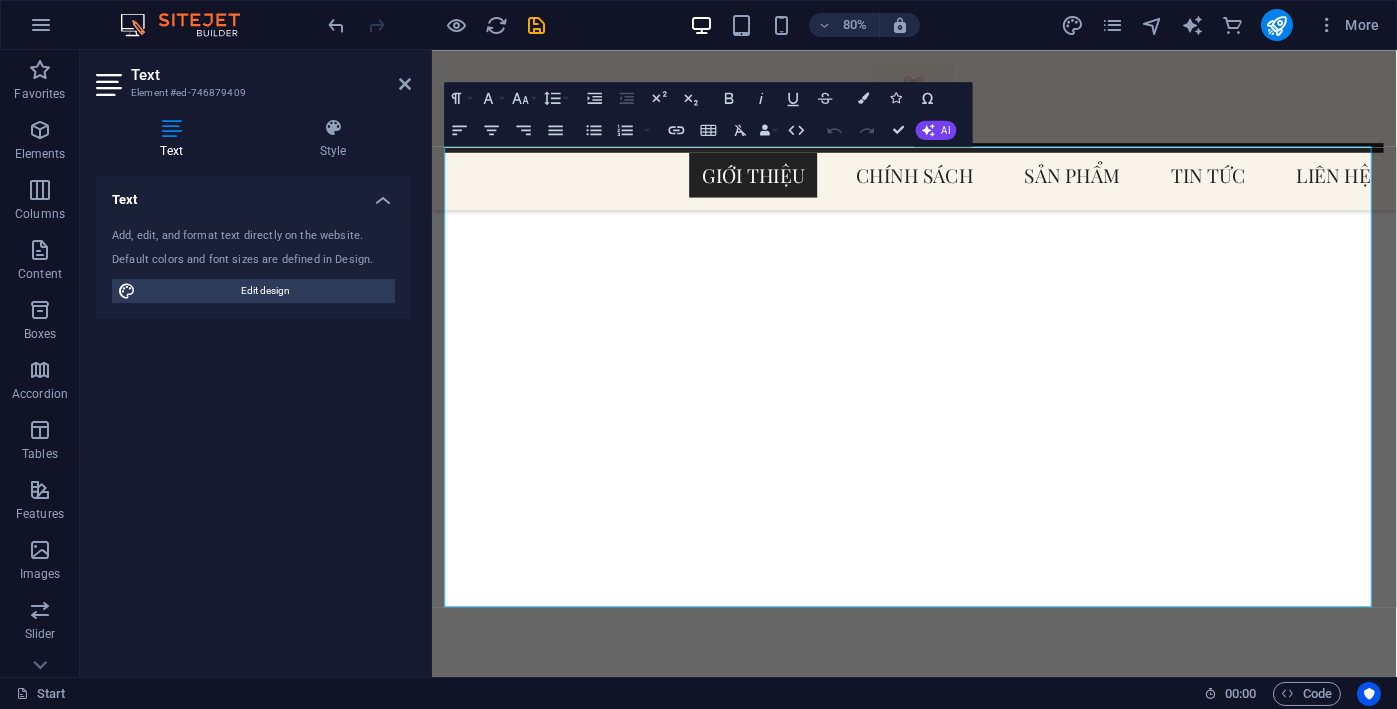 click on "Add, edit, and format text directly on the website. Default colors and font sizes are defined in Design. Edit design" at bounding box center [253, 265] 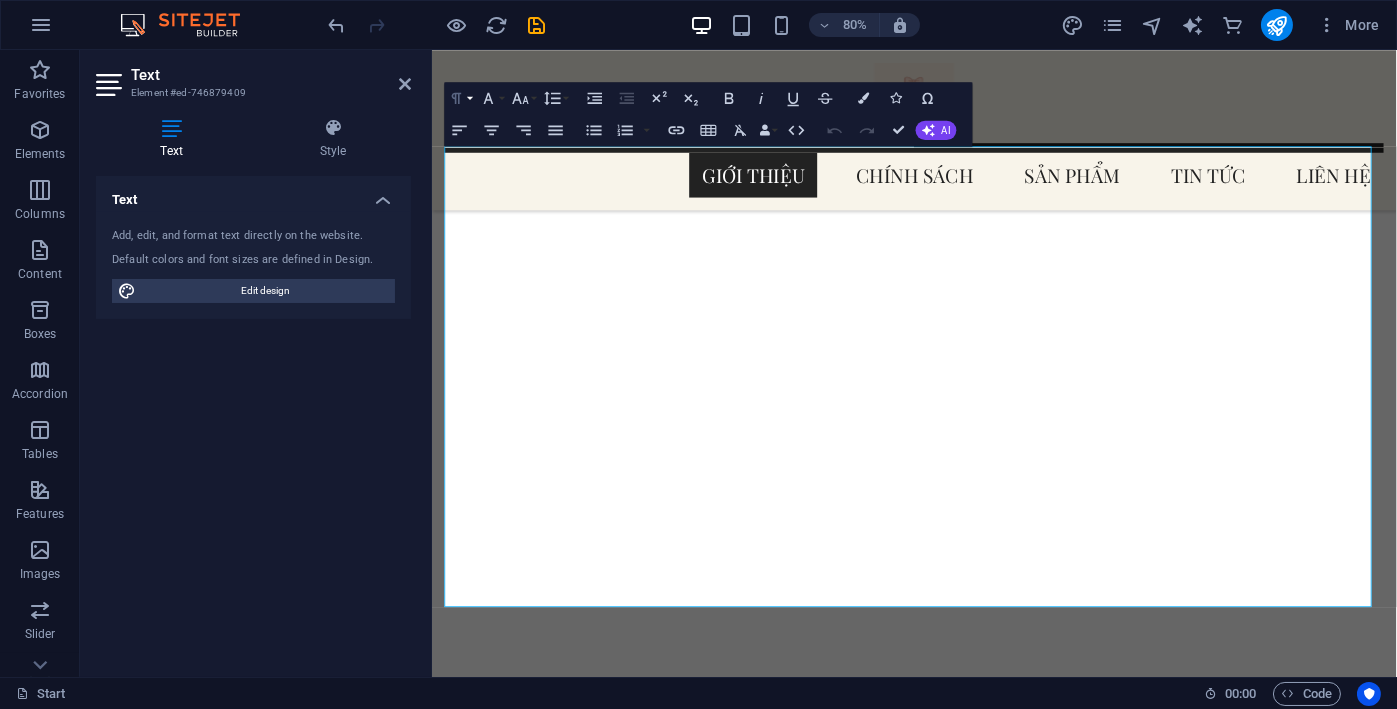 click 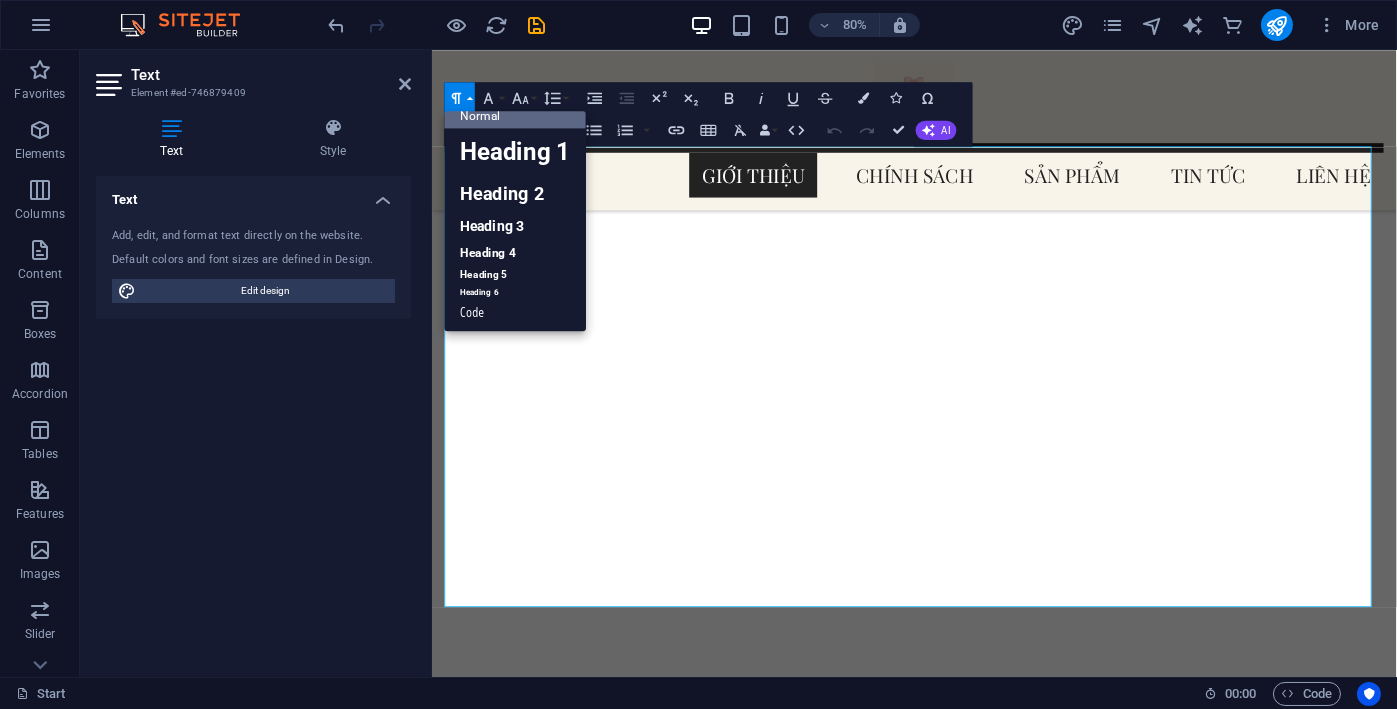 scroll, scrollTop: 16, scrollLeft: 0, axis: vertical 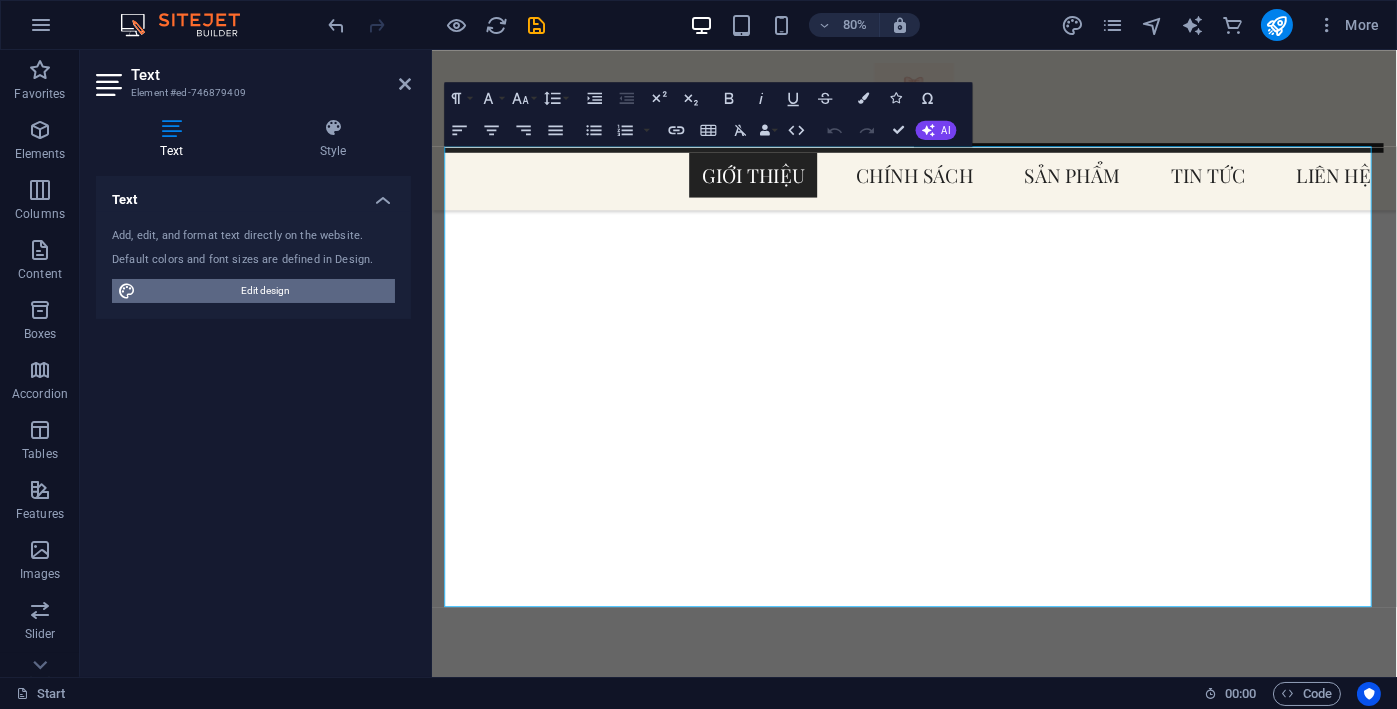 click on "Edit design" at bounding box center [265, 291] 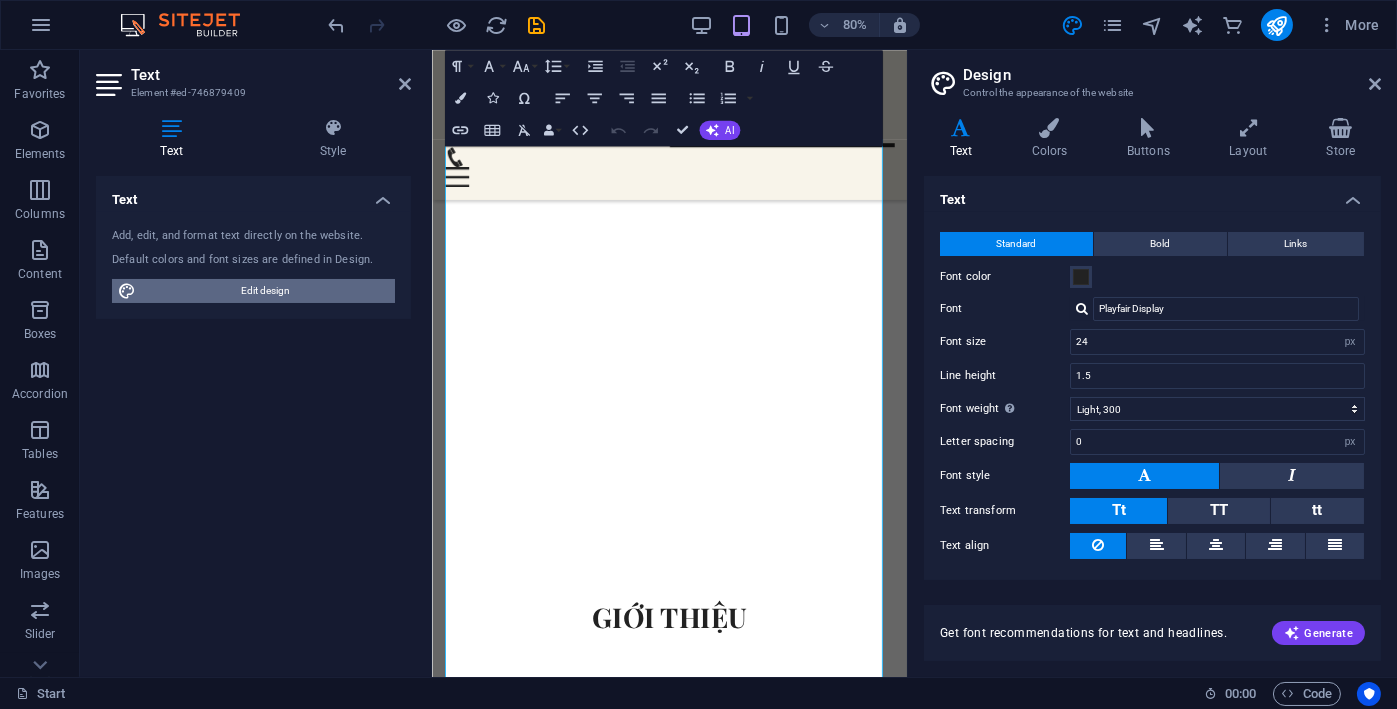 scroll, scrollTop: 760, scrollLeft: 0, axis: vertical 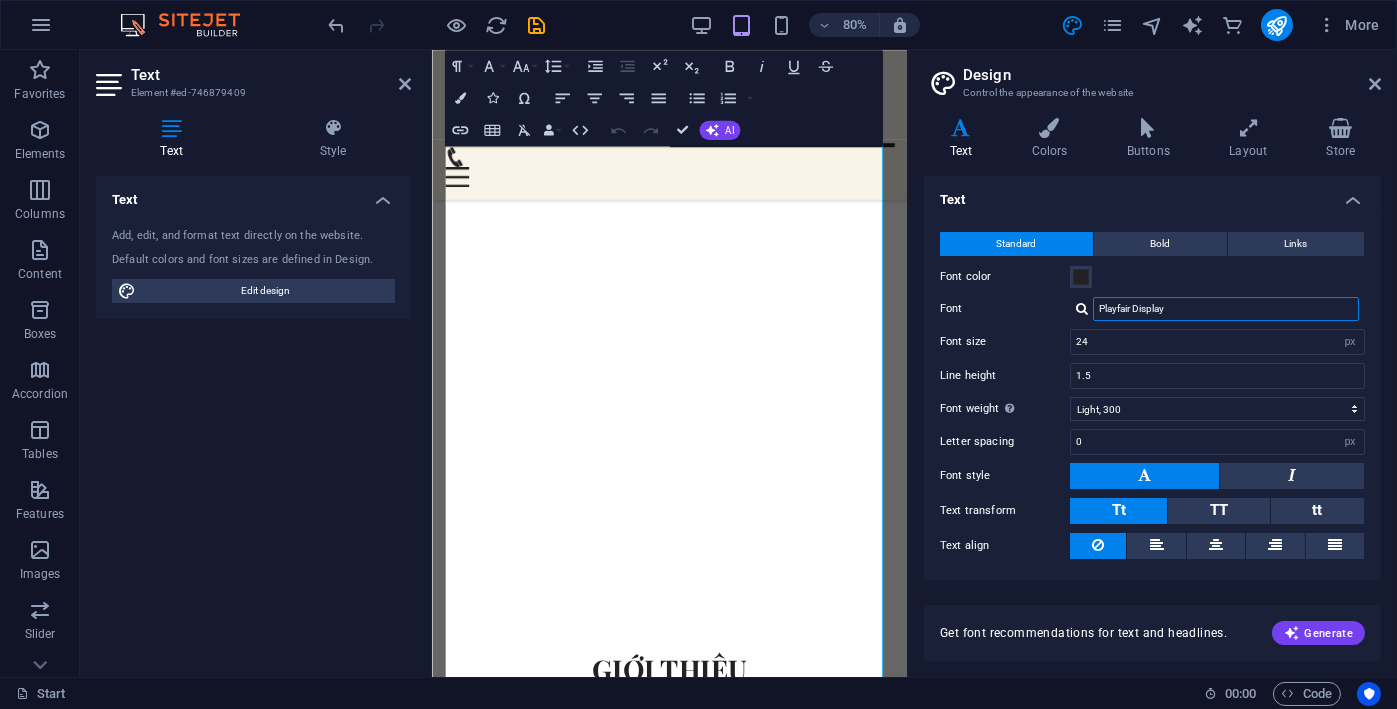 click on "Playfair Display" at bounding box center (1226, 309) 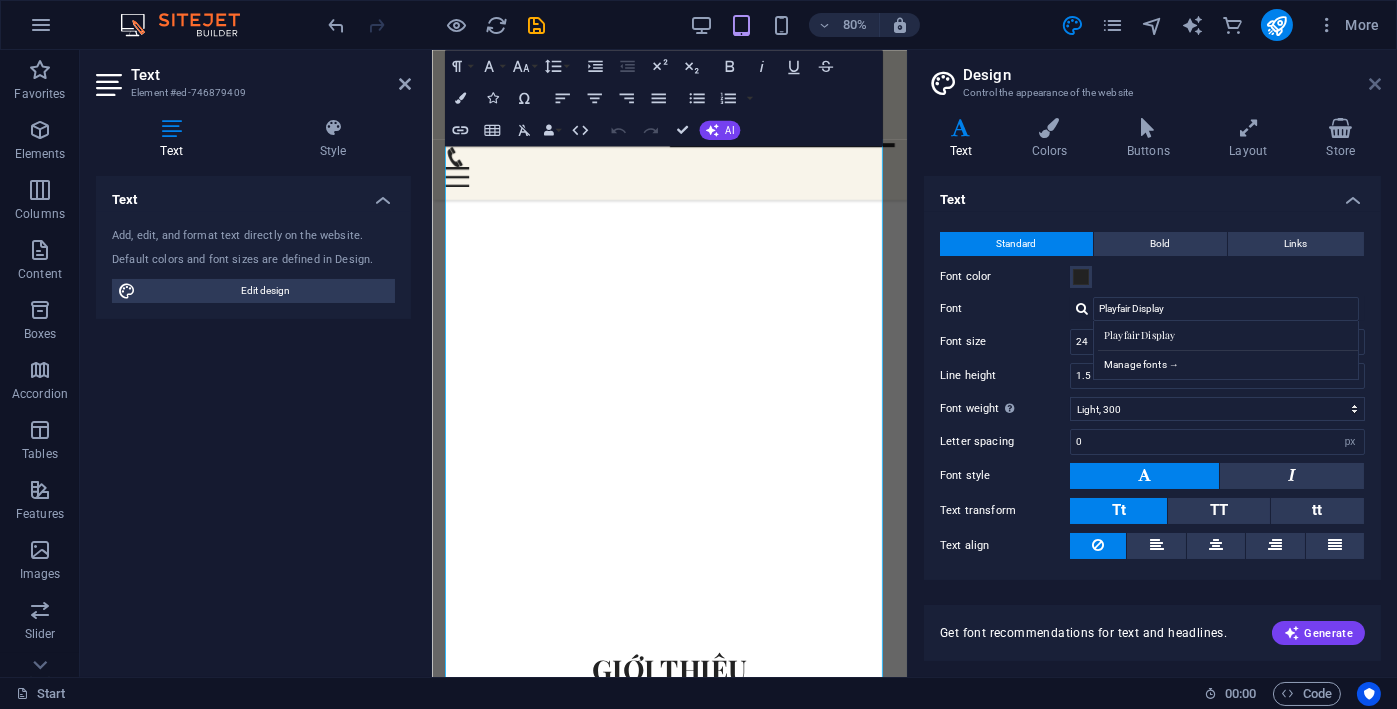 click at bounding box center [1375, 84] 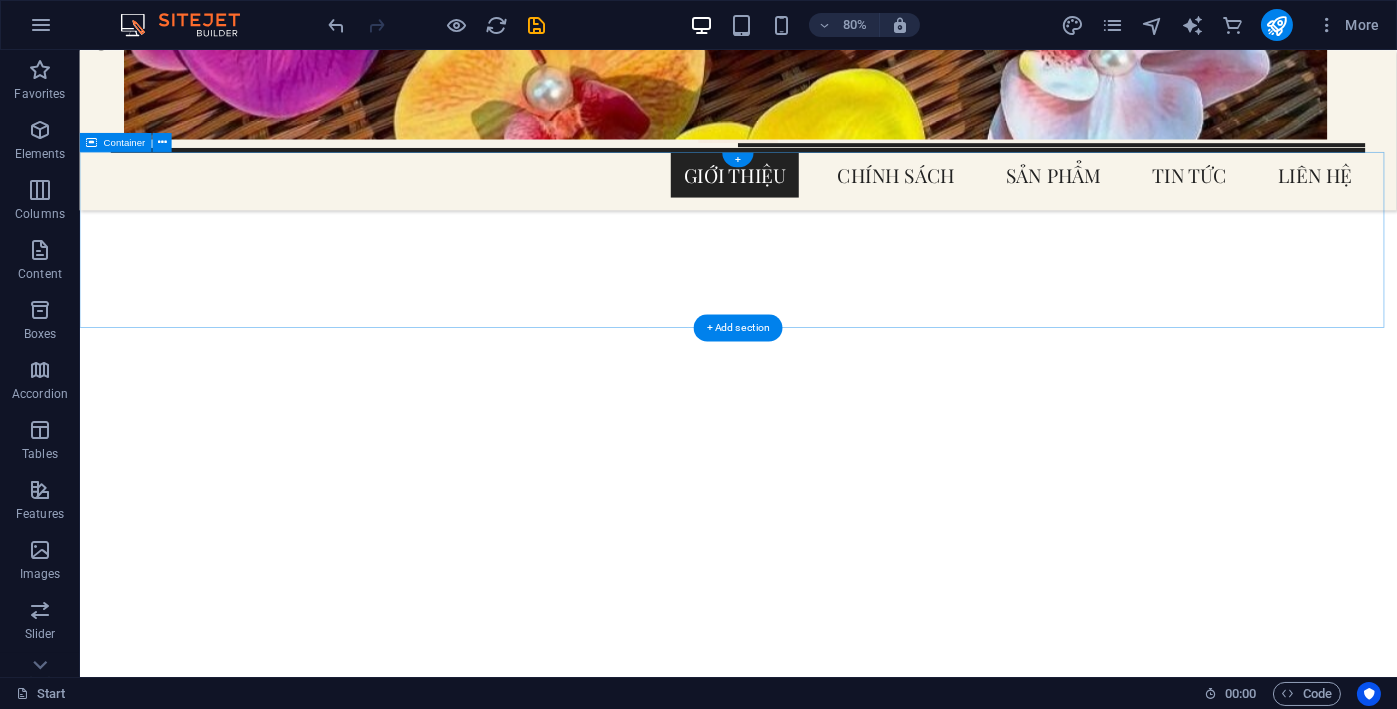scroll, scrollTop: 693, scrollLeft: 0, axis: vertical 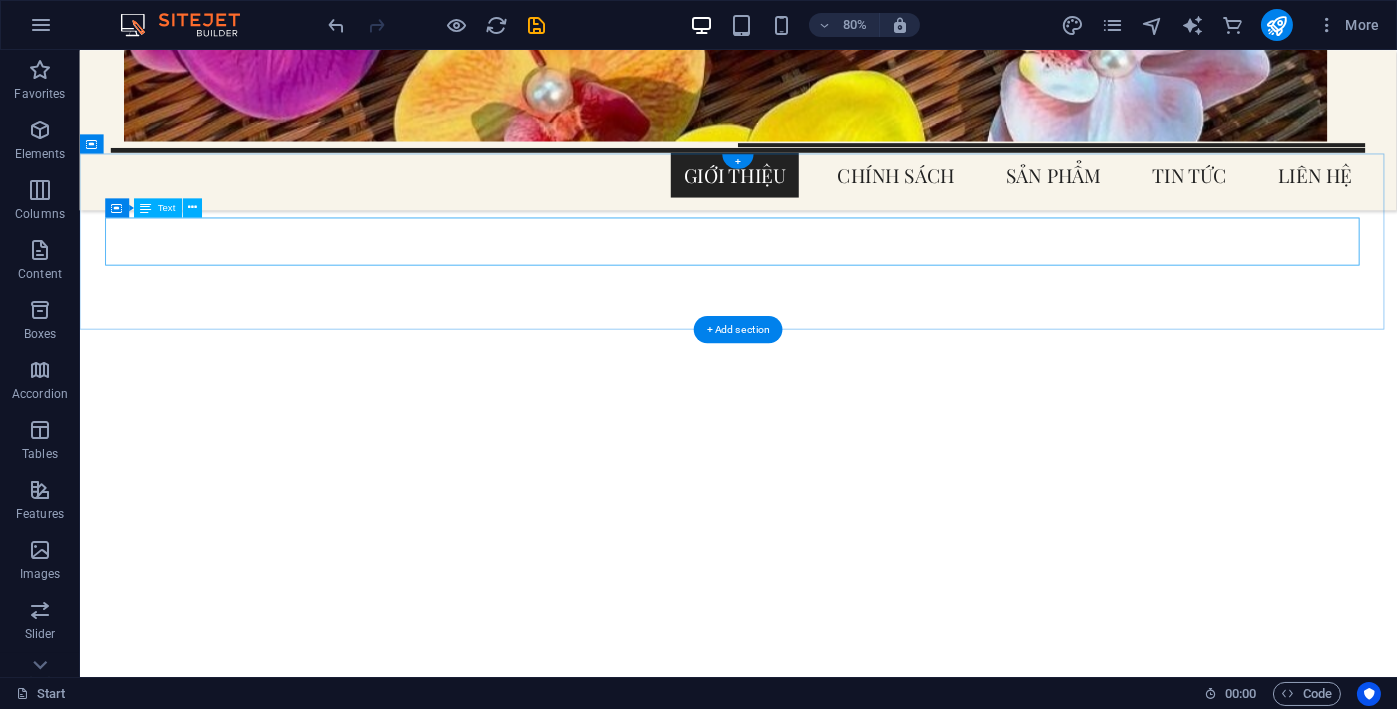 click on "Giới Thiệu" at bounding box center [903, 1670] 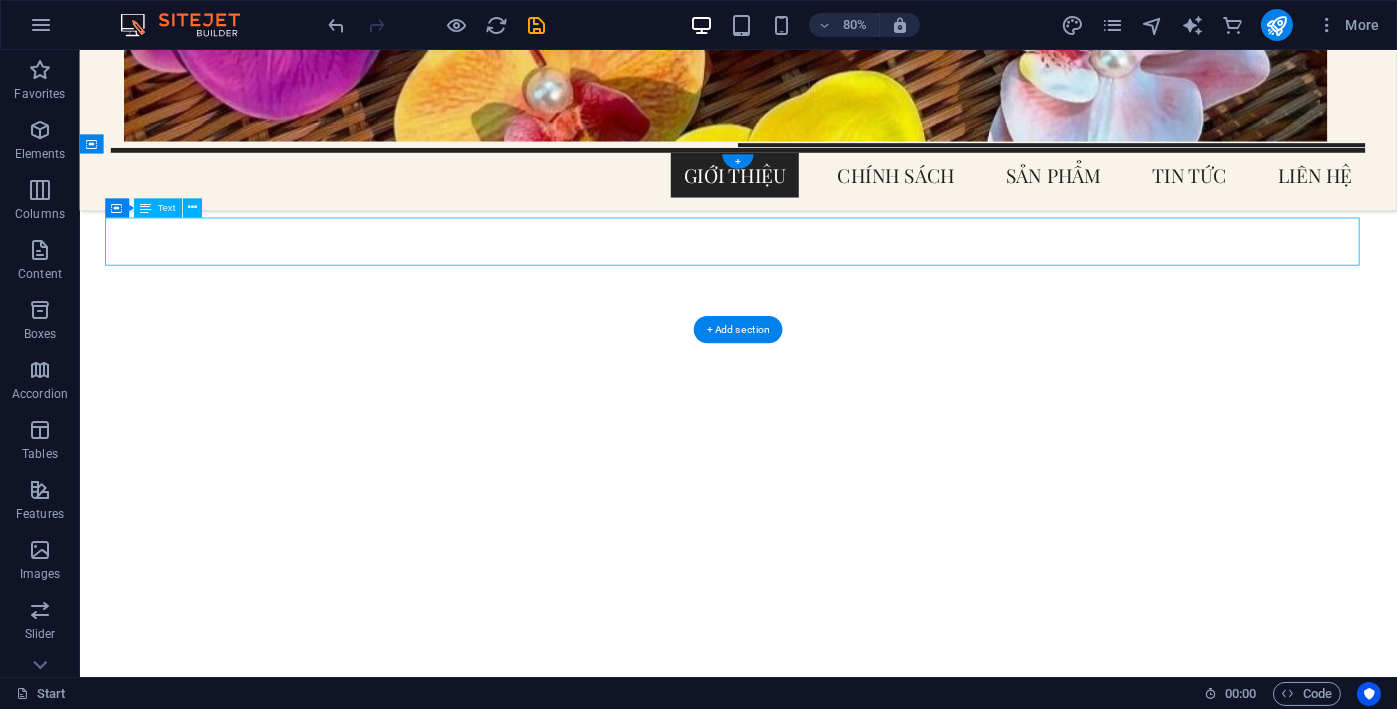 click on "Giới Thiệu" at bounding box center (903, 1670) 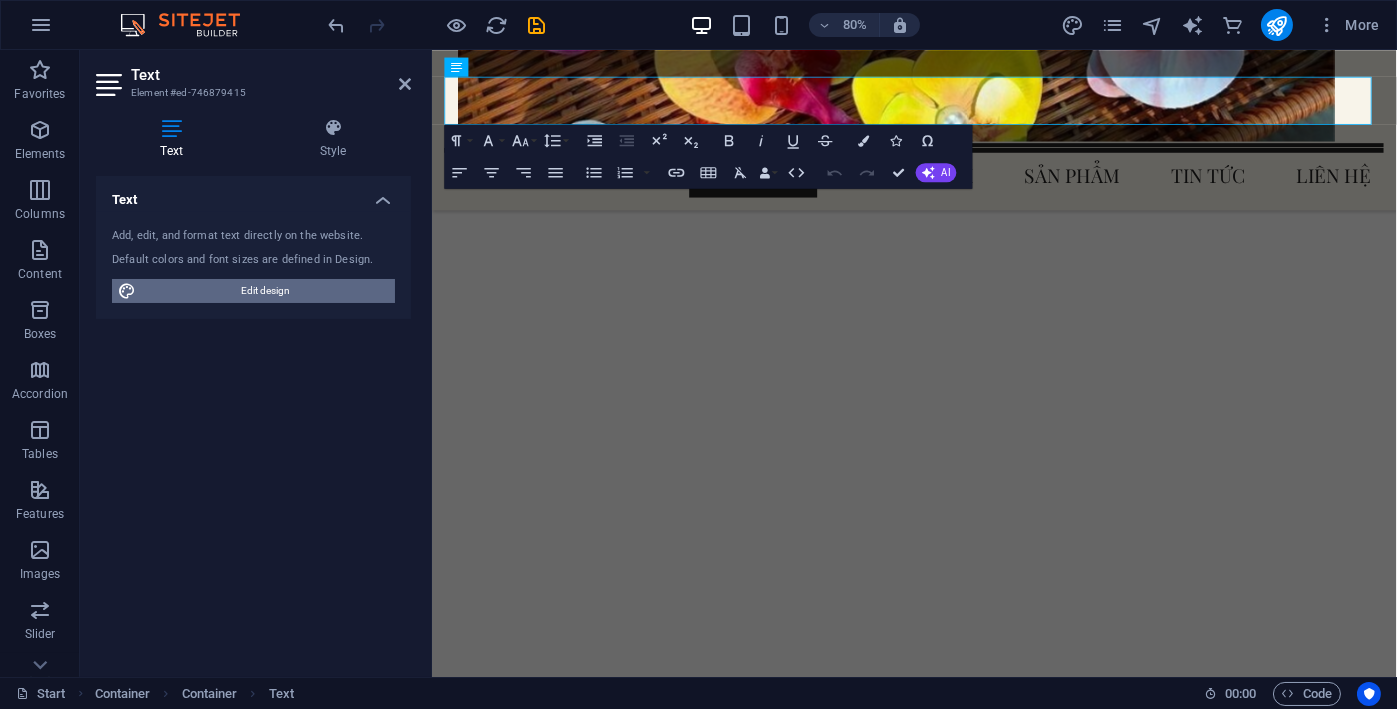 click on "Edit design" at bounding box center (265, 291) 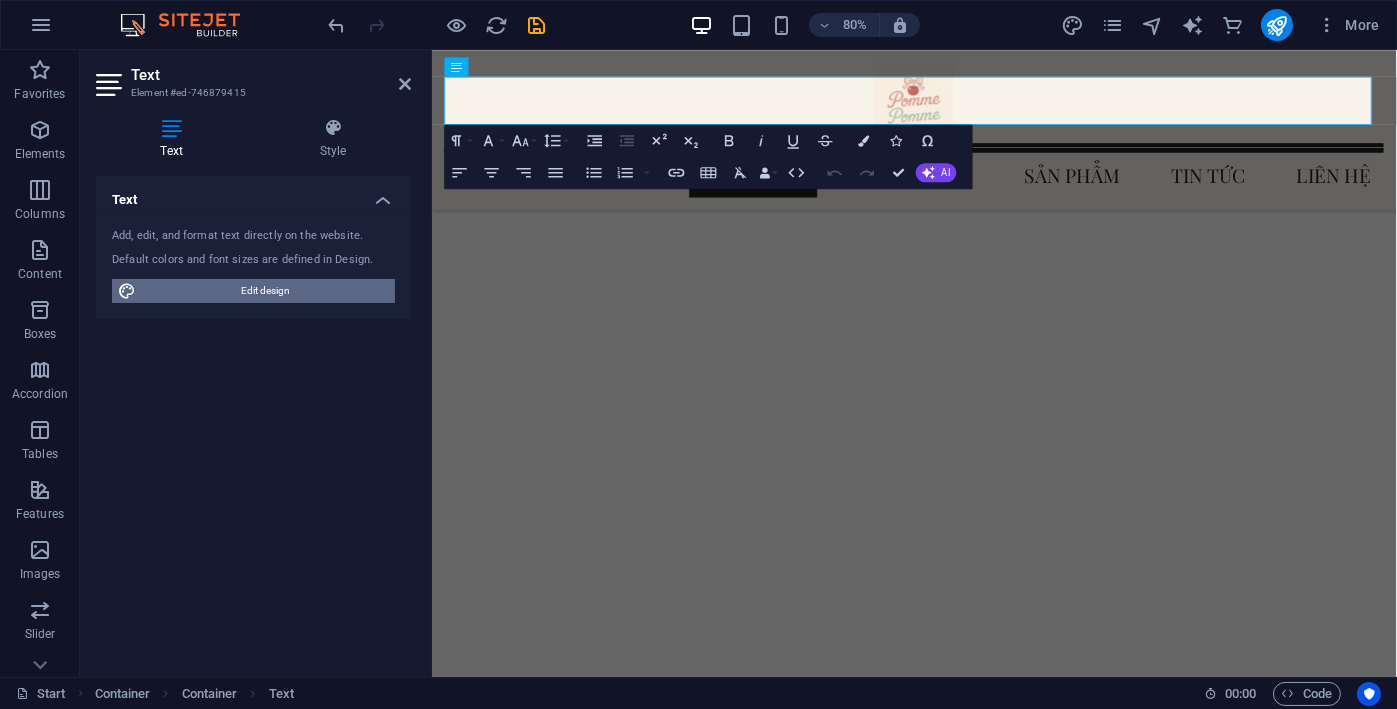 scroll, scrollTop: 627, scrollLeft: 0, axis: vertical 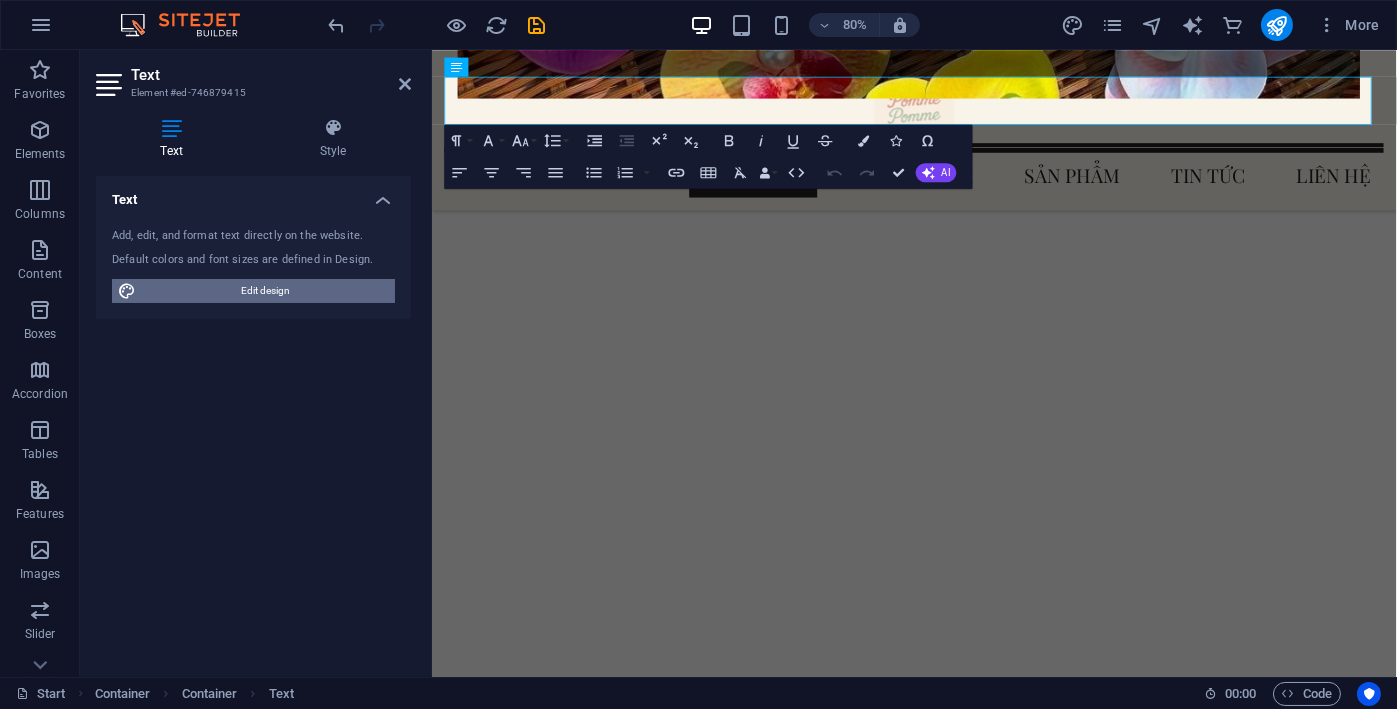 select on "px" 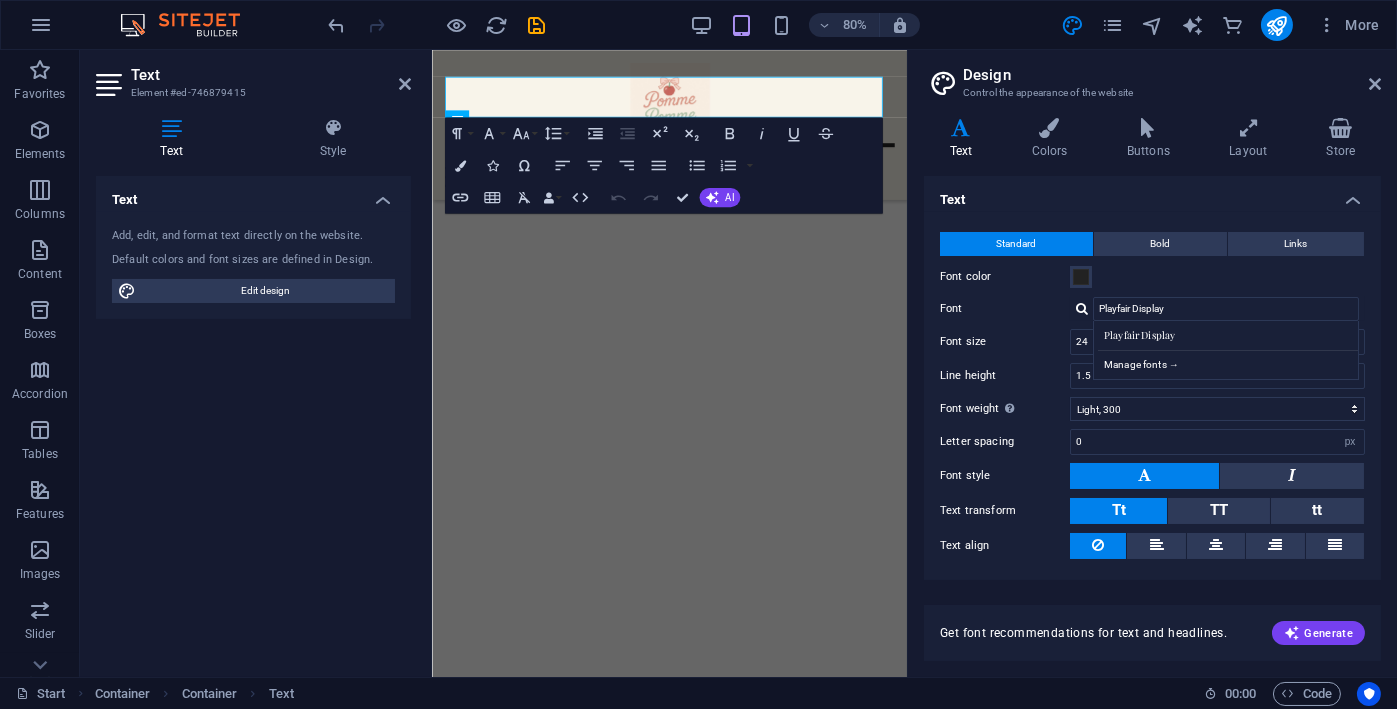 click on "Design" at bounding box center [1172, 75] 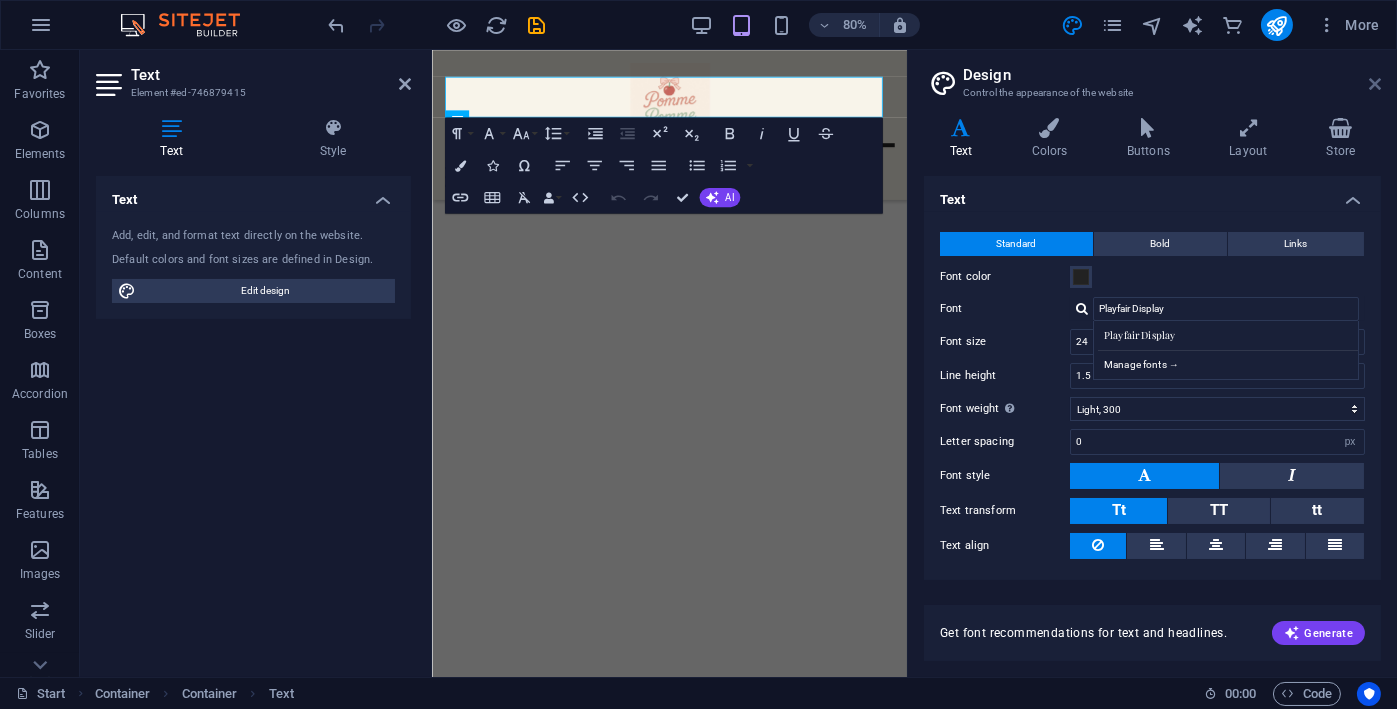 click at bounding box center [1375, 84] 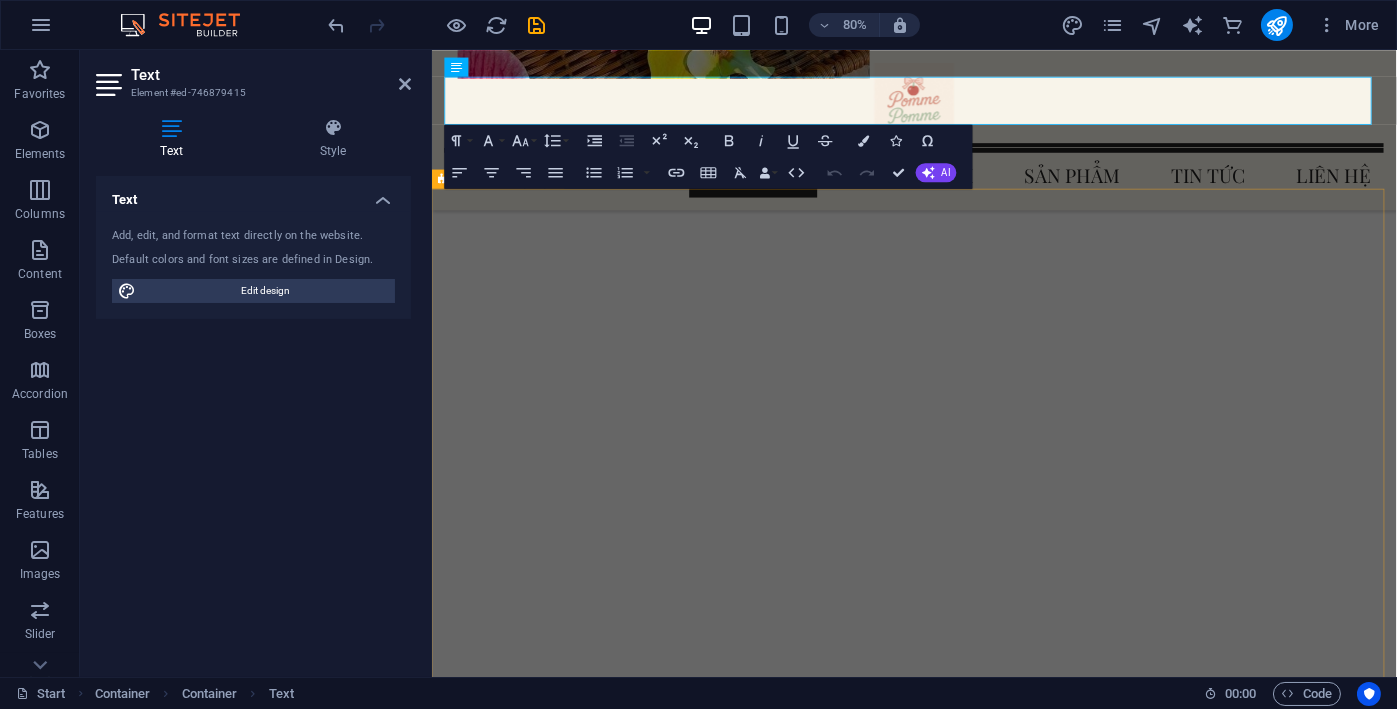 scroll, scrollTop: 693, scrollLeft: 0, axis: vertical 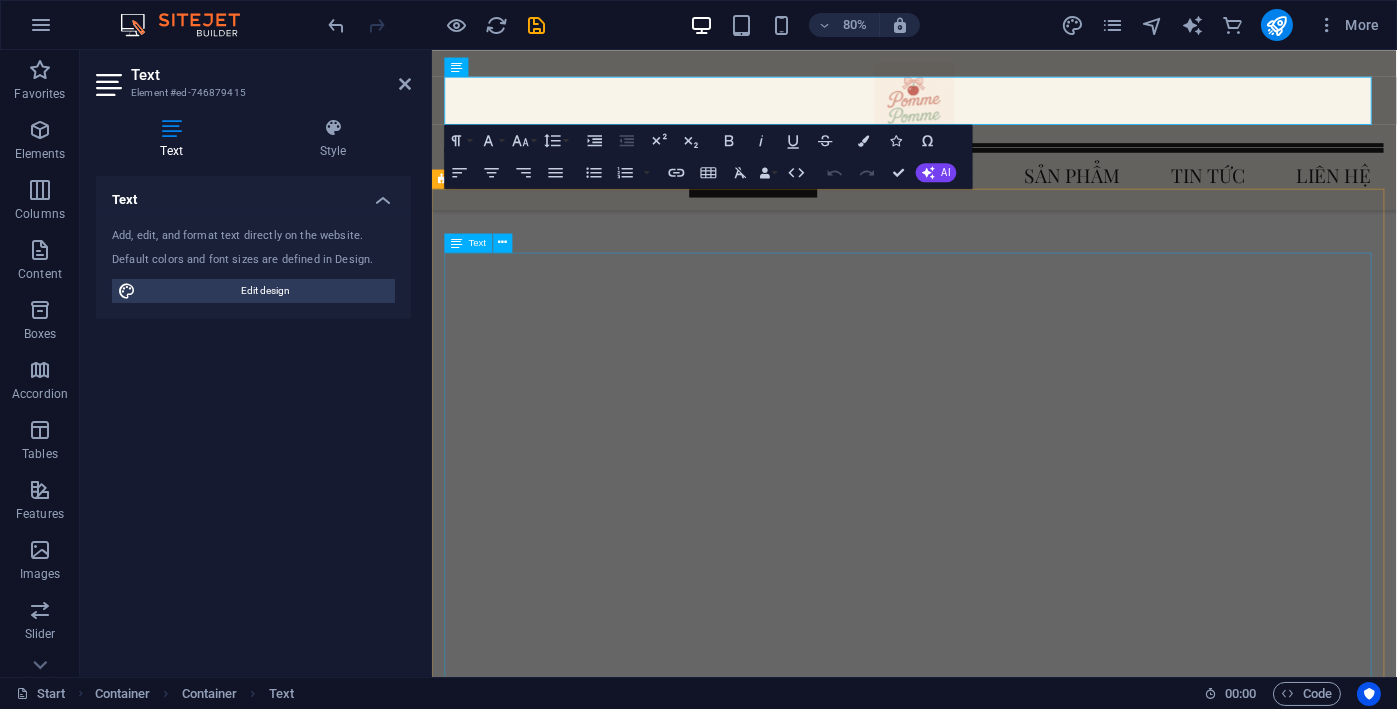 click on "Pomme Pomme là thương hiệu phụ kiện tóc ra đời vào ngày 24/06/2025 bởi nhóm sinh viên ngành Digital Marketing đến từ FPT Polyschool, mang theo khao khát vinh quang bóng đẹp tự nhiên và cá tính của thế hệ trẻ Việt Nam.  Với định hướng sản phẩm hợp xu hướng, giá cả hợp lý và dễ tiếp cận, Pomme Pomme mong muốn trở thành người bạn đồng hành trong mọi khoảnh khắc làm đẹp thường ngày của các bạn trẻ. Không chỉ đơn thuần là thương hiệu phụ kiện, Pomme Pomme hướng tới việc xây dựng một cộng đồng yêu cái đẹp – nơi mọi người có thể tìm thấy cảm hứng để sáng tạo, thể hiện cá tính và lan tỏa sự tự động qua những chi tiết nhỏ trên mái tóc. Pomme Pomme – Nhỏ mà có võ. Phụ kiện tóc trẻ trung cho cách bạn thêm hào hứng." at bounding box center [1034, 1620] 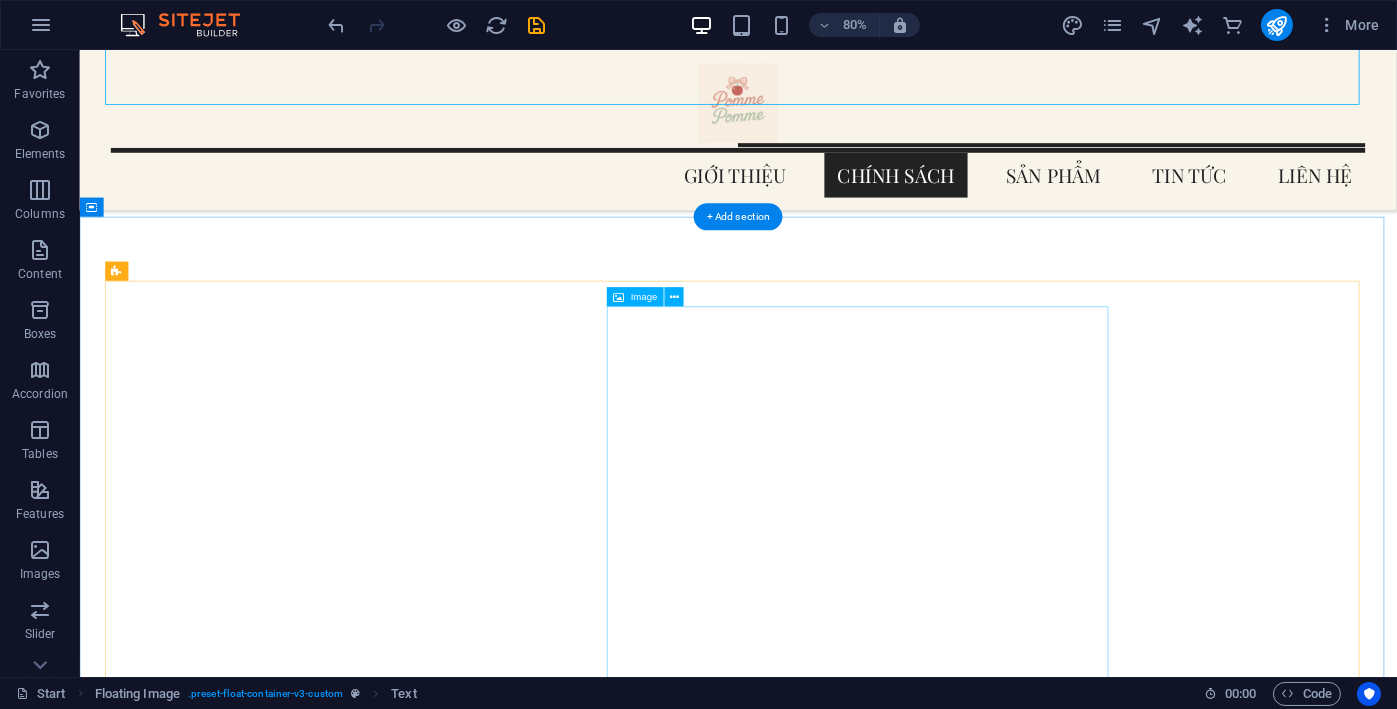 scroll, scrollTop: 1522, scrollLeft: 0, axis: vertical 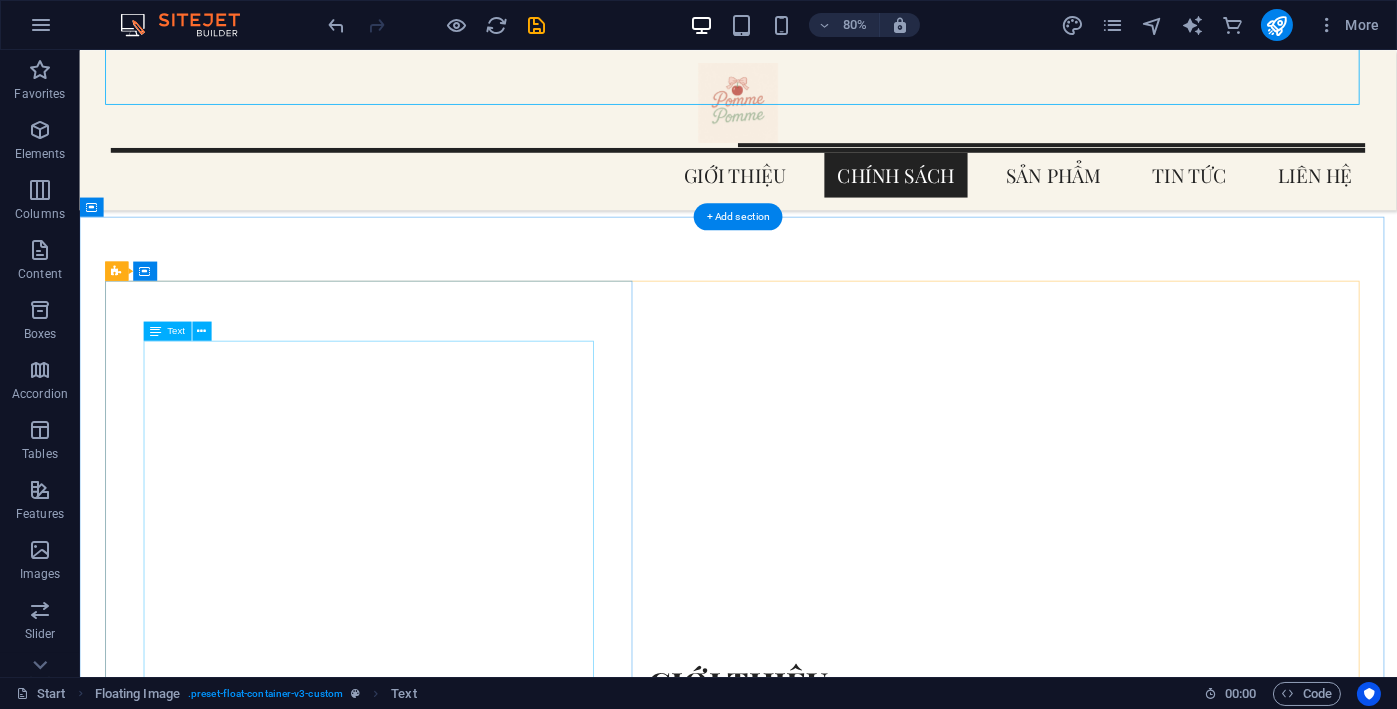 click on "Pomme Pomme cam kết mang đến cho khách hàng những sản phẩm chất lượng, đúng mô tả. Tuy nhiên, nếu sản phẩm gặp lỗi, chúng tôi hỗ trợ thay đổi các điều kiện sau: Thời gian áp dụng  : Trong vòng  3 ngày kể từ khi nhận hàng  . Áp dụng với các trường hợp lệ  : Giao sai mẫu, sai màu, sai số lượng so với đơn hàng. Sản phẩm bị lỗi do sản xuất (rách, bung keo, hỏng khóa…). Không áp dụng thanh toán  cho: Sản phẩm đã qua sử dụng, Tẩy rửa, Chấn thương. Error do người dùng làm hỏng. Sản phẩm trong chương trình giảm giá đặc biệt, flash sale." at bounding box center (746, 2162) 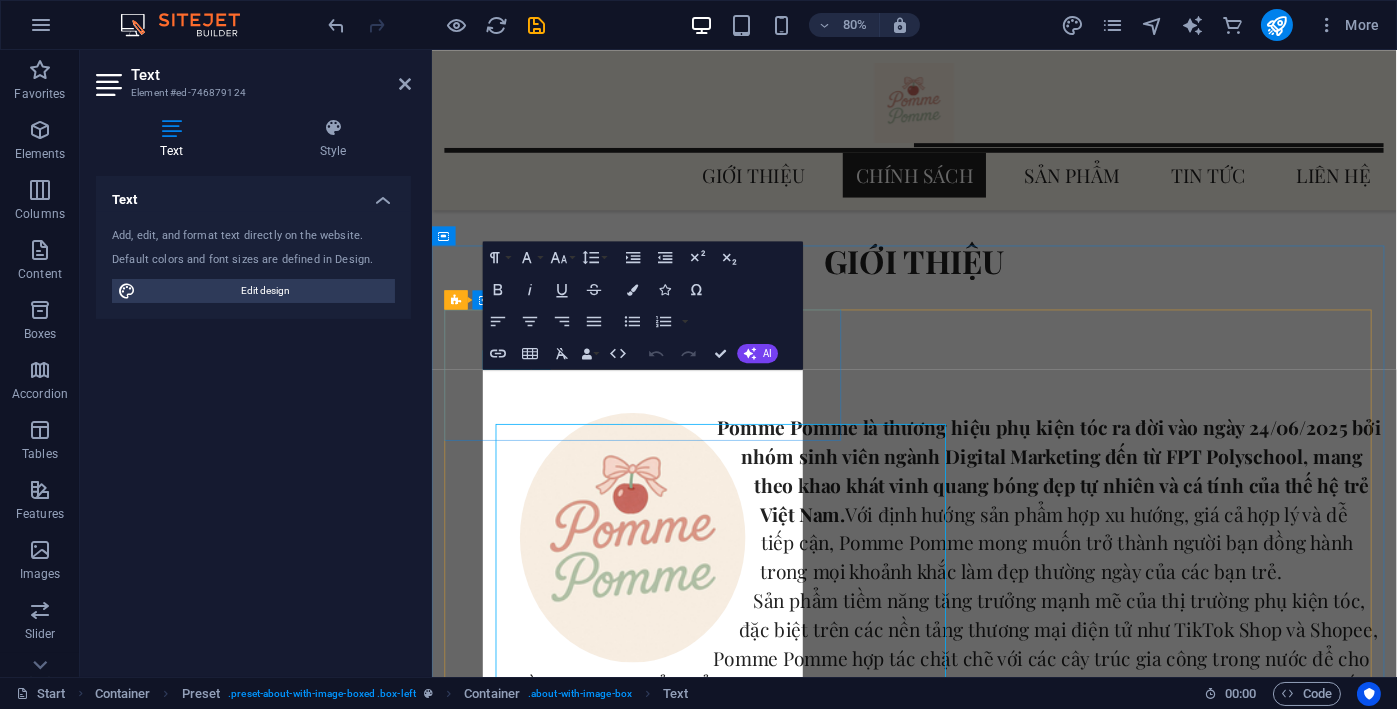 scroll, scrollTop: 1418, scrollLeft: 0, axis: vertical 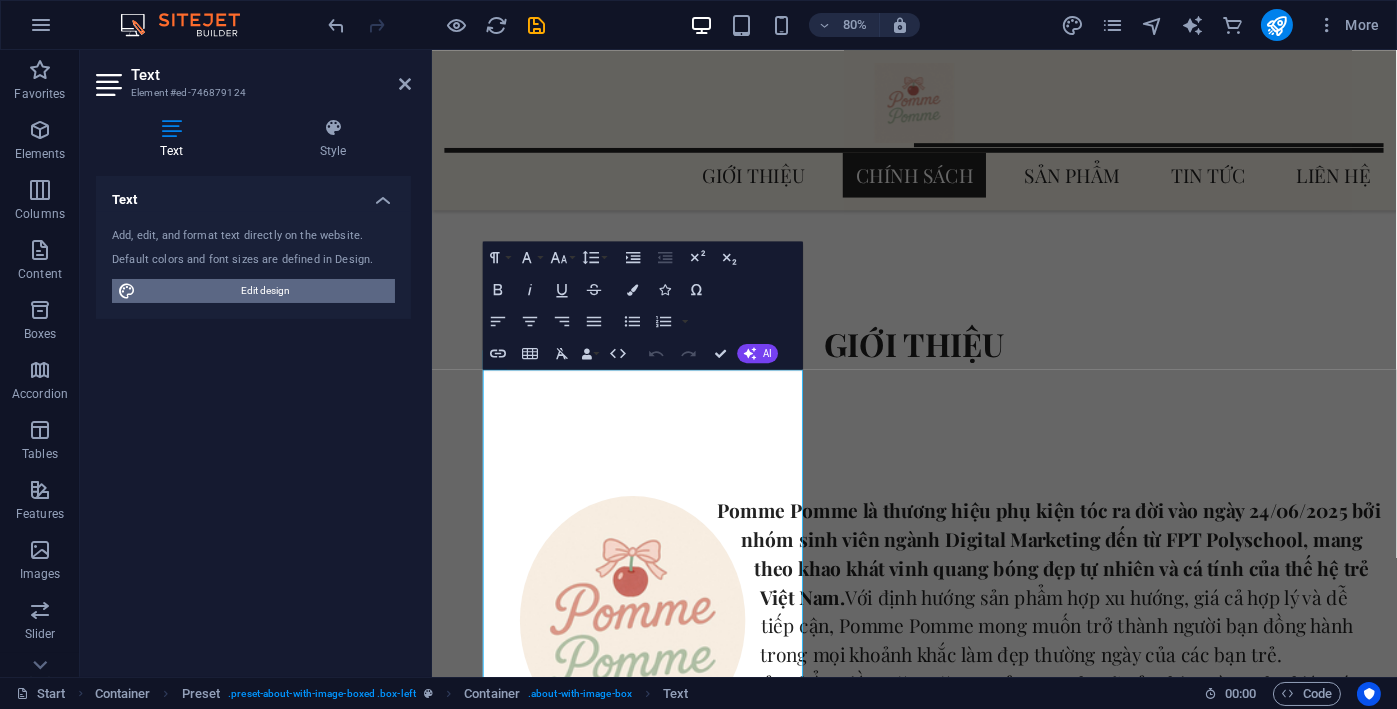 click on "Edit design" at bounding box center [265, 291] 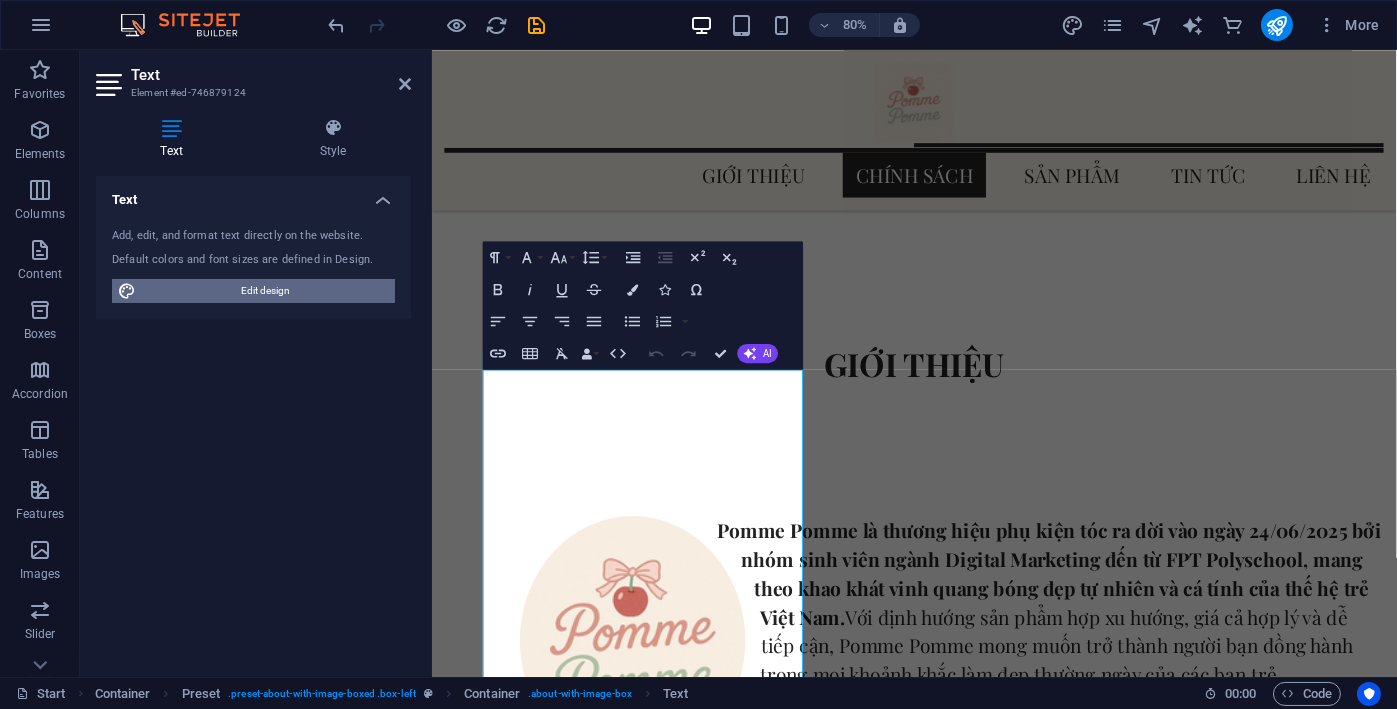 select on "px" 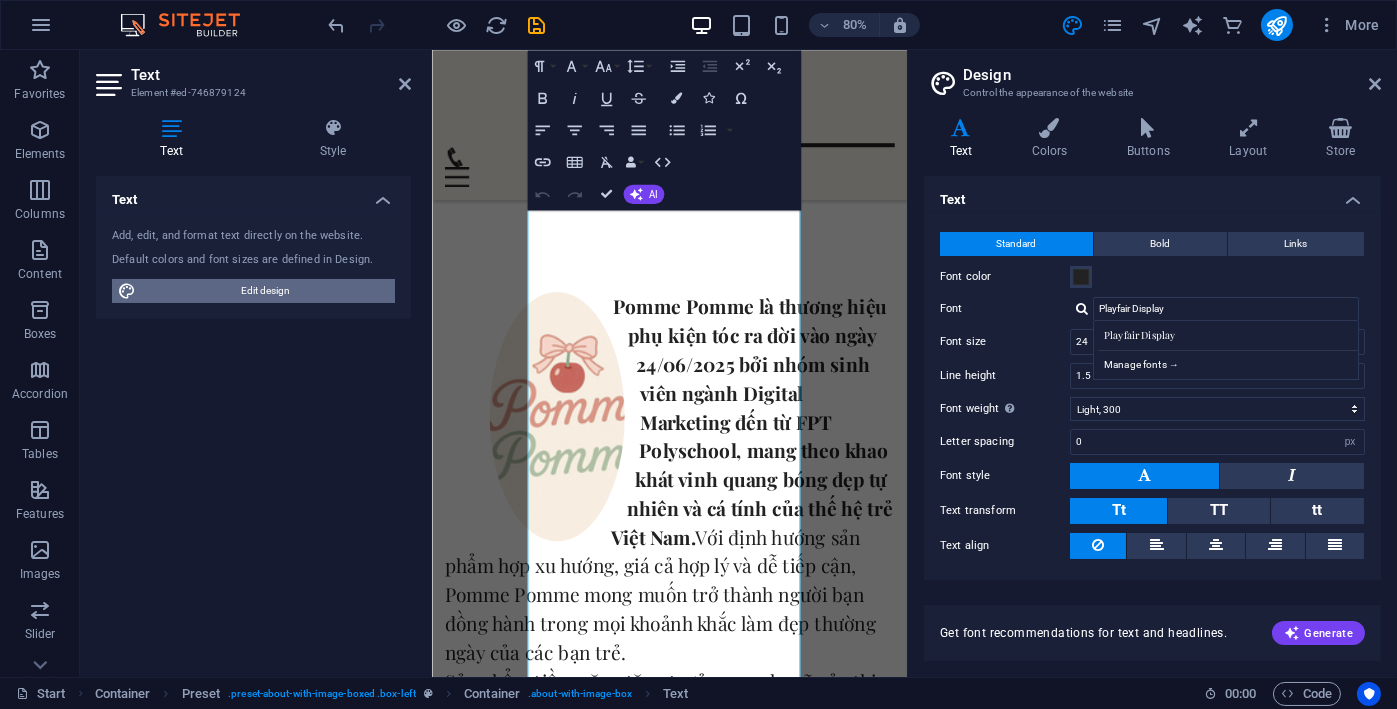 scroll, scrollTop: 2738, scrollLeft: 0, axis: vertical 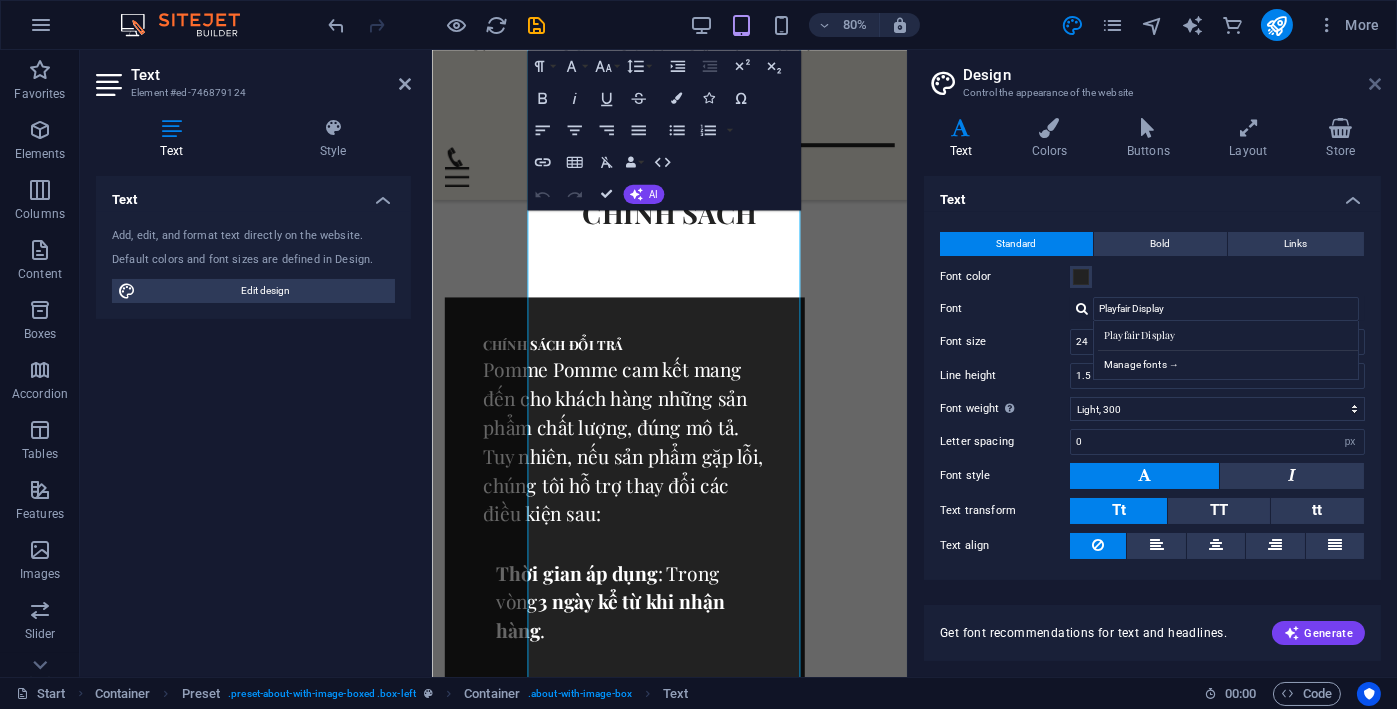 drag, startPoint x: 1375, startPoint y: 86, endPoint x: 1127, endPoint y: 79, distance: 248.09877 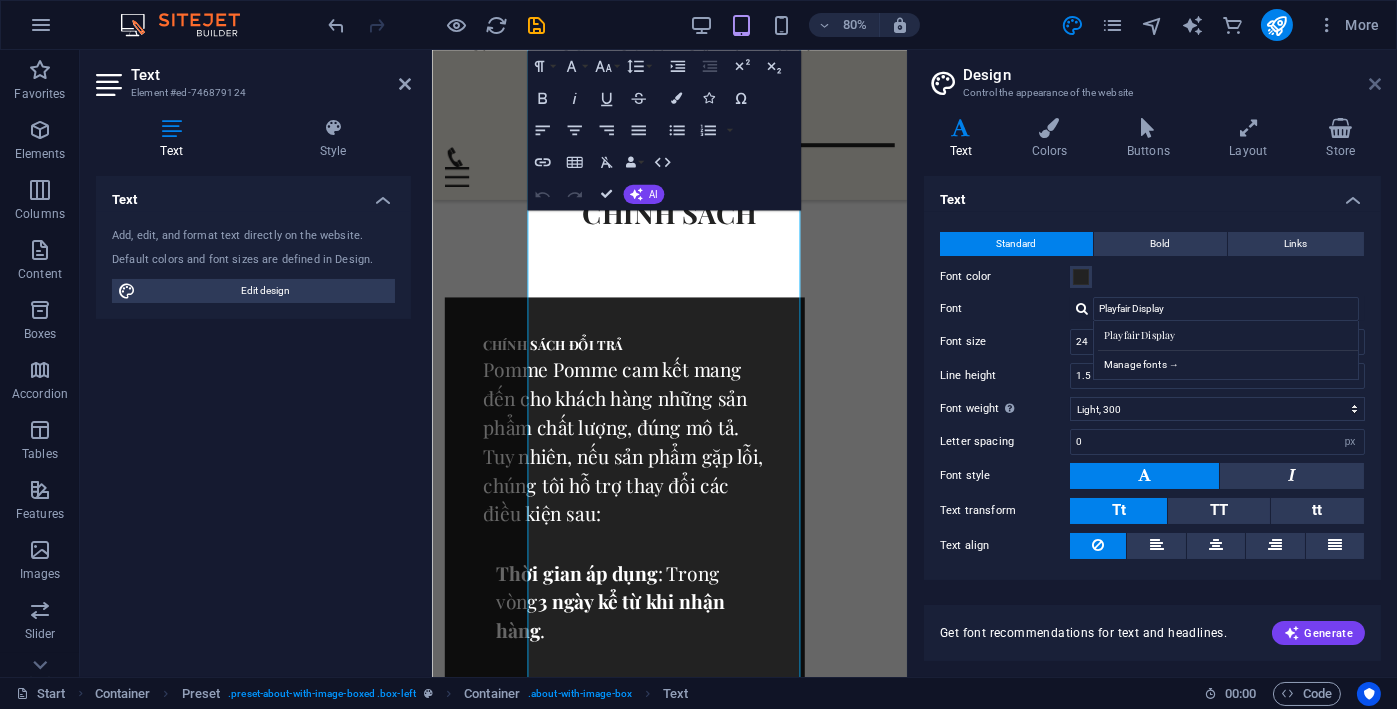 click at bounding box center (1375, 84) 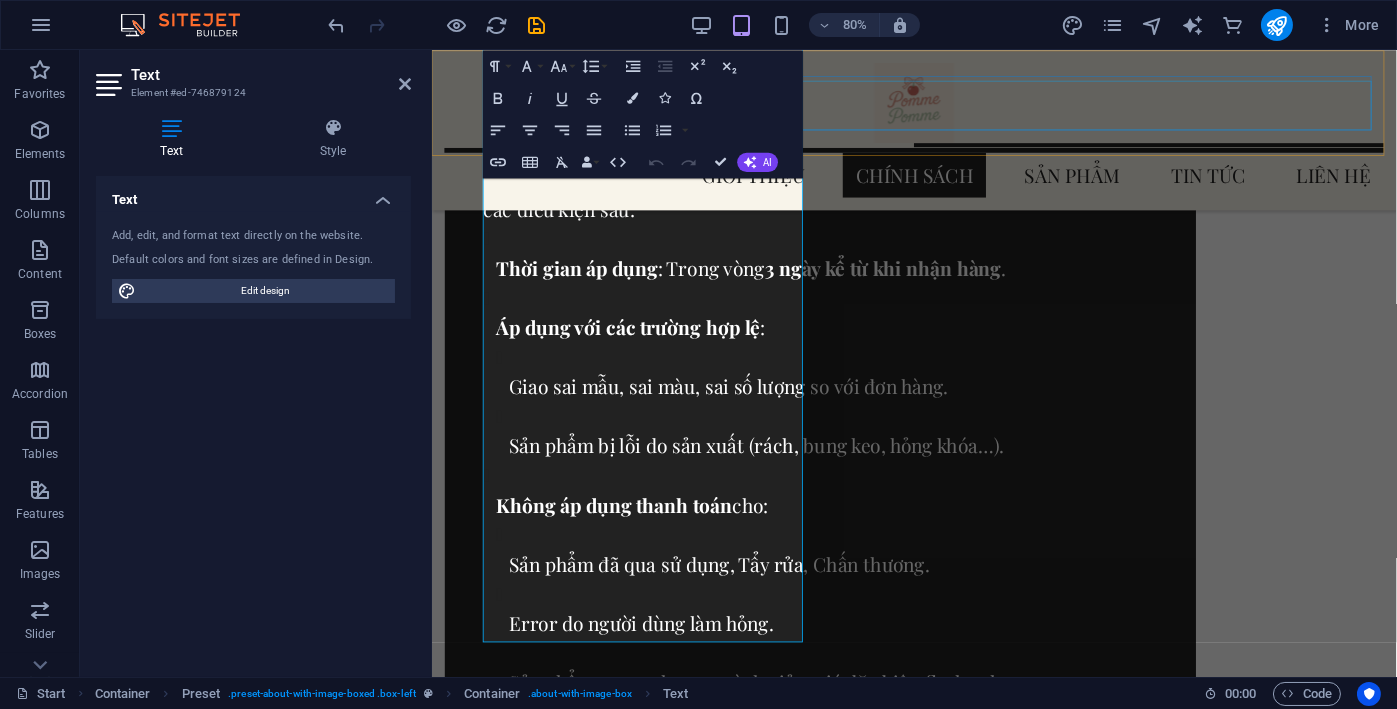 scroll, scrollTop: 2025, scrollLeft: 0, axis: vertical 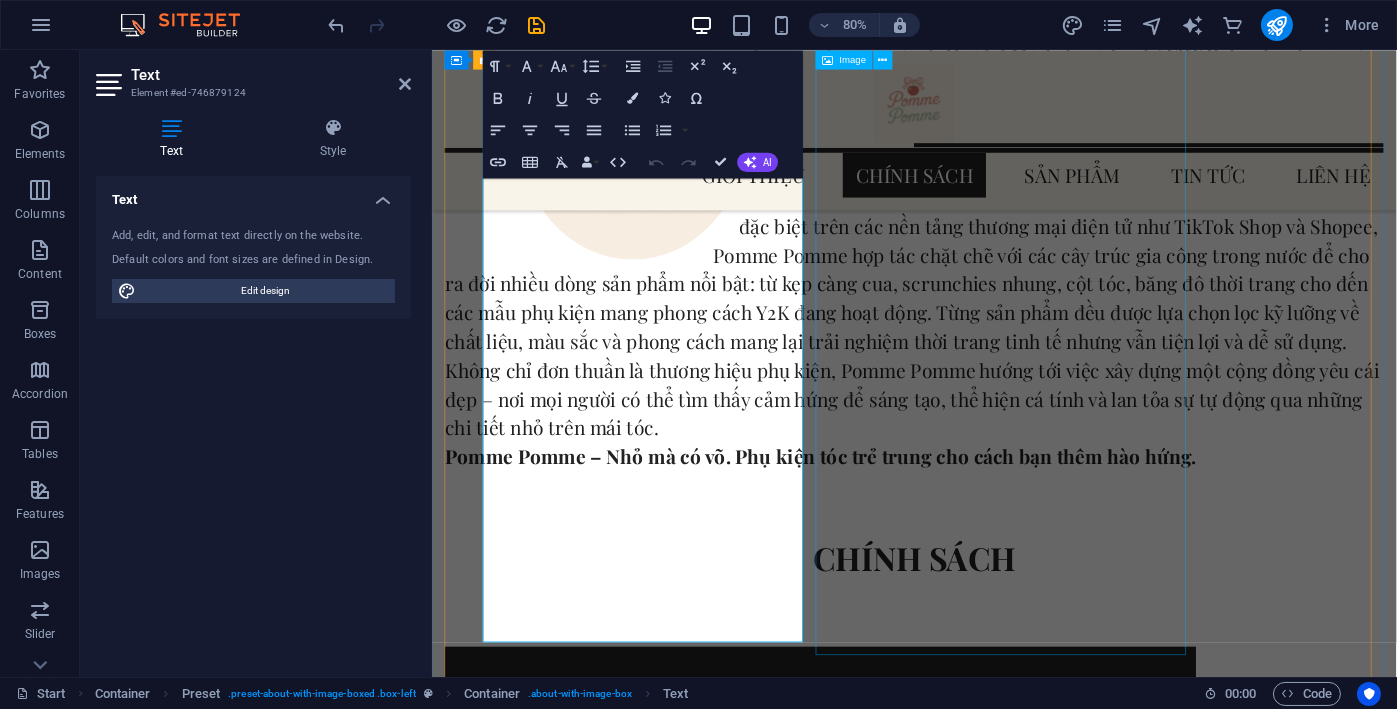 click at bounding box center [556, 1701] 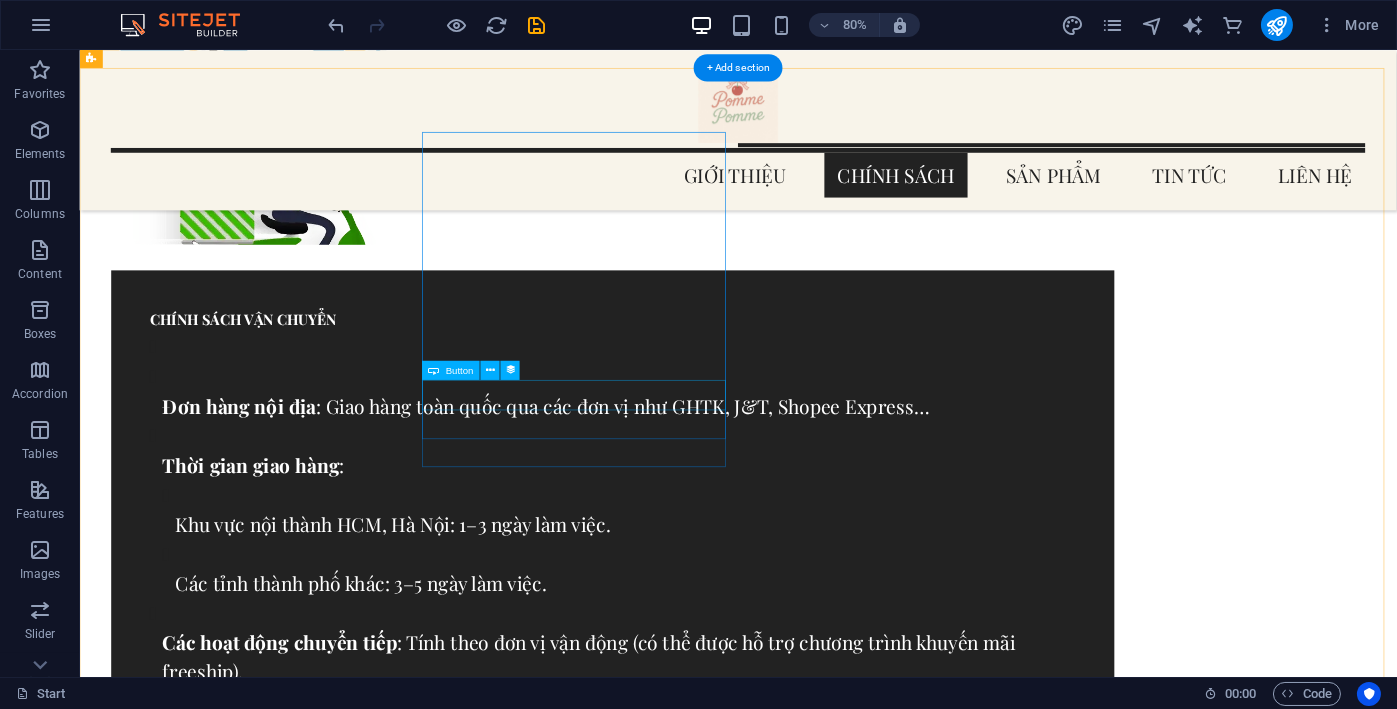 scroll, scrollTop: 4368, scrollLeft: 0, axis: vertical 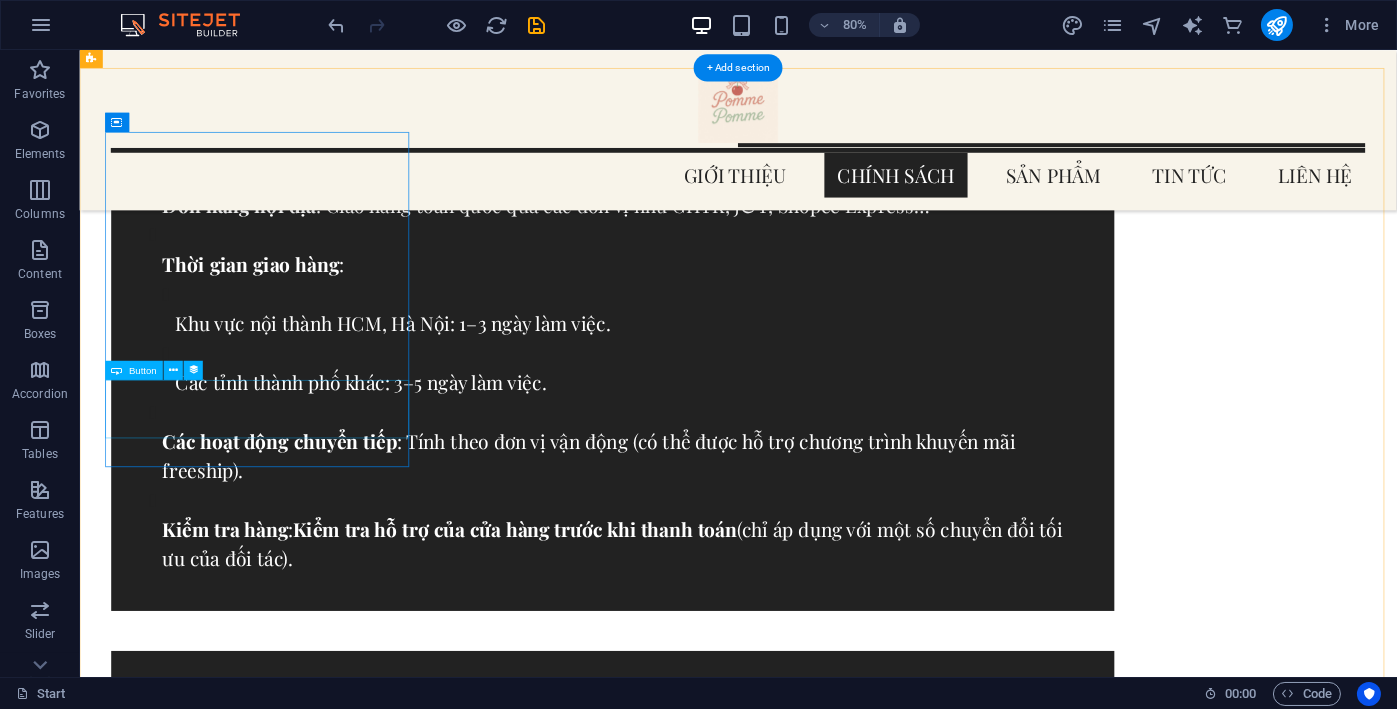 click on "Kẹp Càng Cua Chữ Nhật Bản To" at bounding box center [880, 1931] 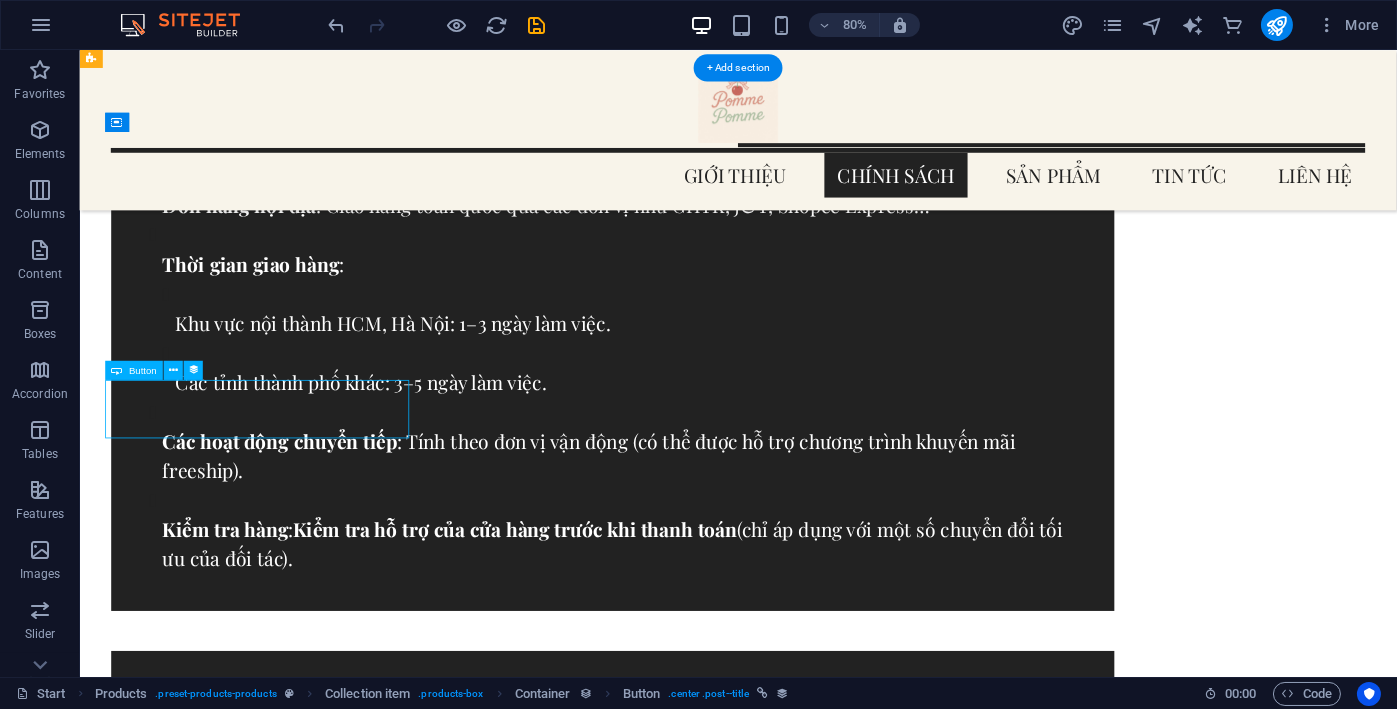 click on "Kẹp Càng Cua Chữ Nhật Bản To" at bounding box center (880, 1931) 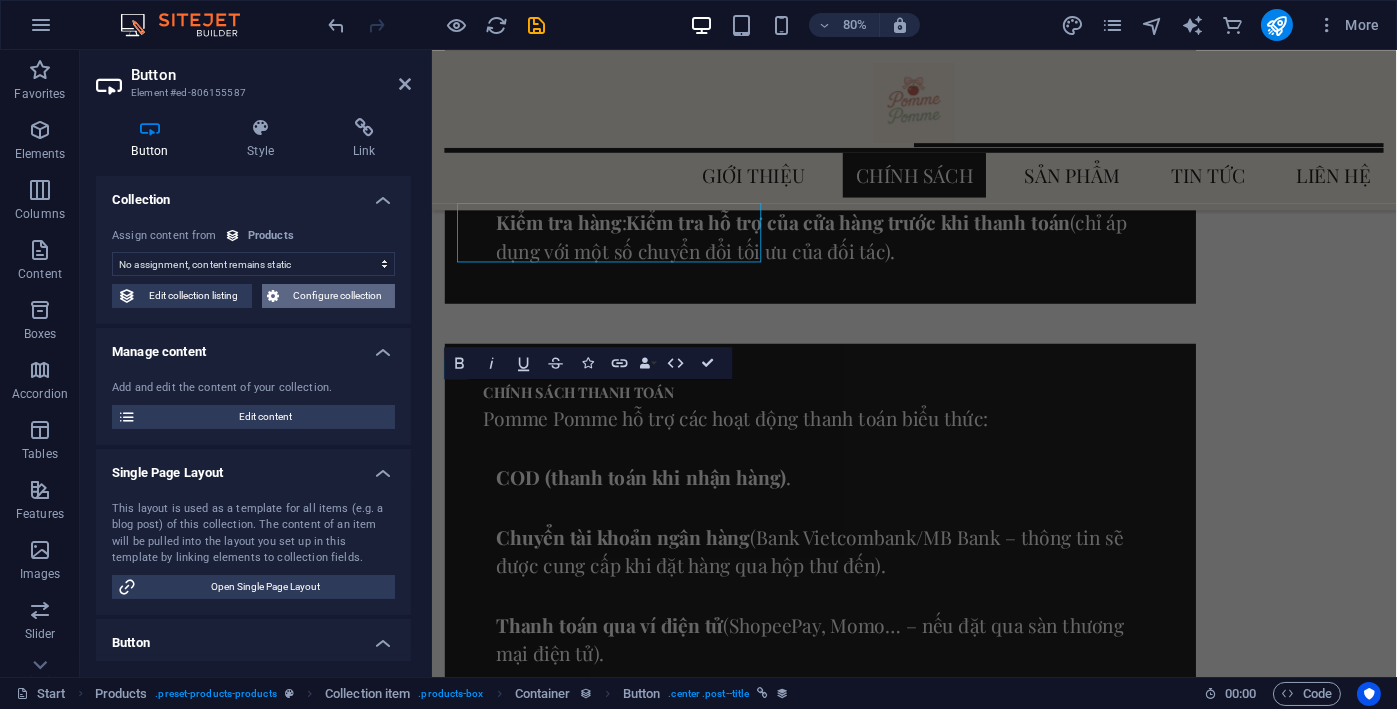 scroll, scrollTop: 4588, scrollLeft: 0, axis: vertical 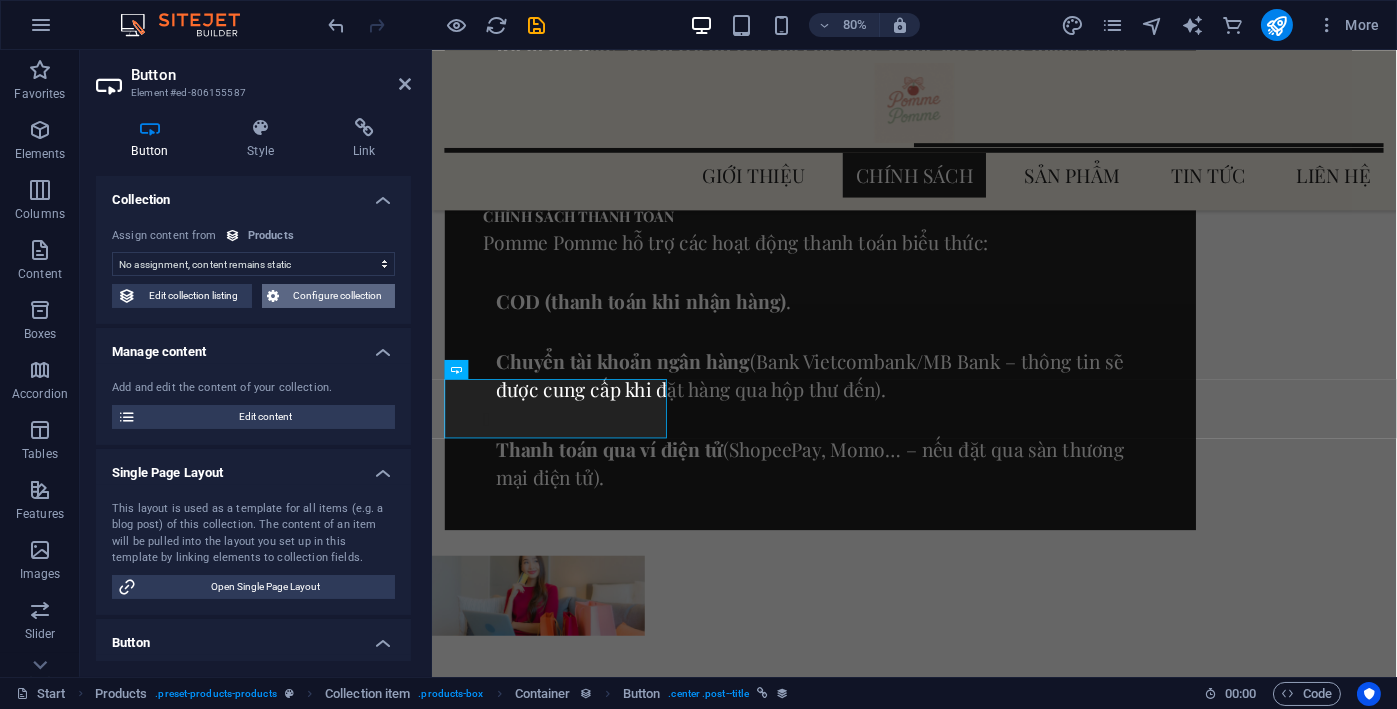 select on "name" 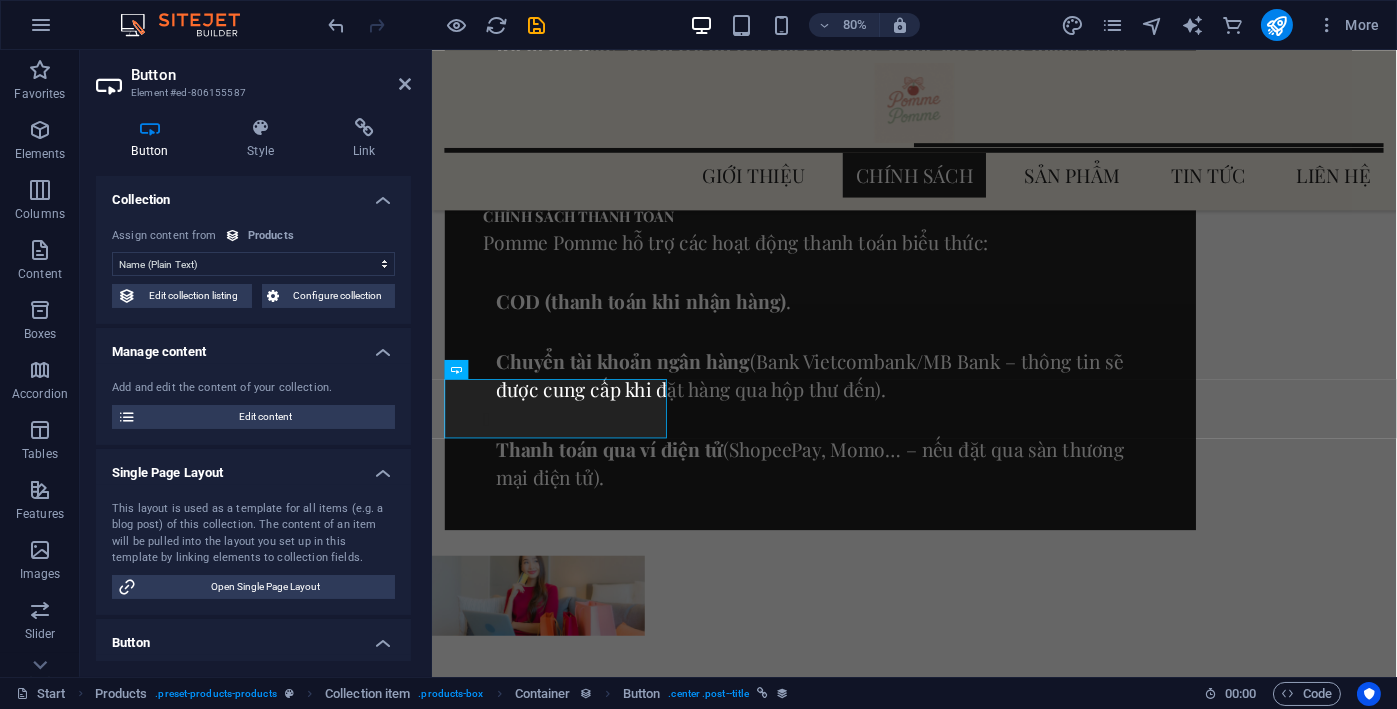 click on "No assignment, content remains static Created at (Date) Updated at (Date) Name (Plain Text) Slug (Plain Text) Product image (File) Price (Plain Text) Product number (Number) Product description (CMS) Availability (Choice) Gallery (Multiple Files)" at bounding box center (253, 264) 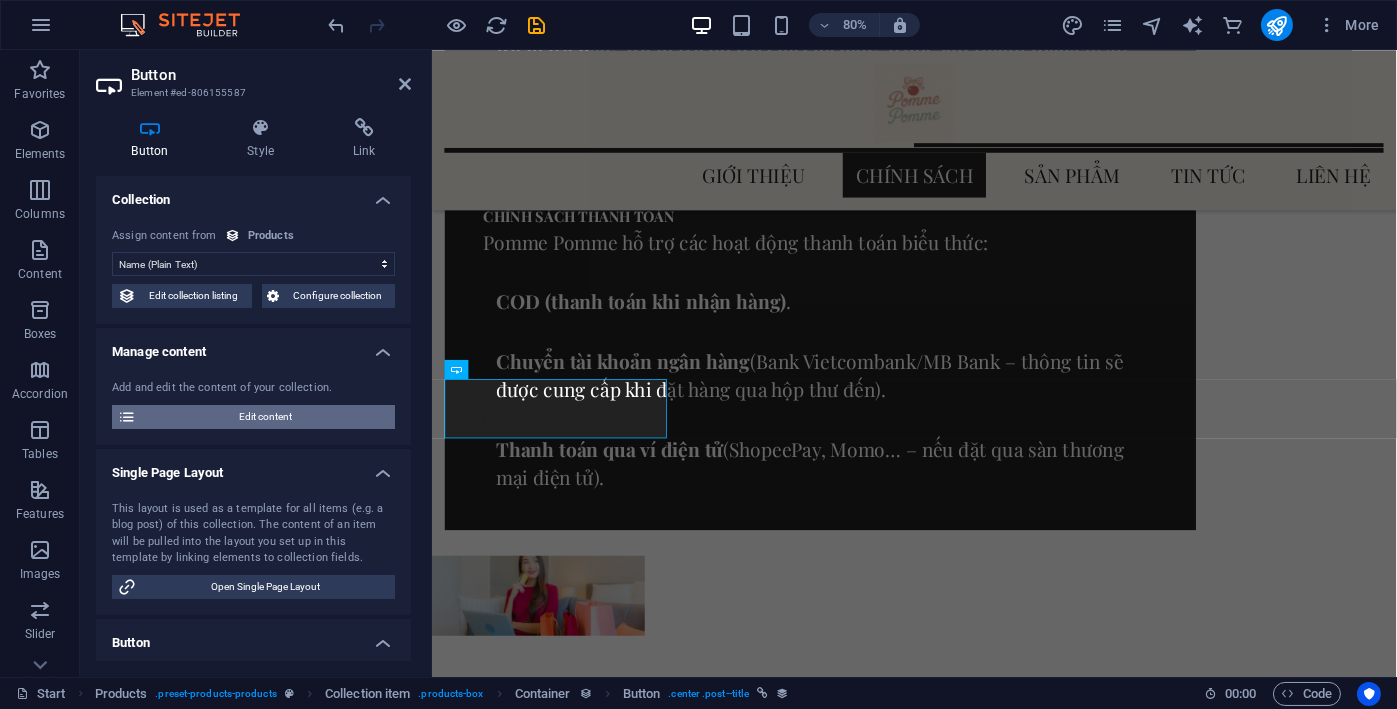 click on "Edit content" at bounding box center [265, 417] 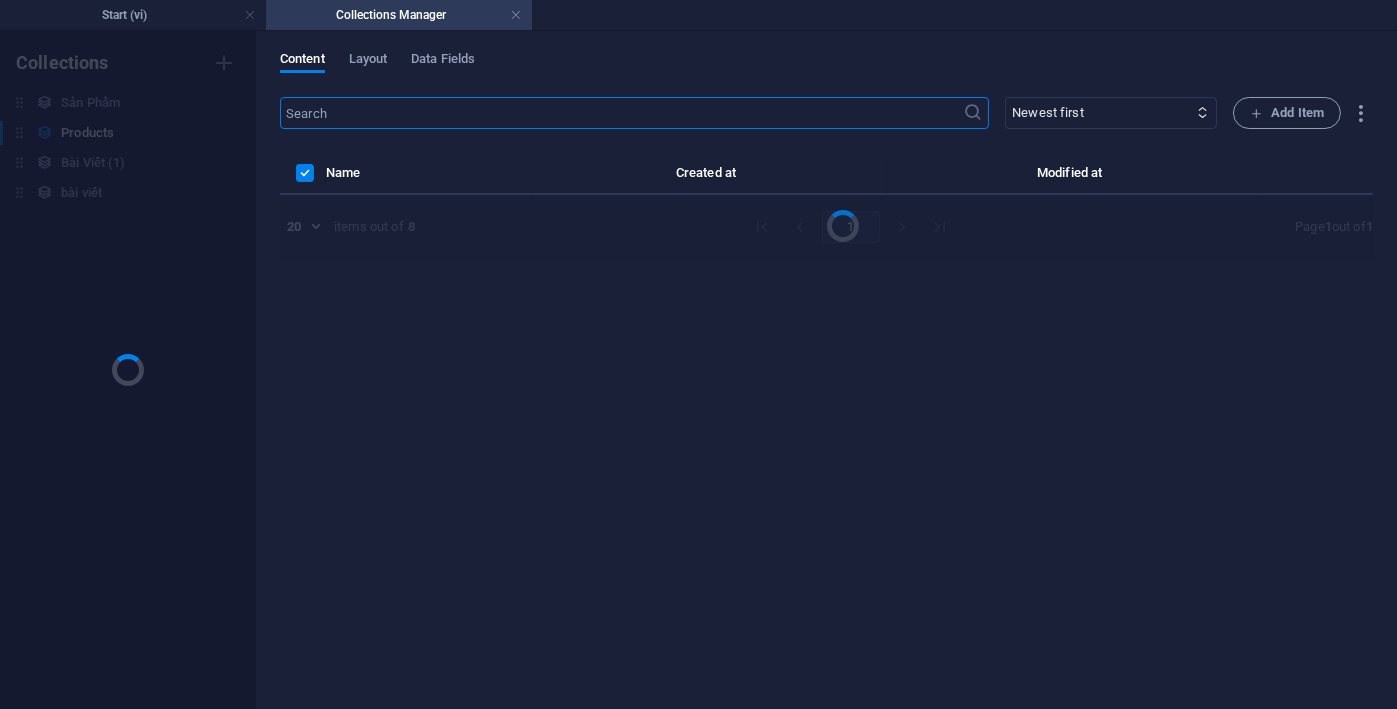 scroll, scrollTop: 0, scrollLeft: 0, axis: both 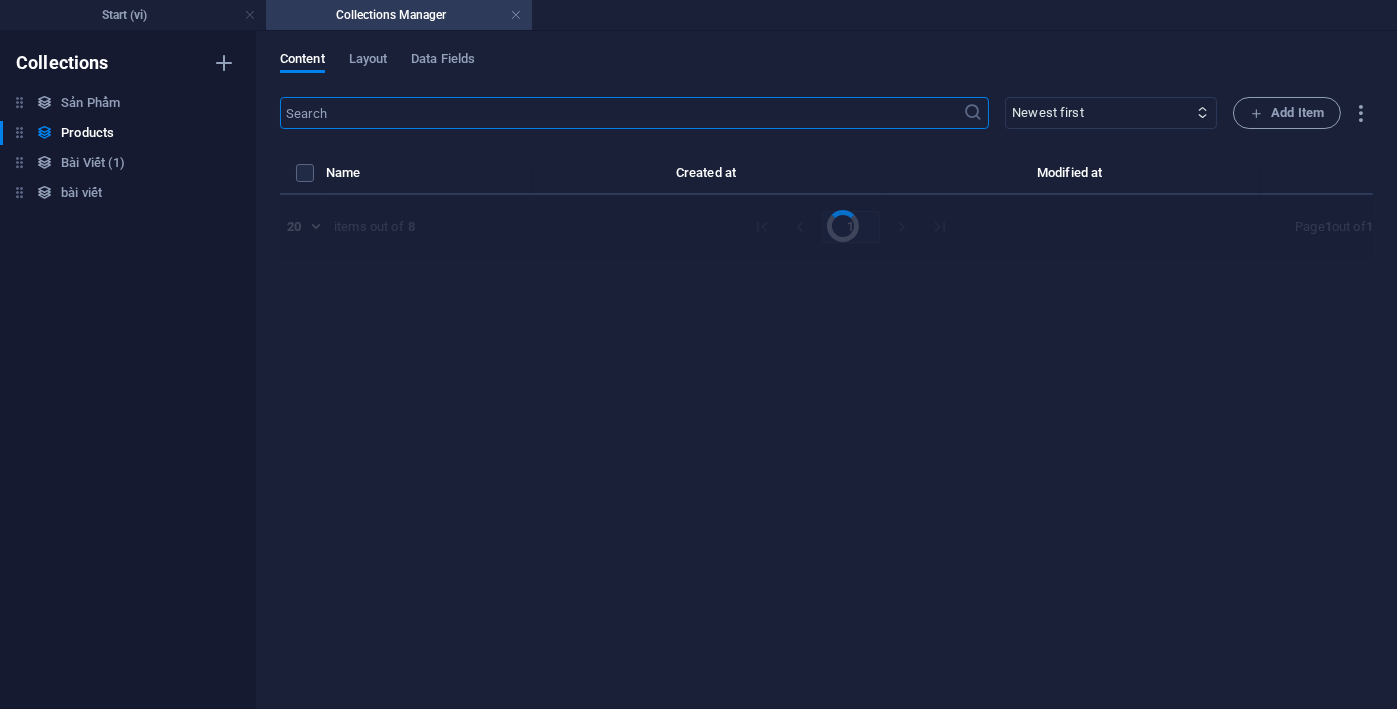 select on "In stock" 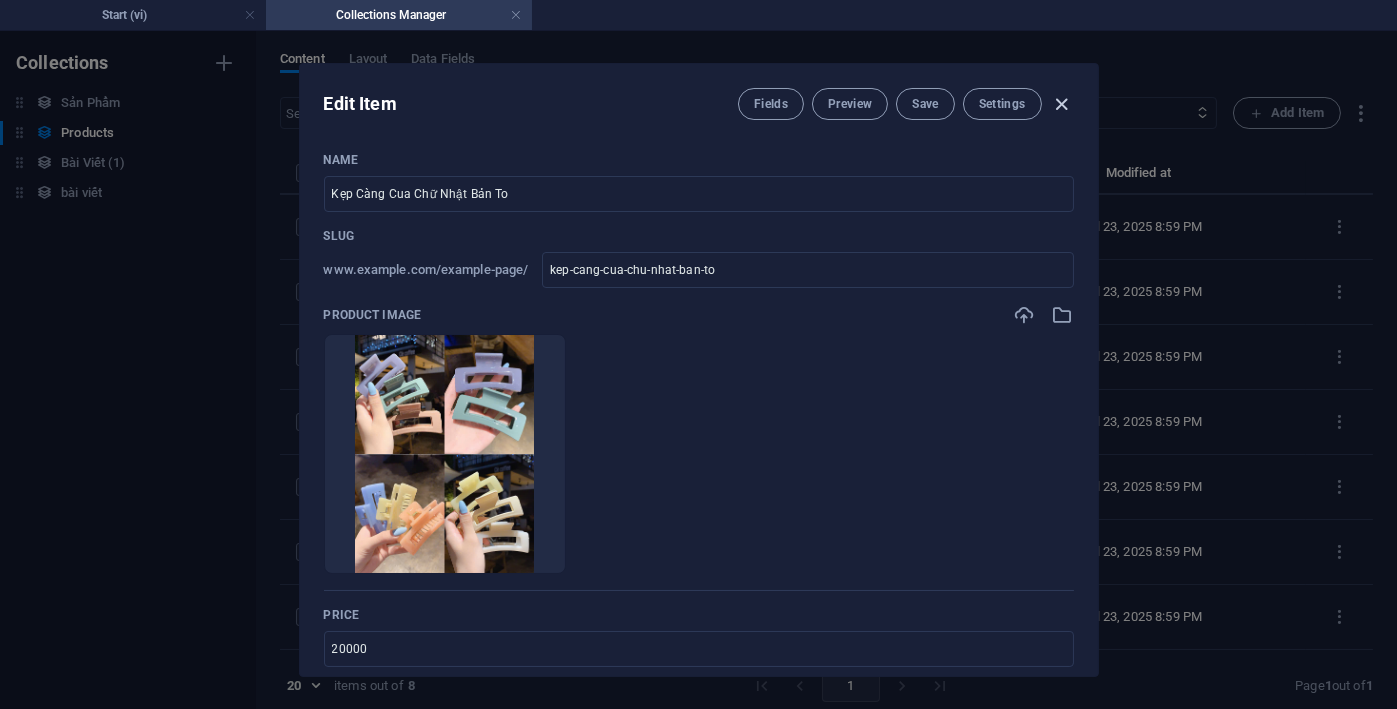 click at bounding box center [1061, 104] 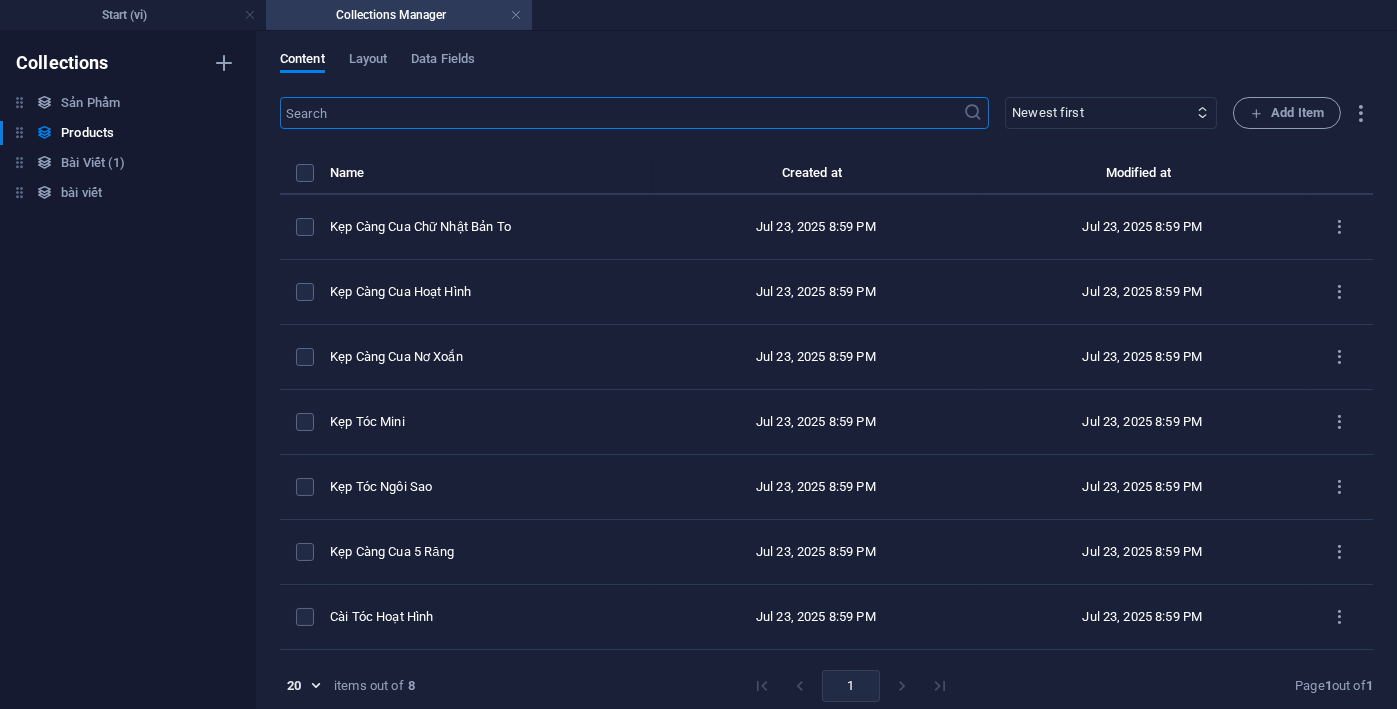 type on "kep-cang-cua-chu-nhat-ban-to" 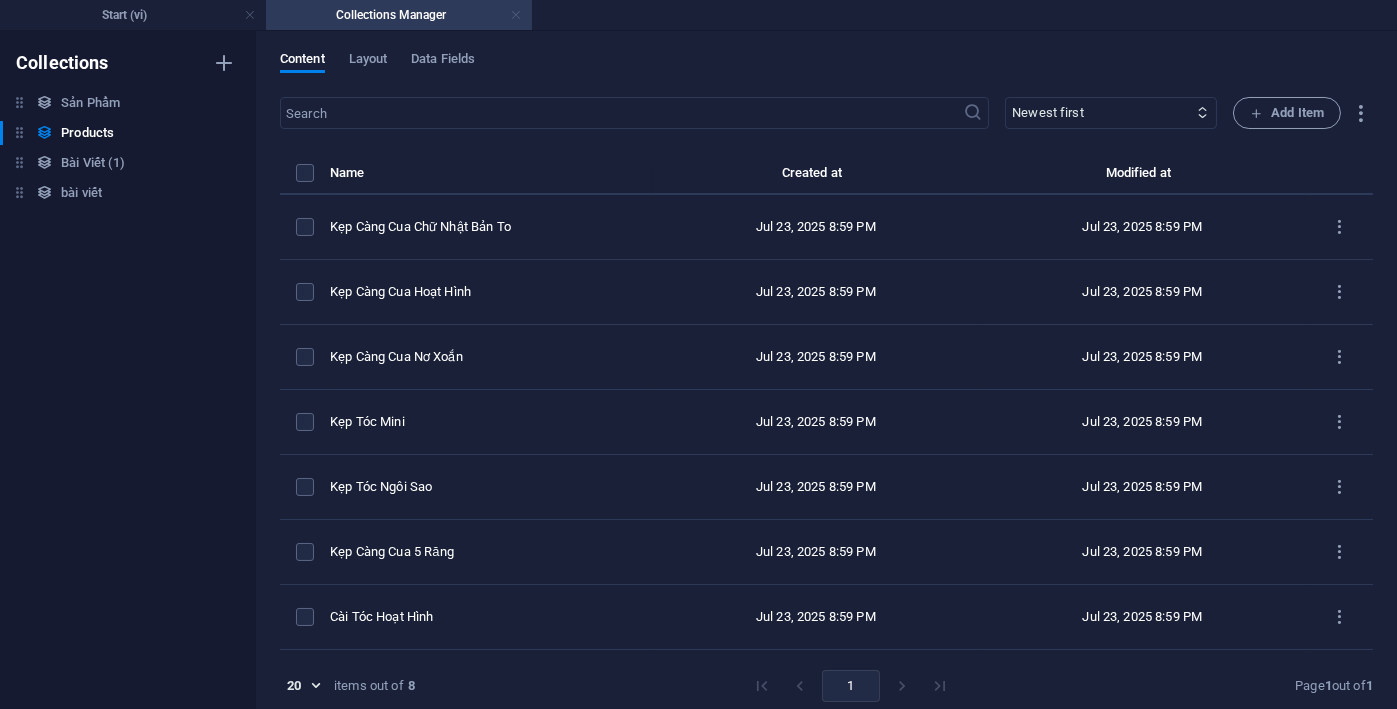 click at bounding box center (516, 15) 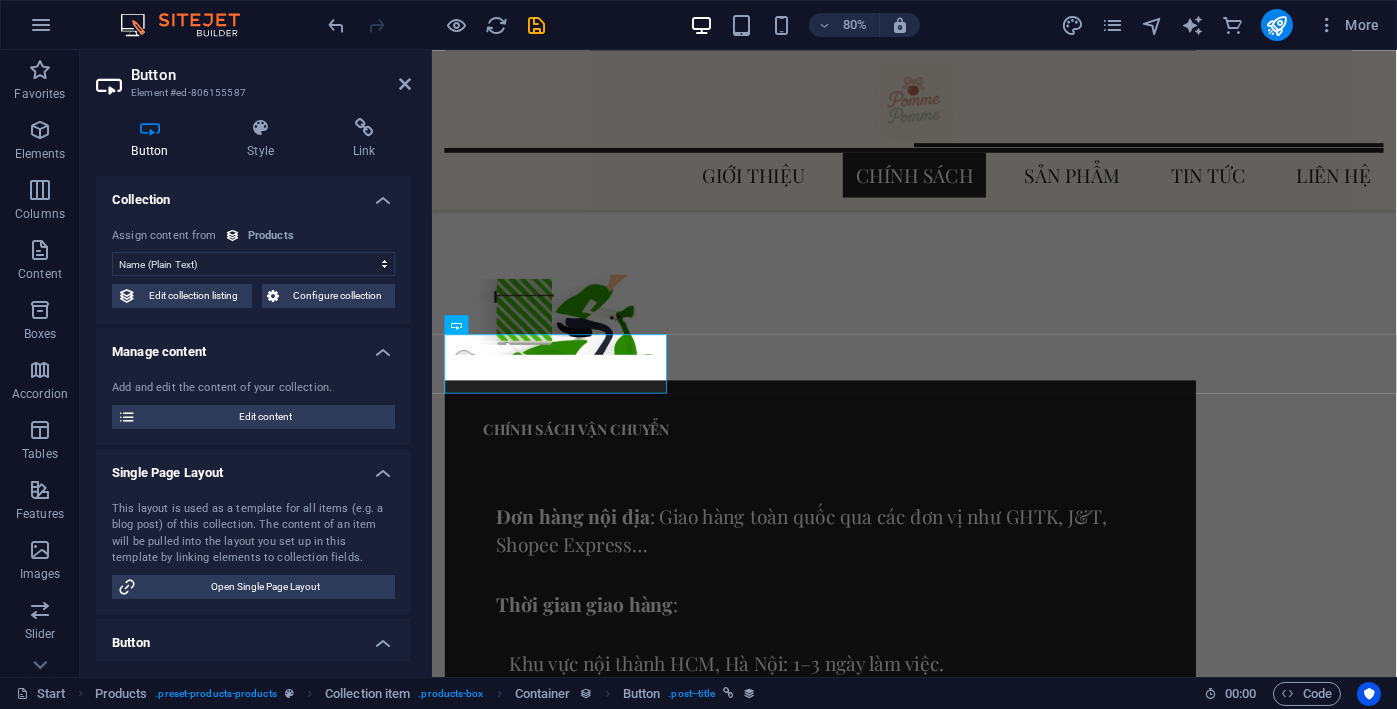 scroll, scrollTop: 4644, scrollLeft: 0, axis: vertical 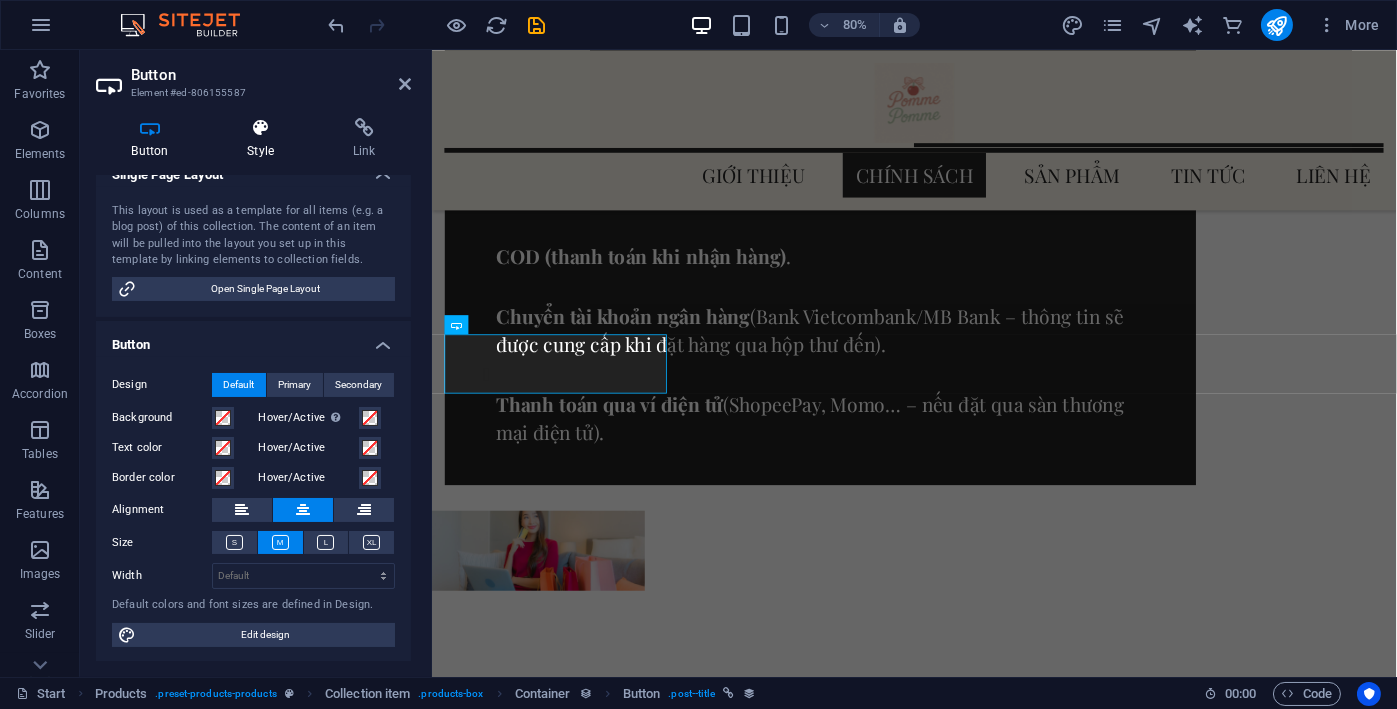 click at bounding box center (261, 128) 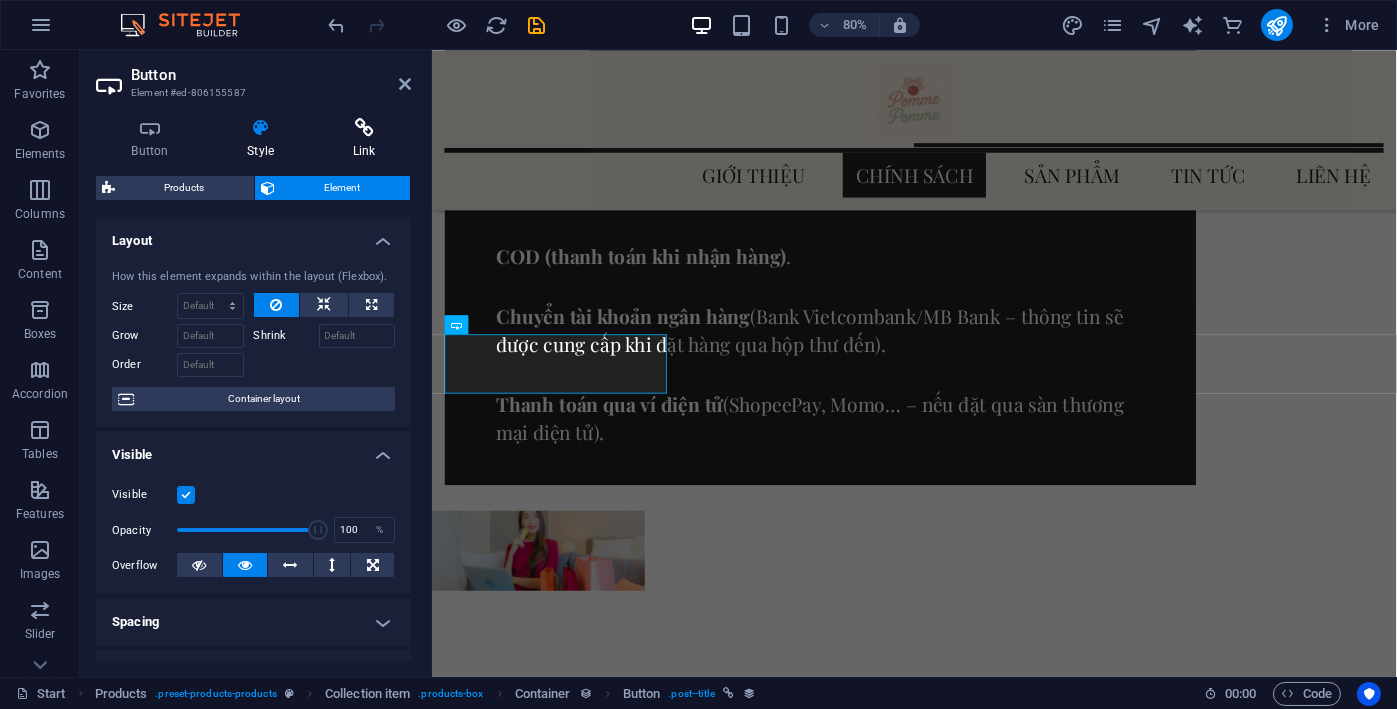 click at bounding box center [364, 128] 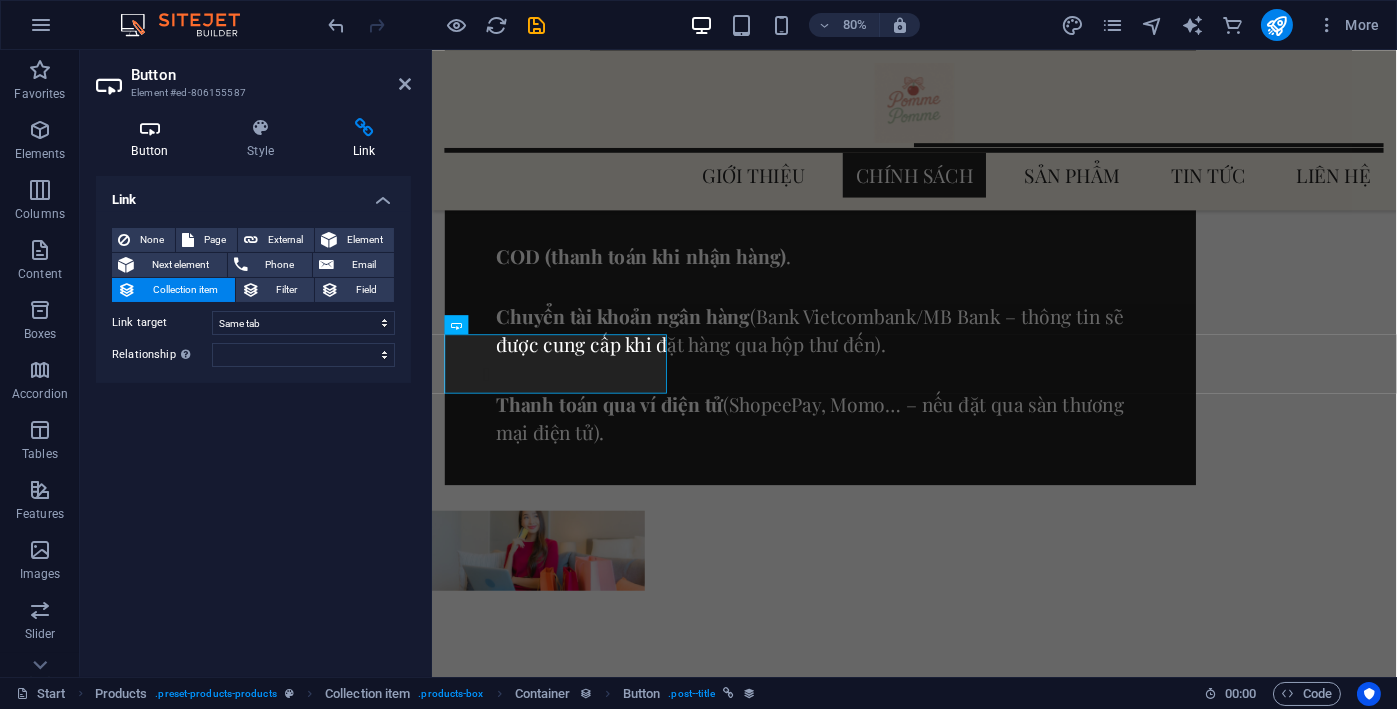 click on "Button" at bounding box center [154, 139] 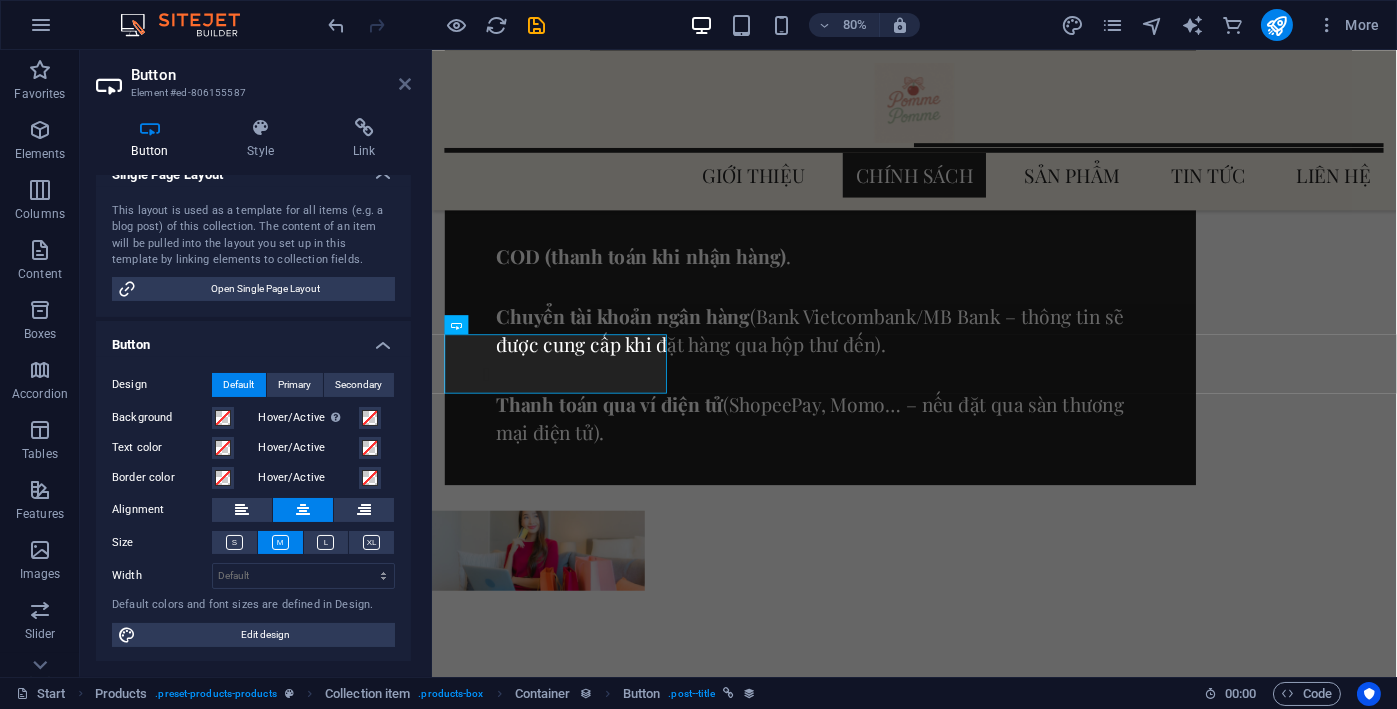 drag, startPoint x: 401, startPoint y: 79, endPoint x: 468, endPoint y: 105, distance: 71.867935 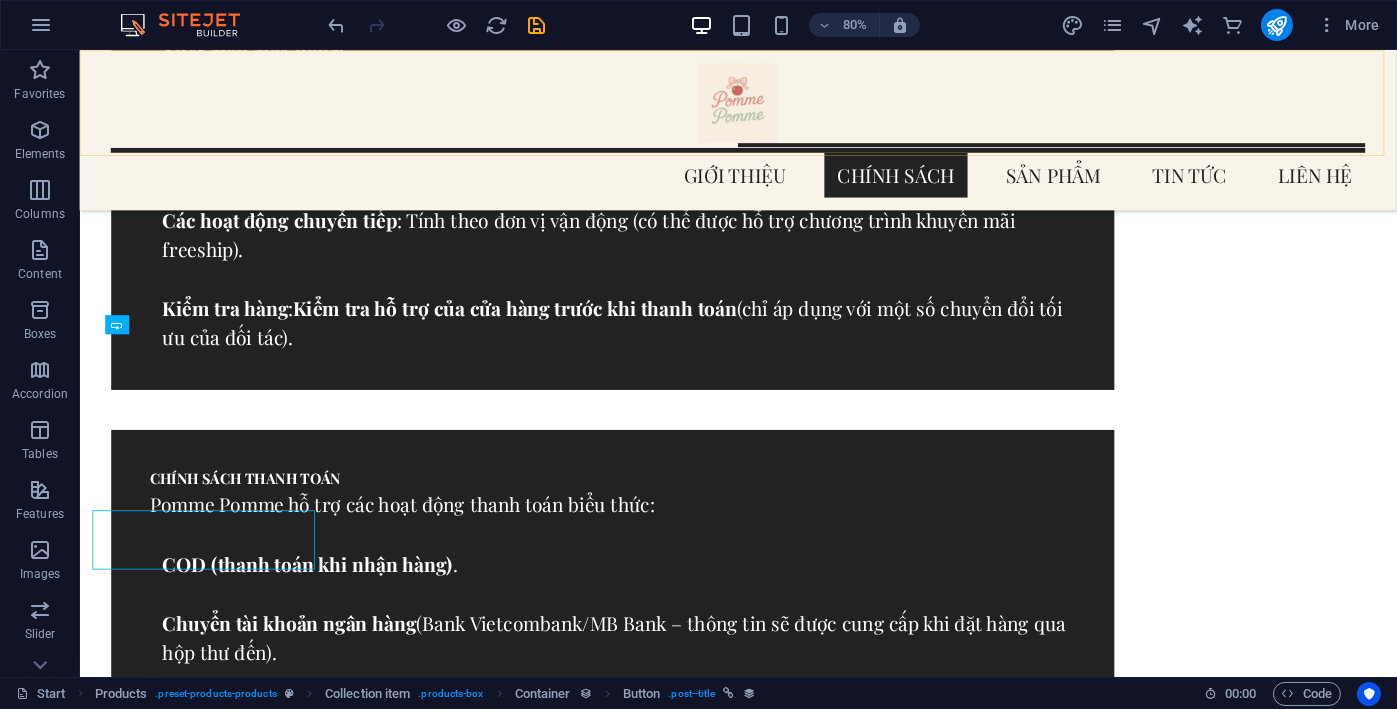 scroll, scrollTop: 4424, scrollLeft: 0, axis: vertical 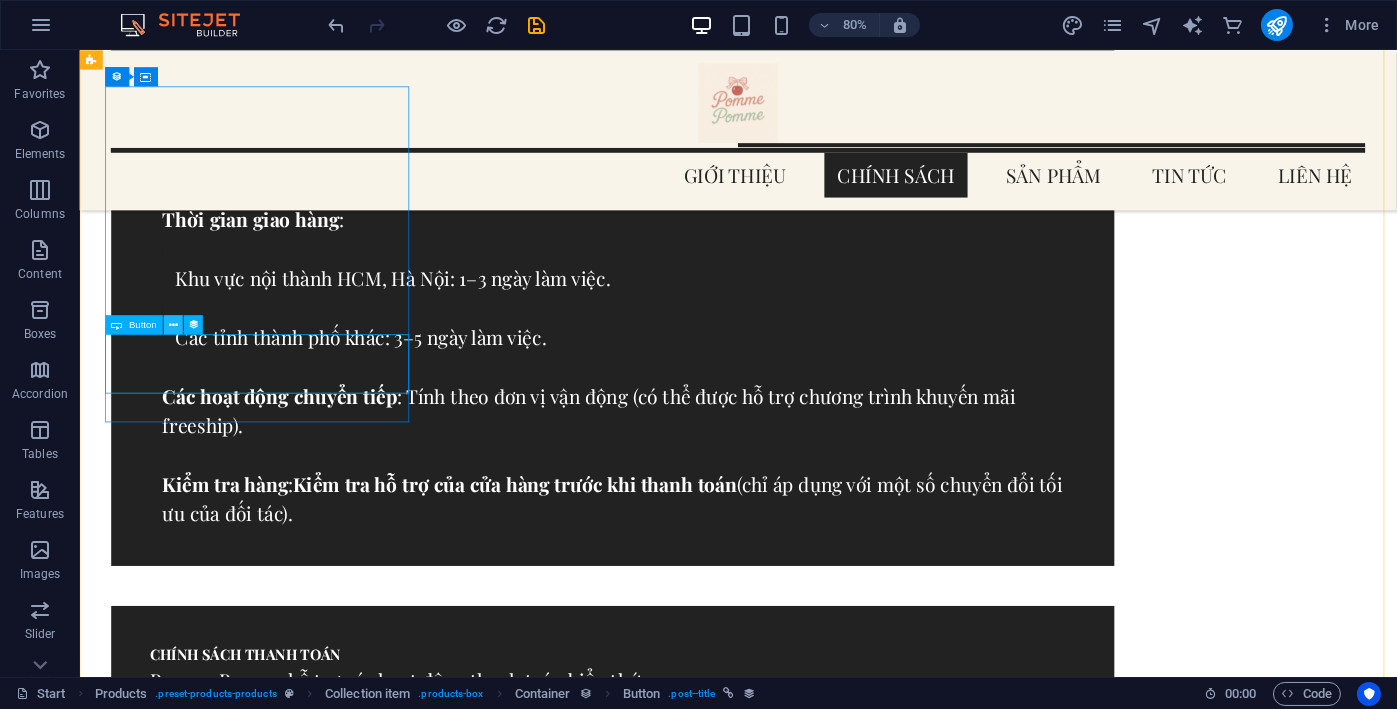 click at bounding box center (173, 324) 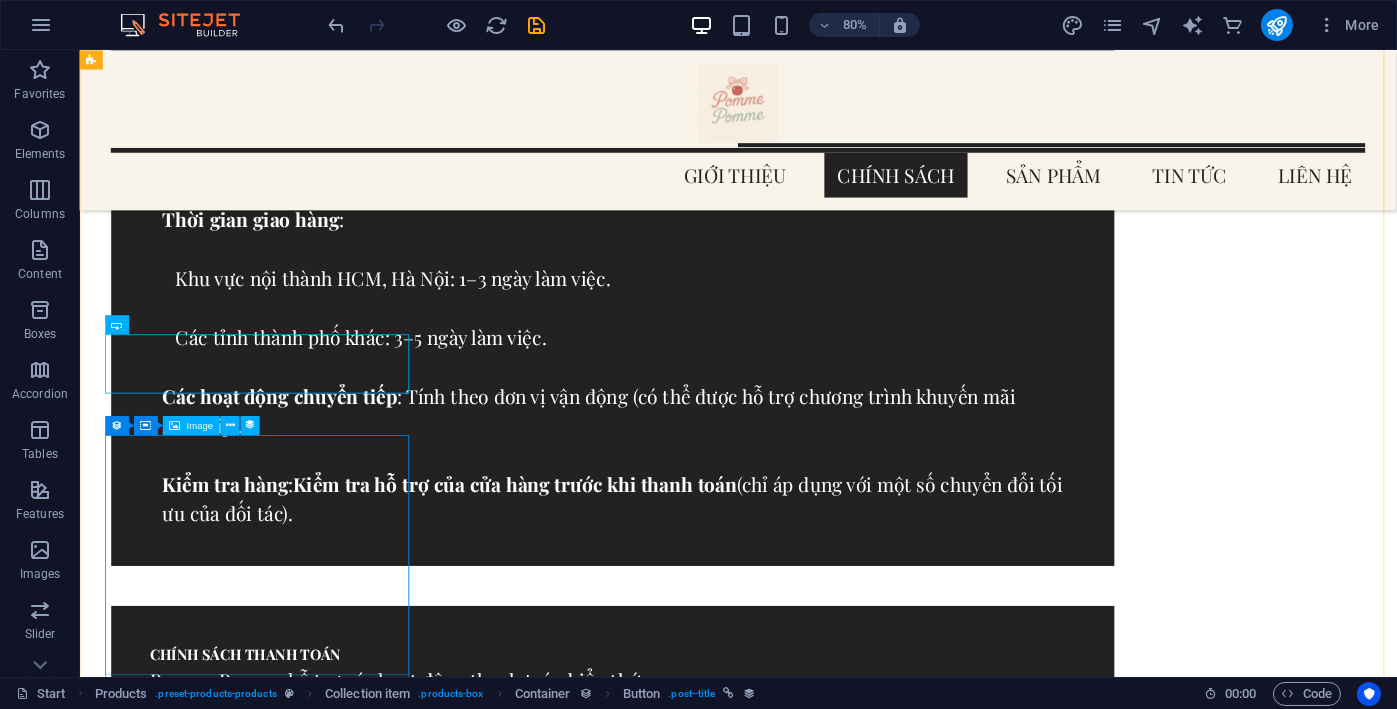 click at bounding box center [880, 3268] 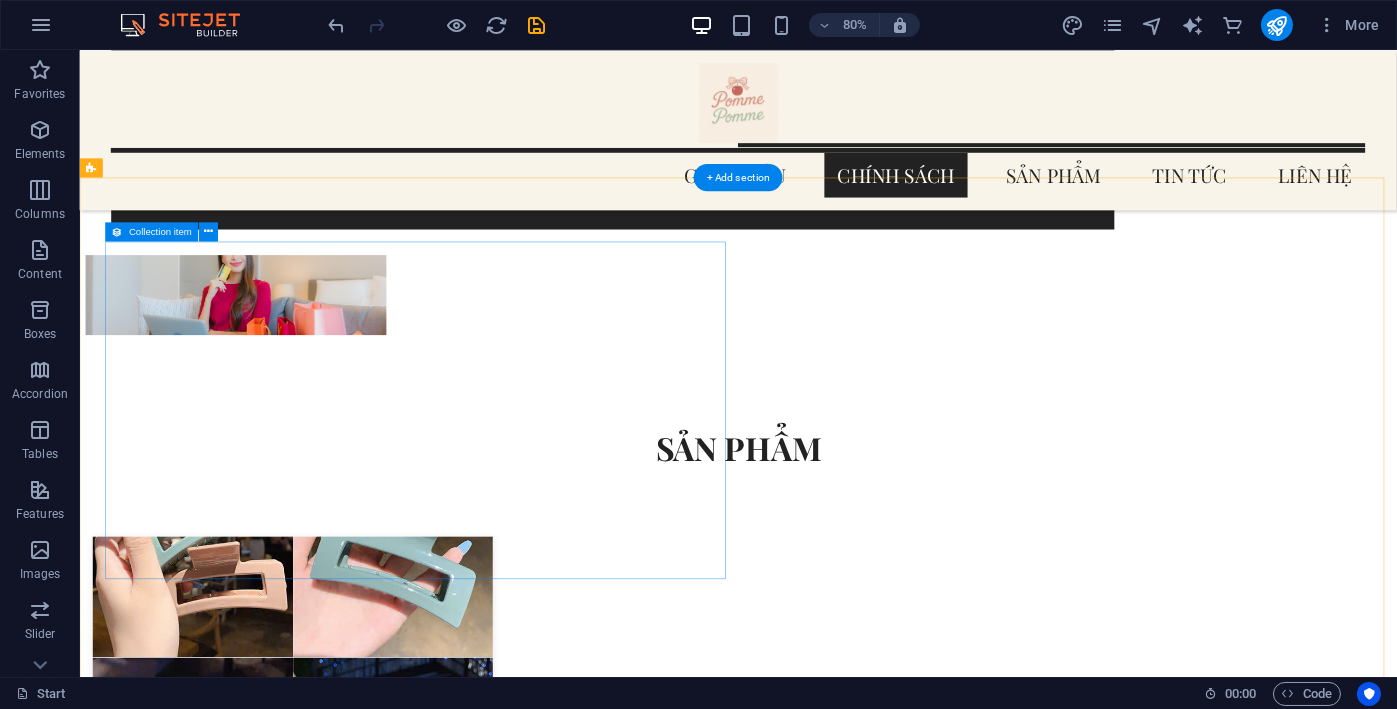 scroll, scrollTop: 5362, scrollLeft: 0, axis: vertical 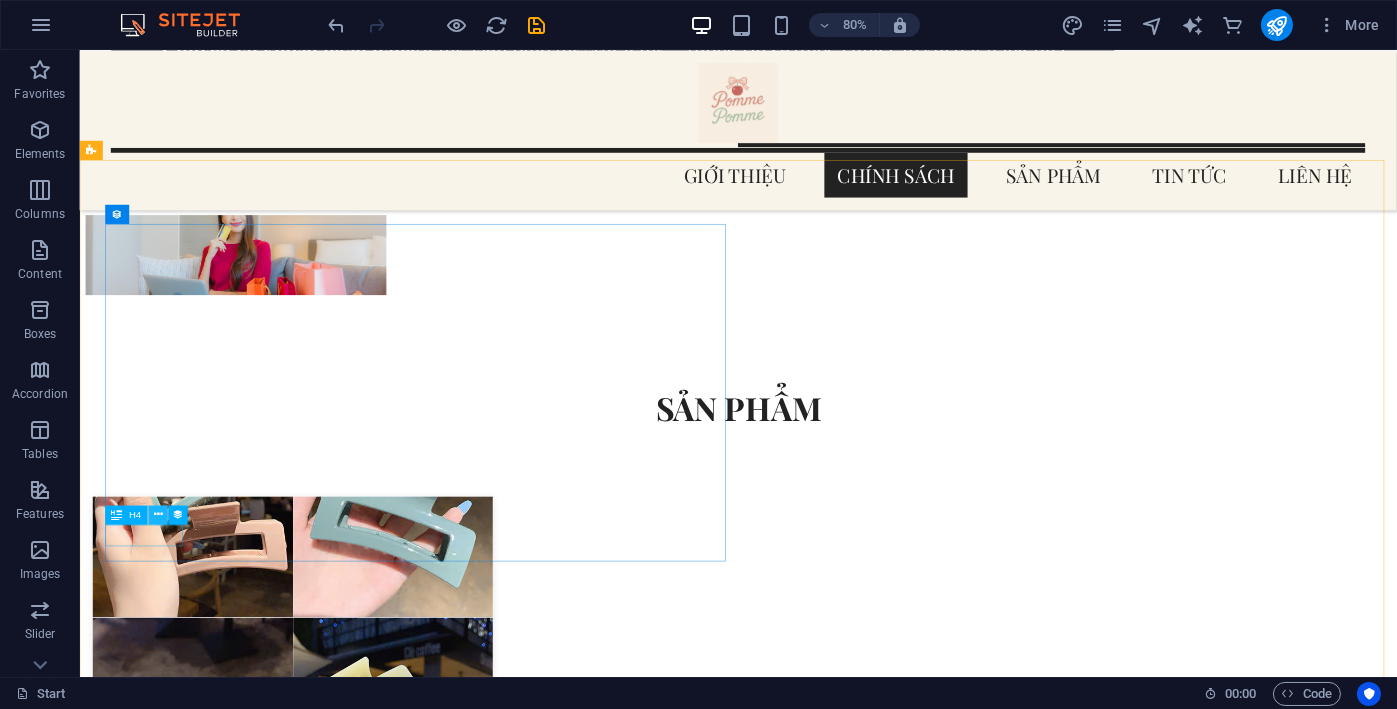 click at bounding box center [158, 514] 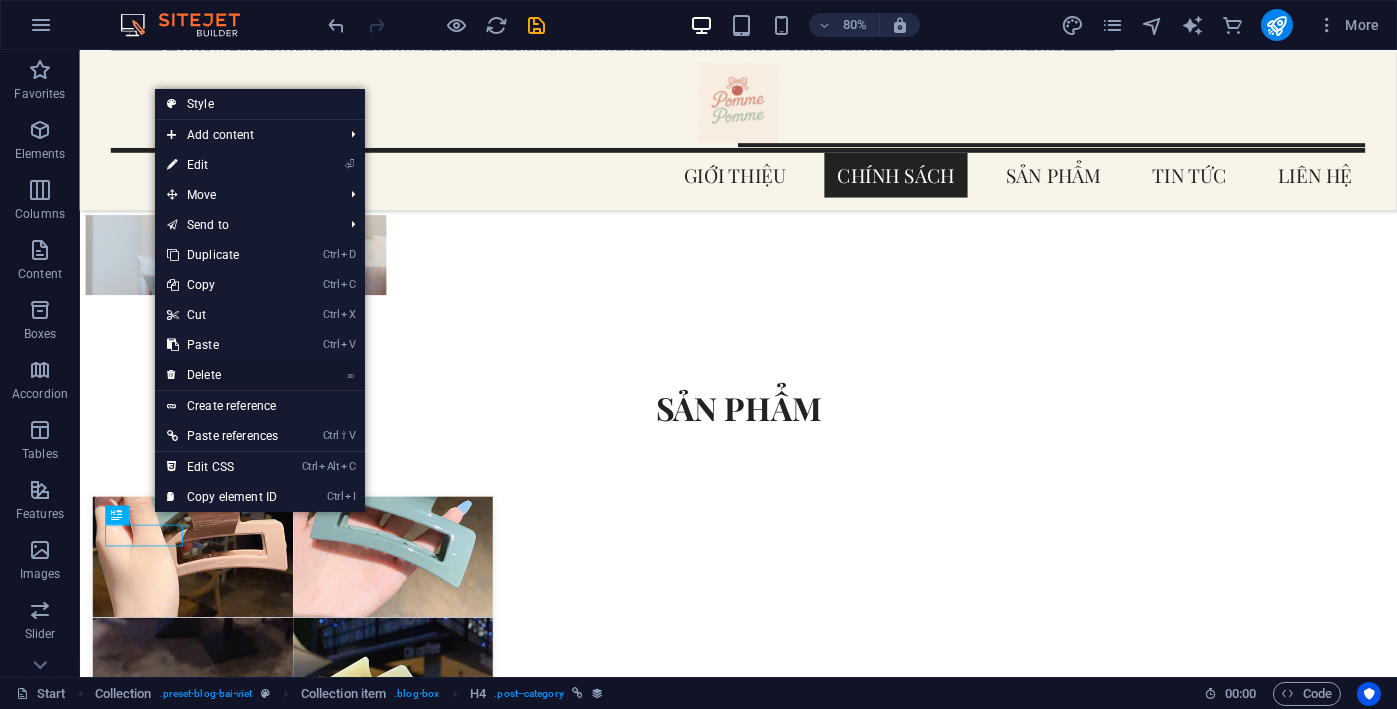 click on "⌦  Delete" at bounding box center (222, 375) 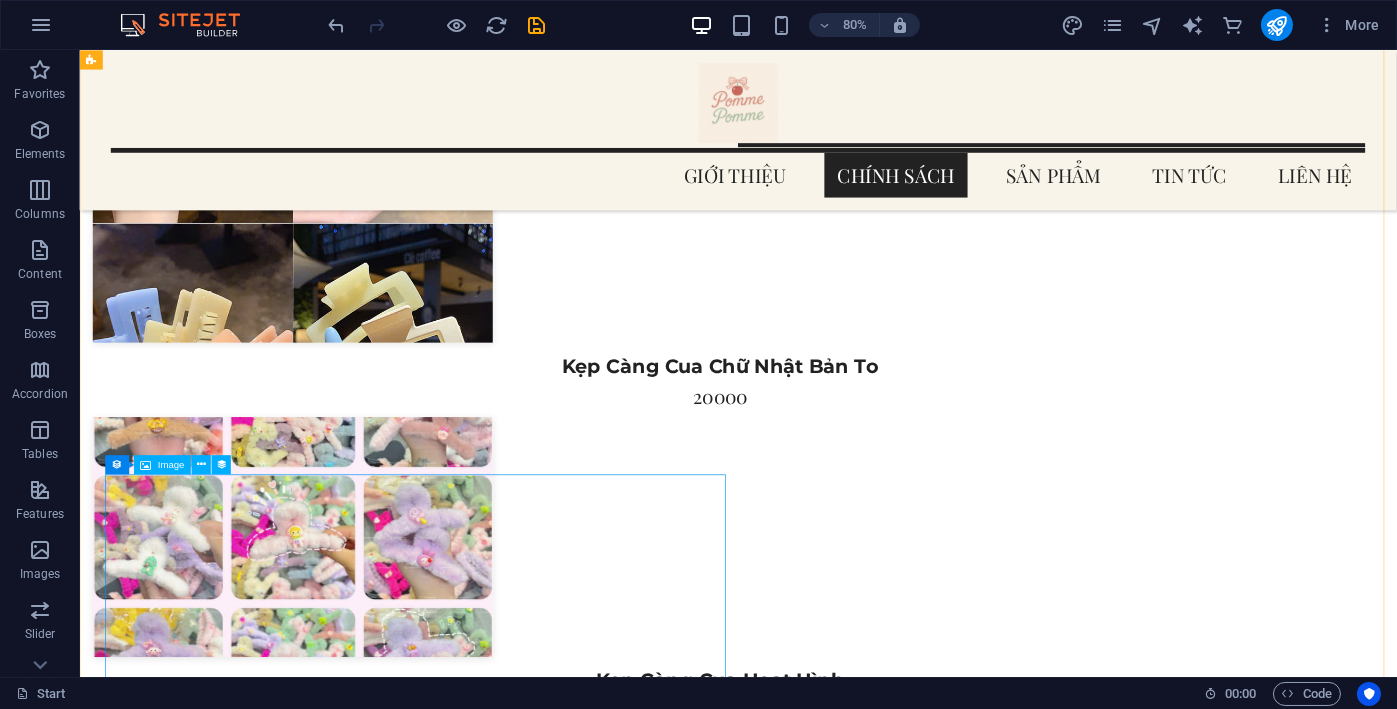 scroll, scrollTop: 5925, scrollLeft: 0, axis: vertical 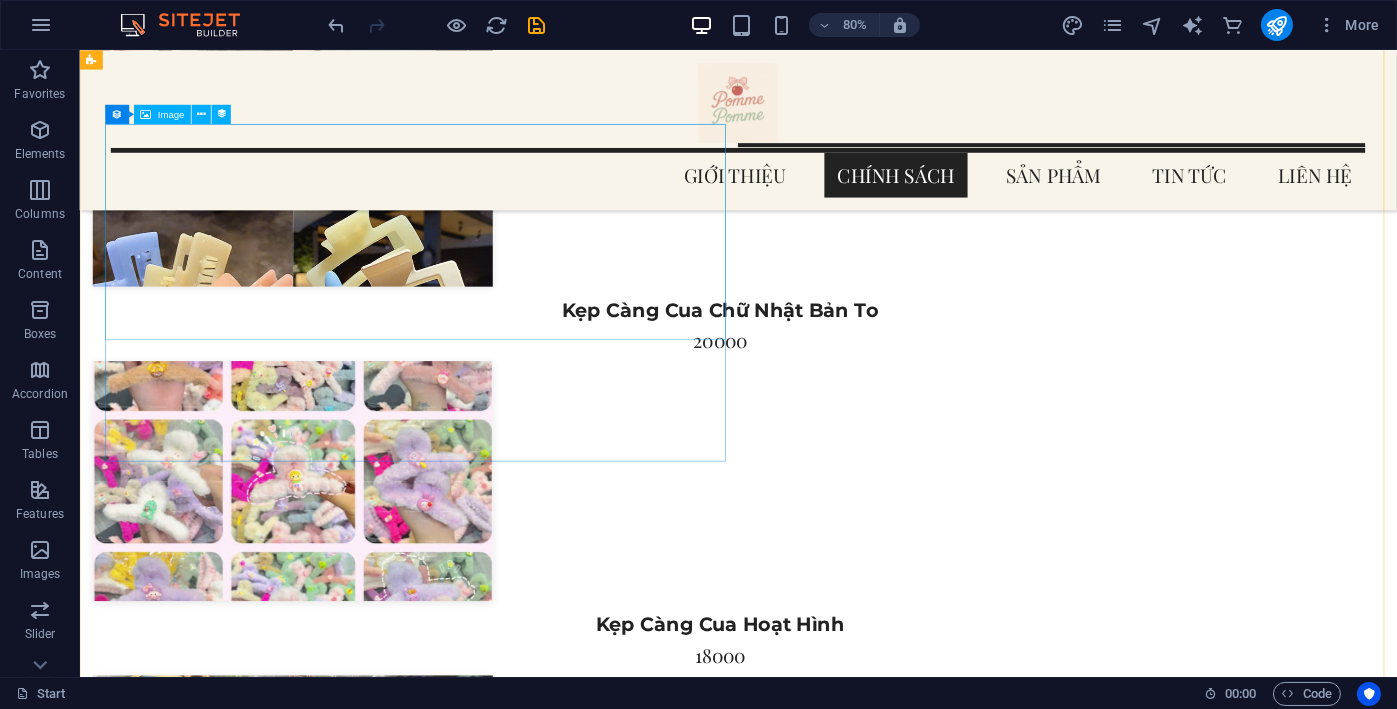 click at bounding box center [880, 4416] 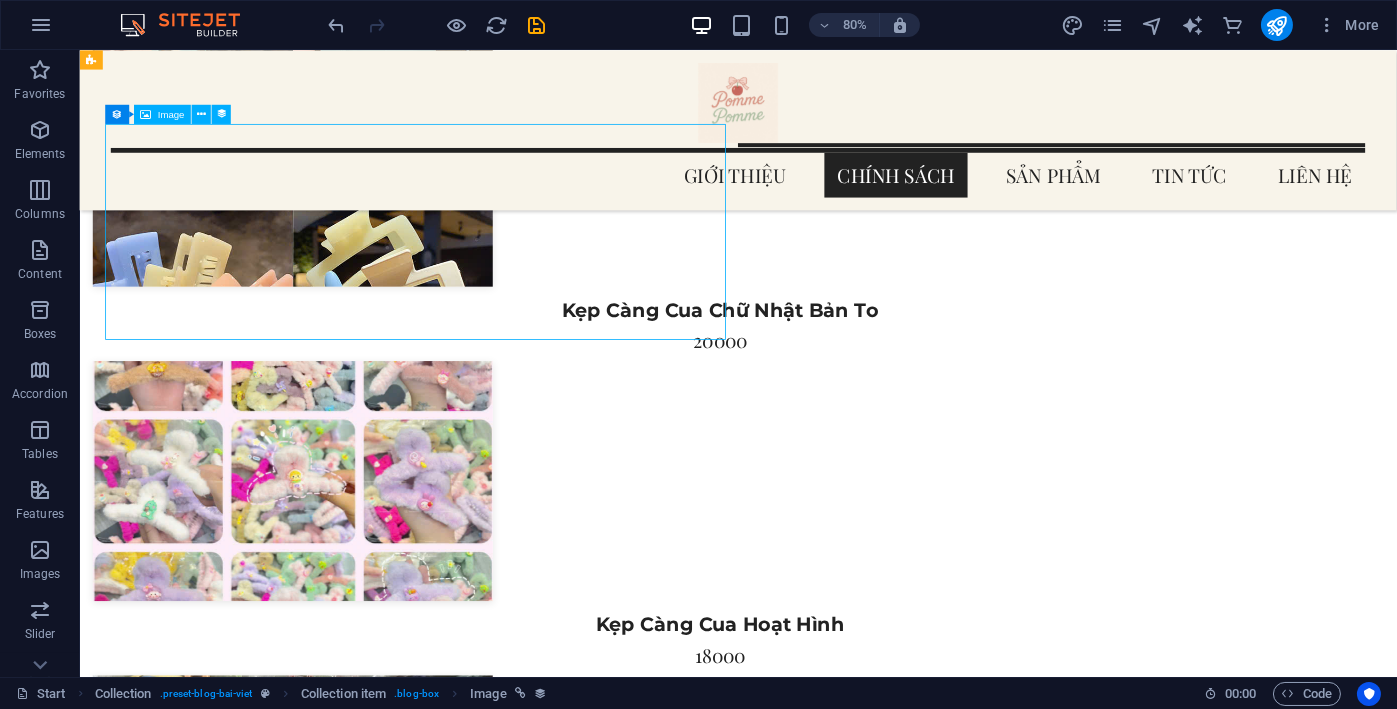 click at bounding box center (880, 4416) 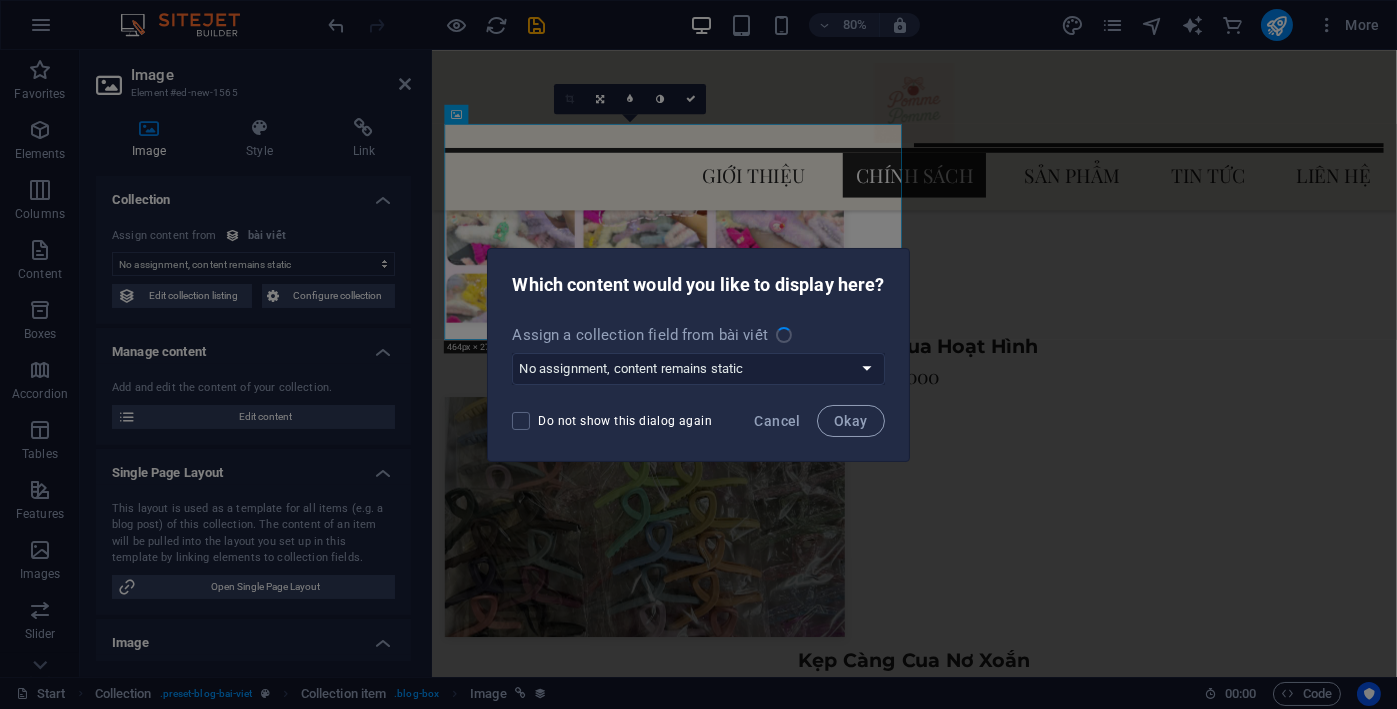 scroll, scrollTop: 6144, scrollLeft: 0, axis: vertical 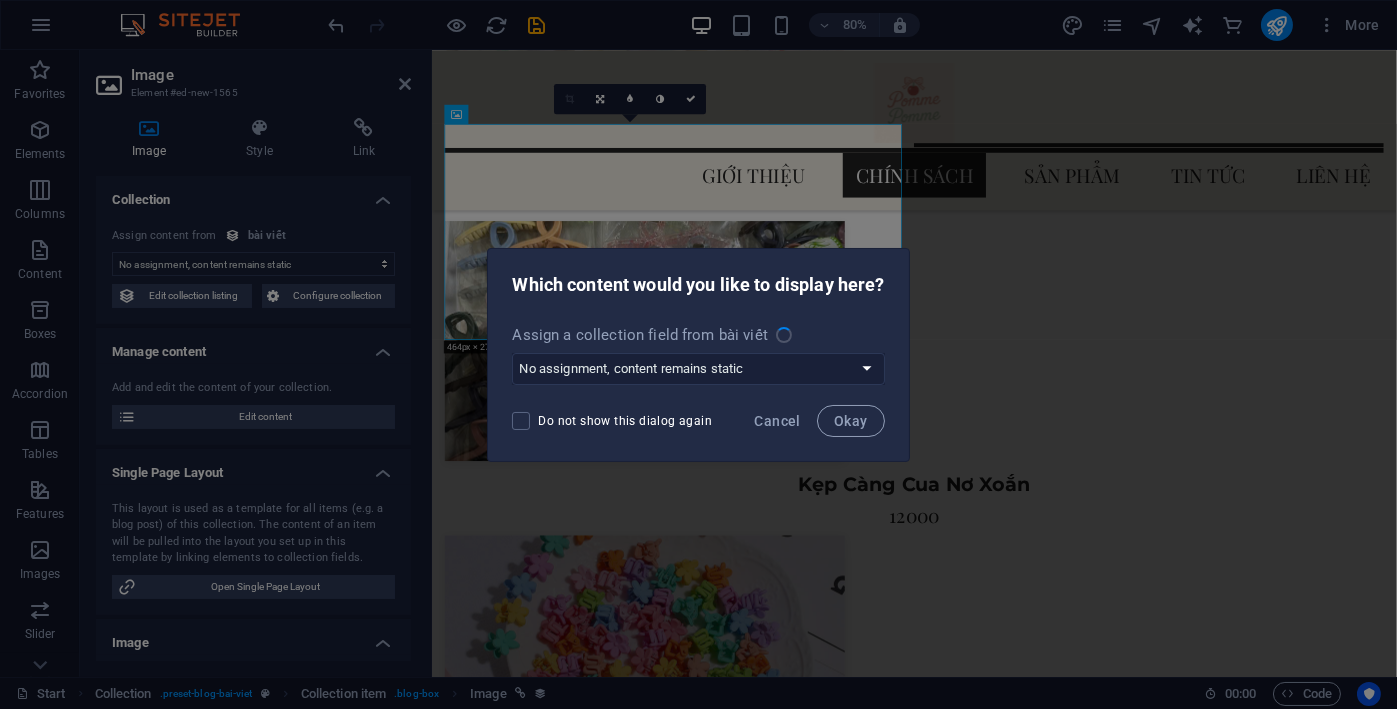select on "image" 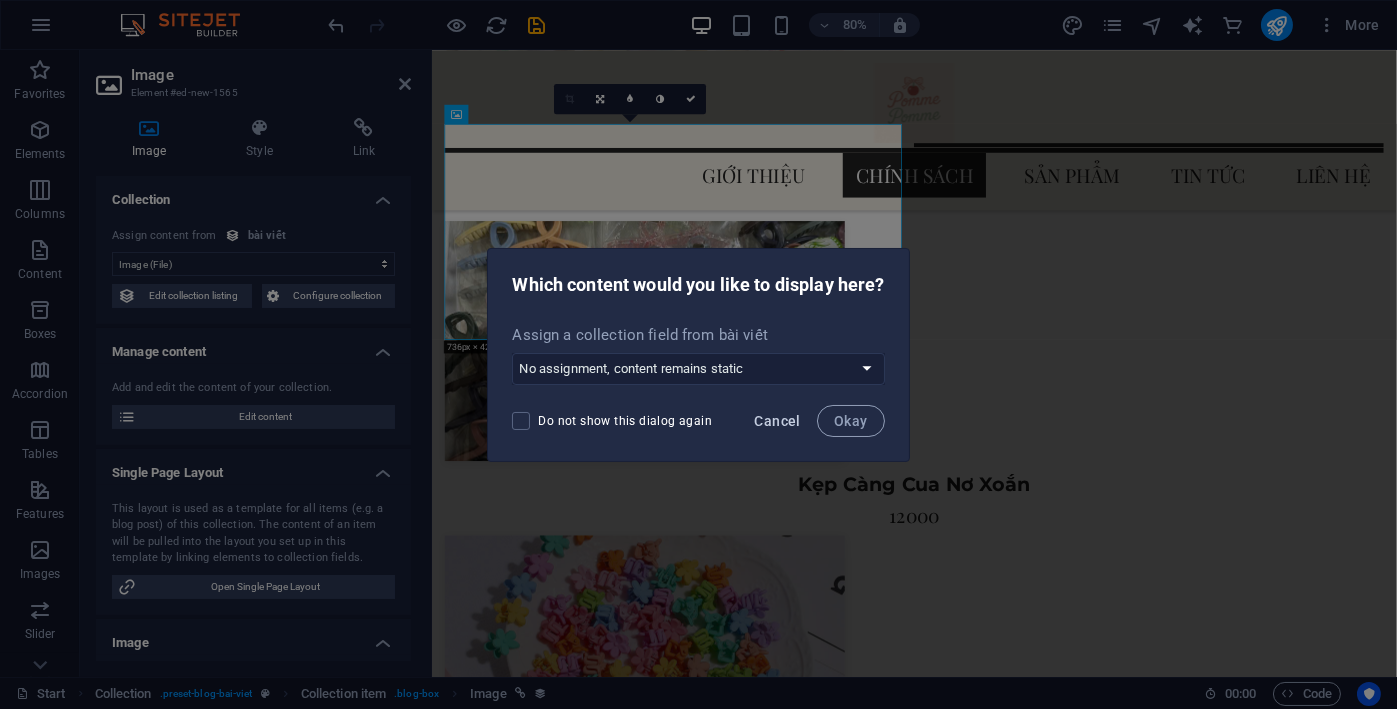 drag, startPoint x: 781, startPoint y: 423, endPoint x: 73, endPoint y: 128, distance: 767 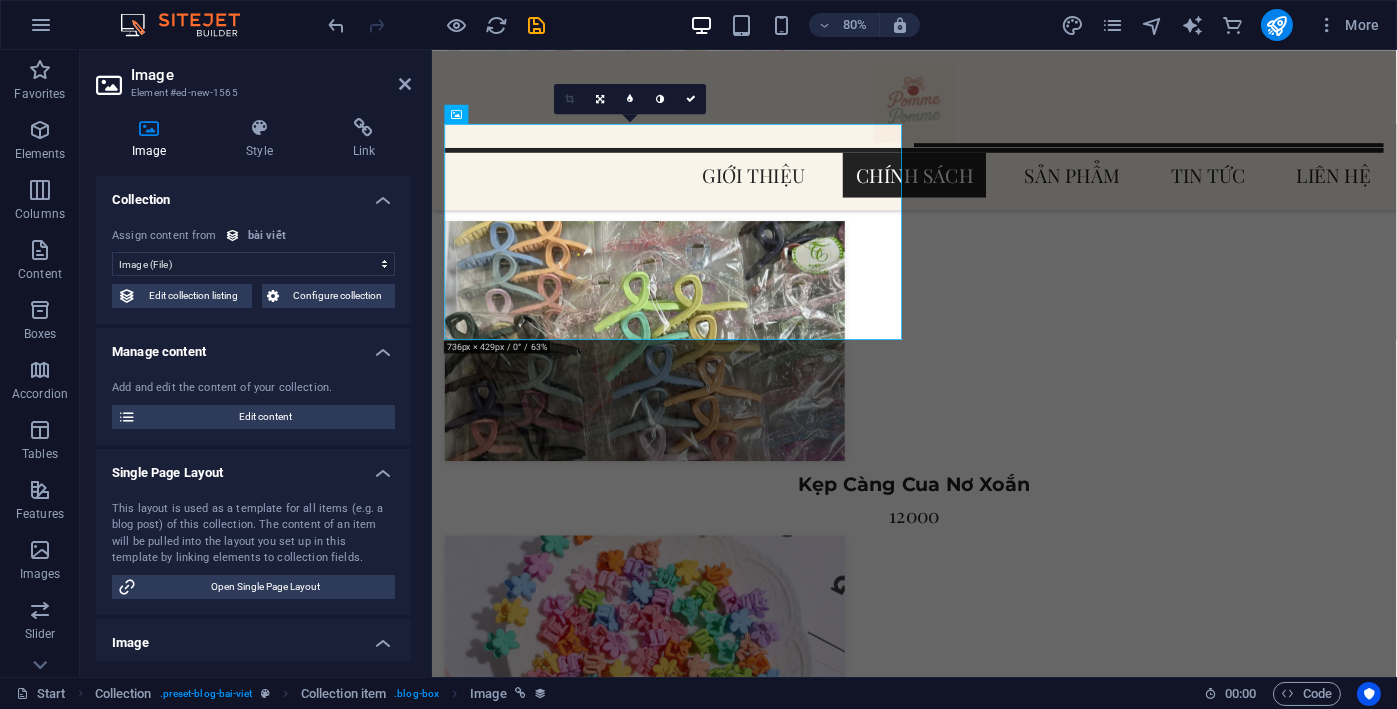 click on "Image" at bounding box center (271, 75) 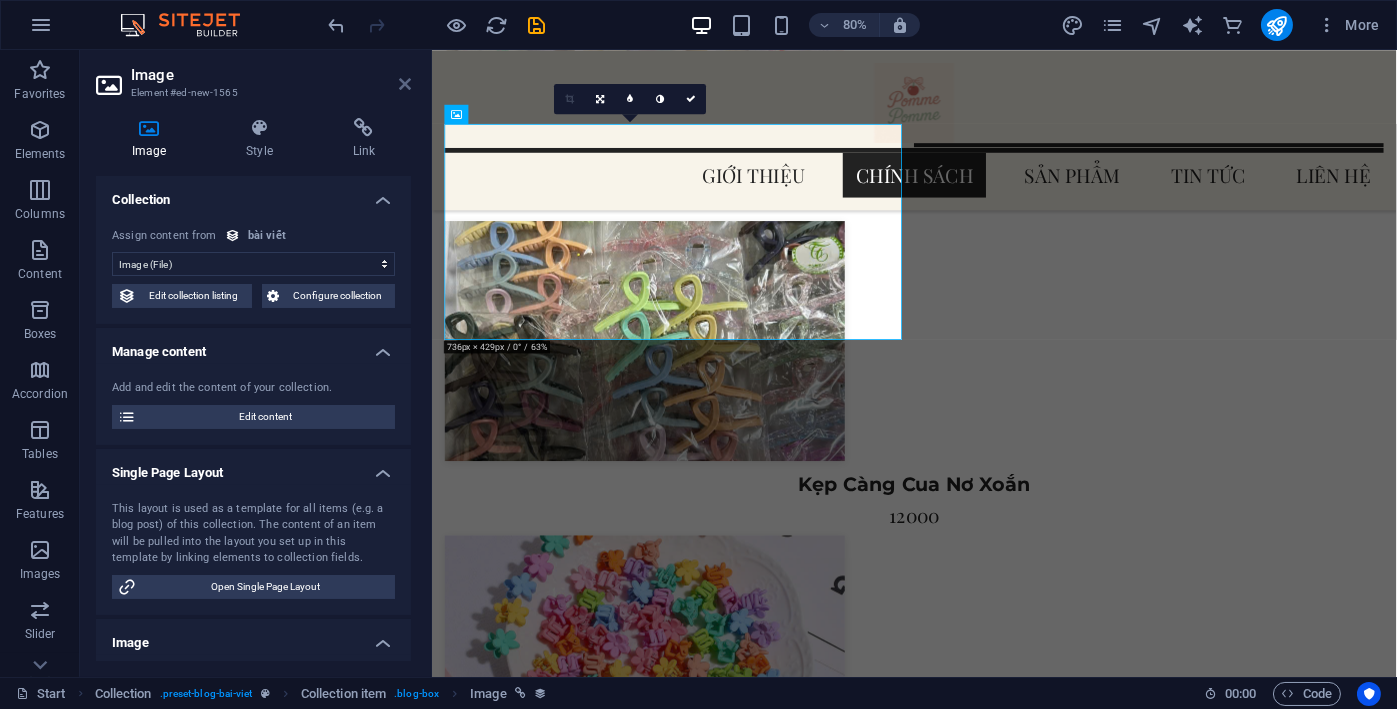 click at bounding box center (405, 84) 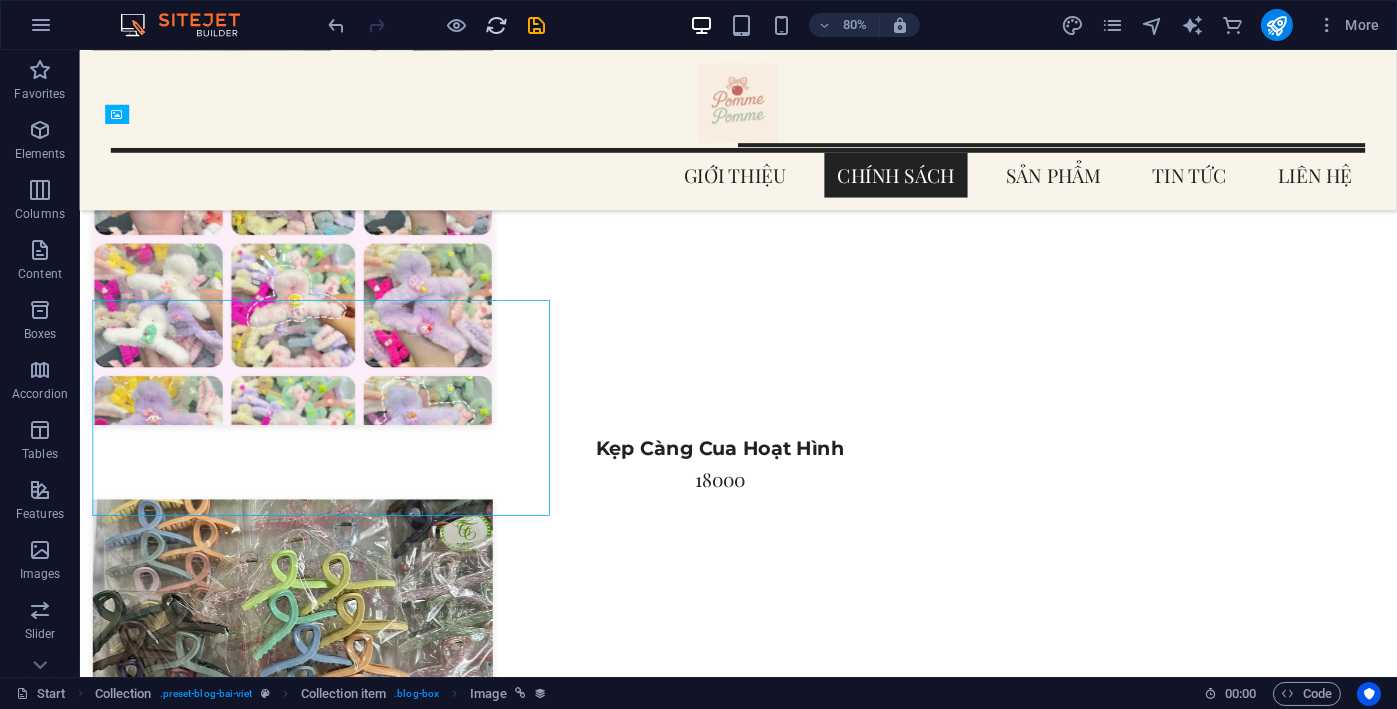 scroll, scrollTop: 5925, scrollLeft: 0, axis: vertical 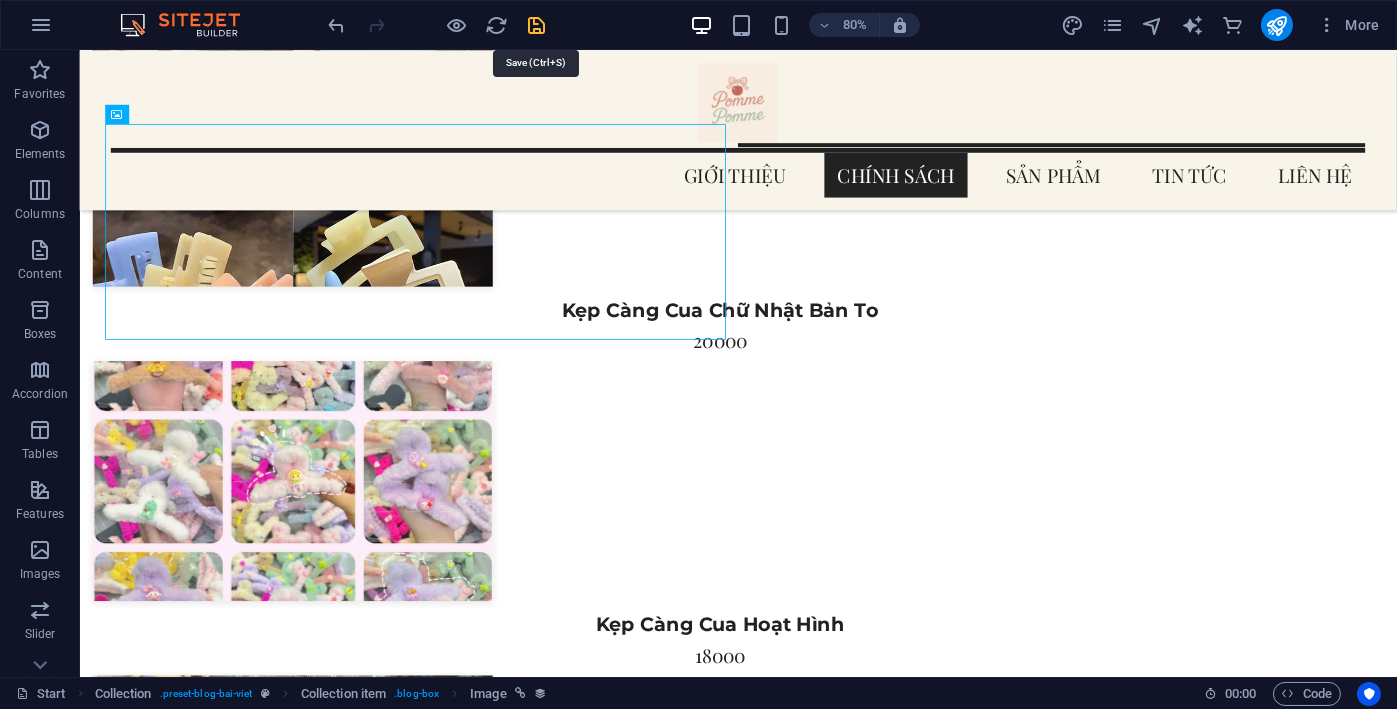 click at bounding box center (537, 25) 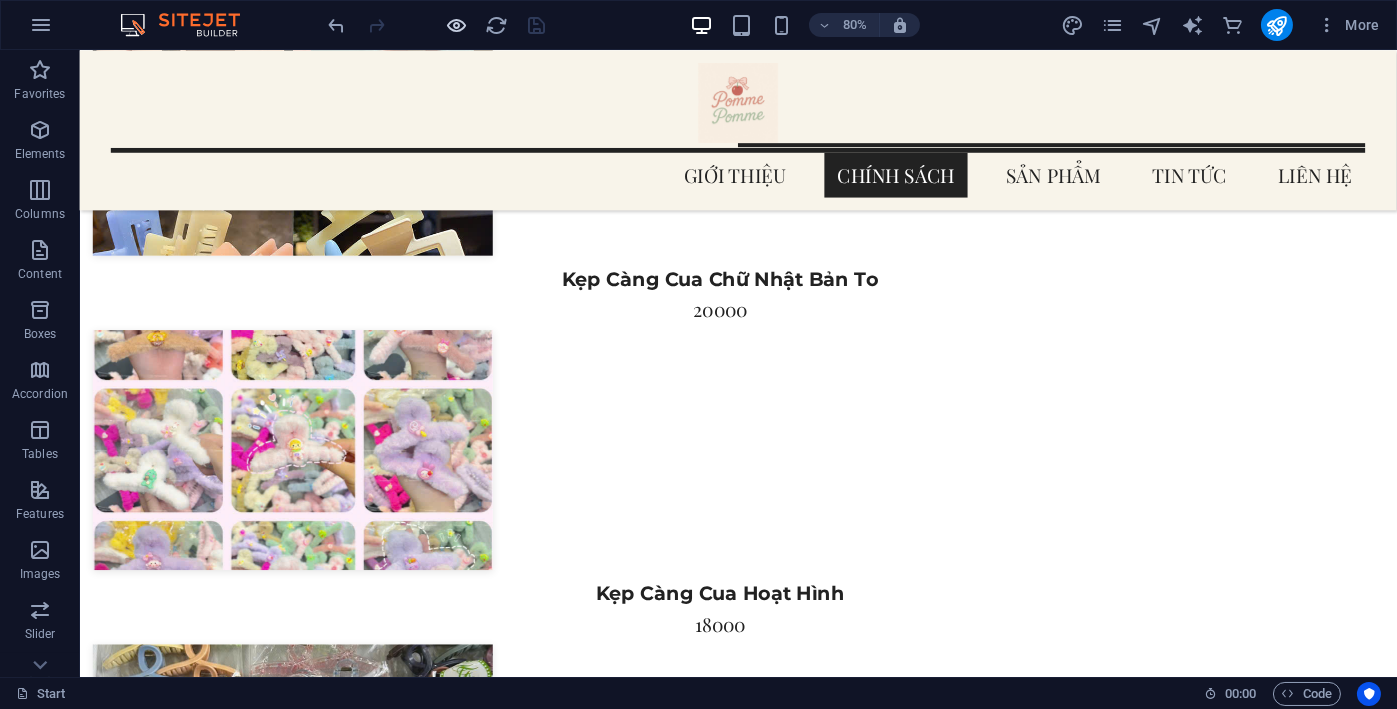 scroll, scrollTop: 5819, scrollLeft: 0, axis: vertical 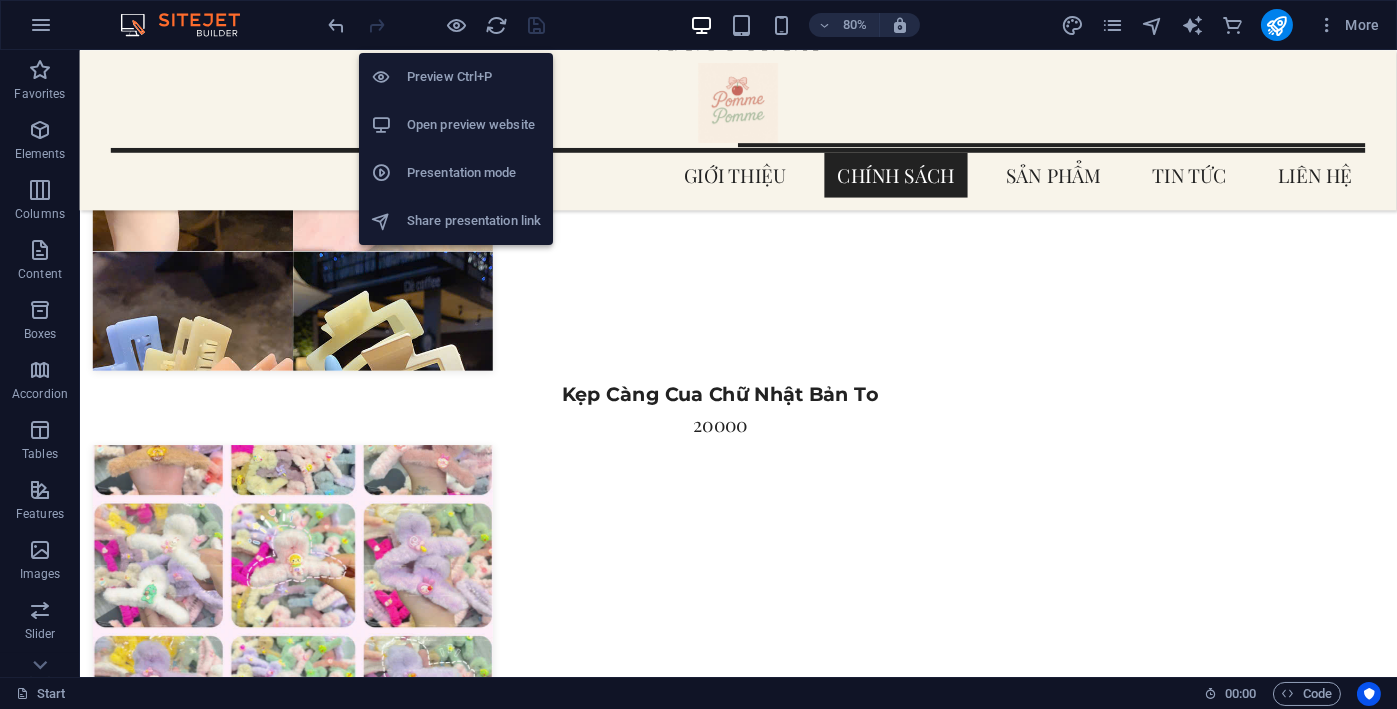 click on "Preview Ctrl+P" at bounding box center (474, 77) 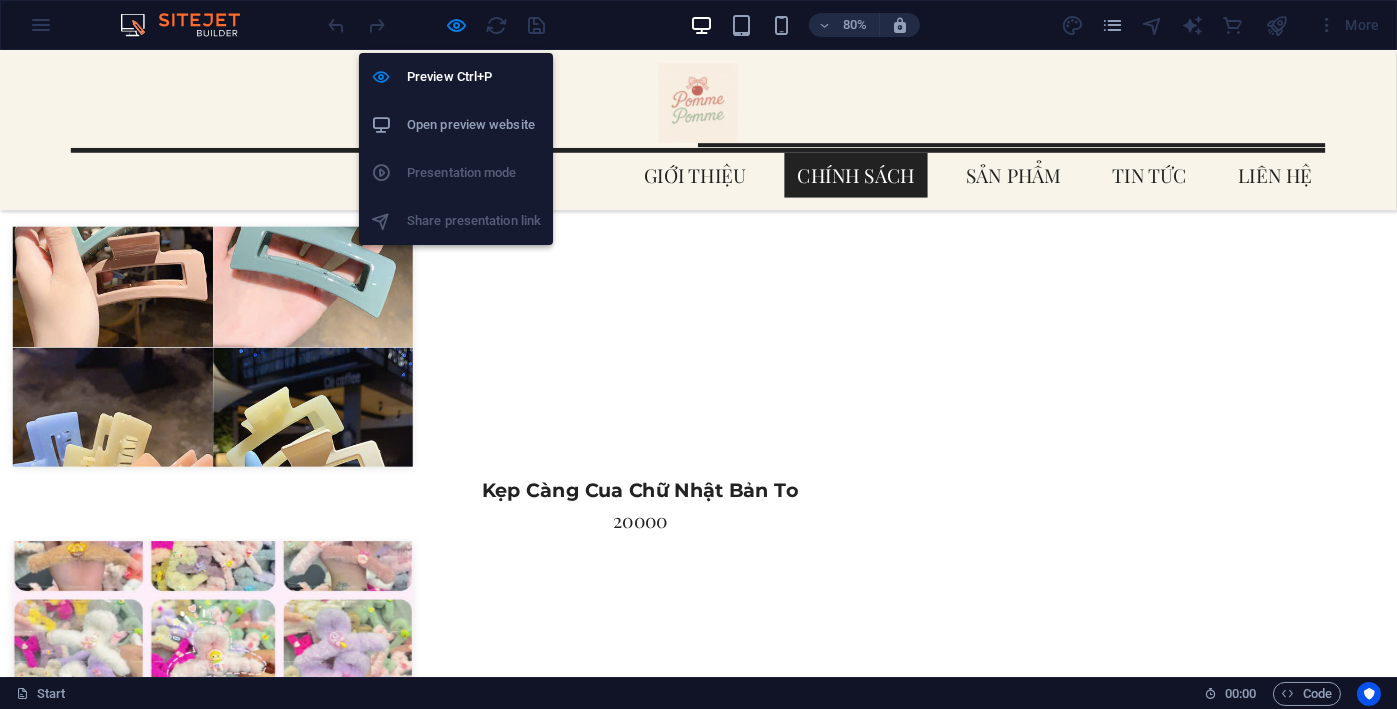scroll, scrollTop: 5789, scrollLeft: 0, axis: vertical 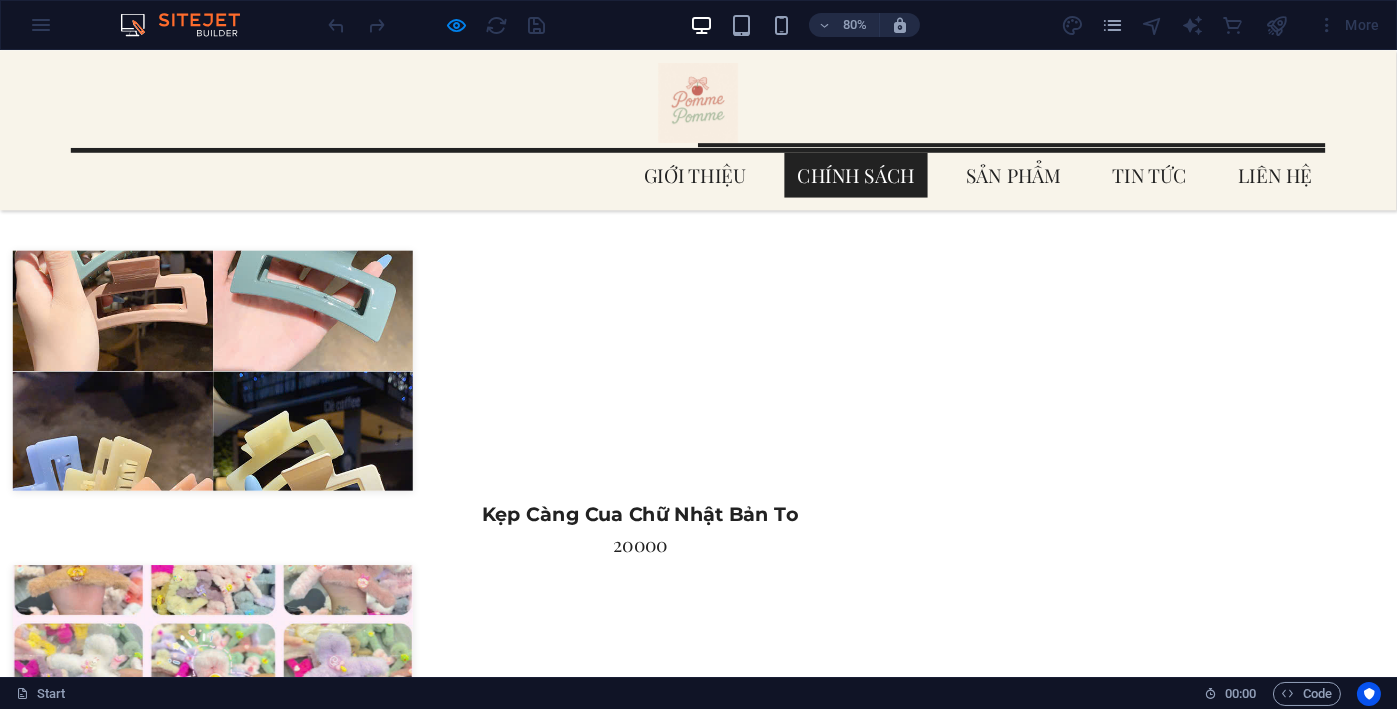 click at bounding box center (248, 4672) 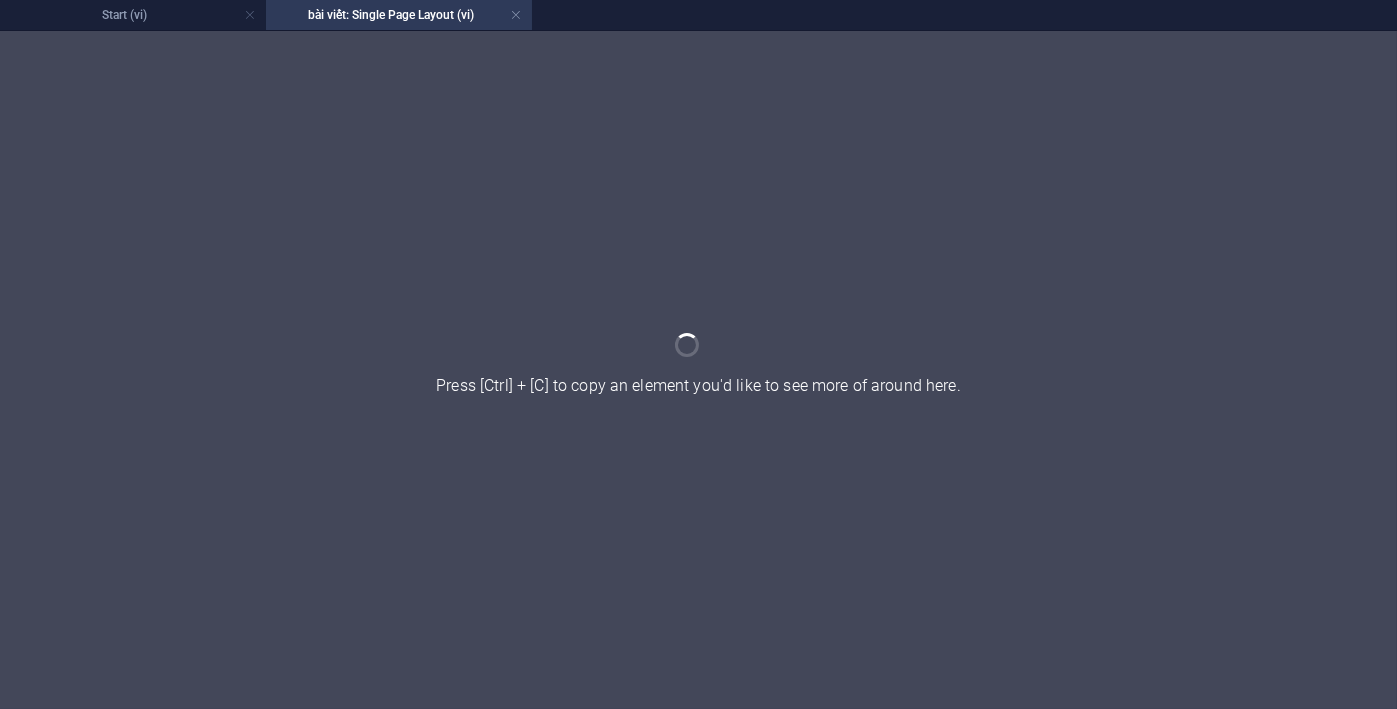 scroll, scrollTop: 0, scrollLeft: 0, axis: both 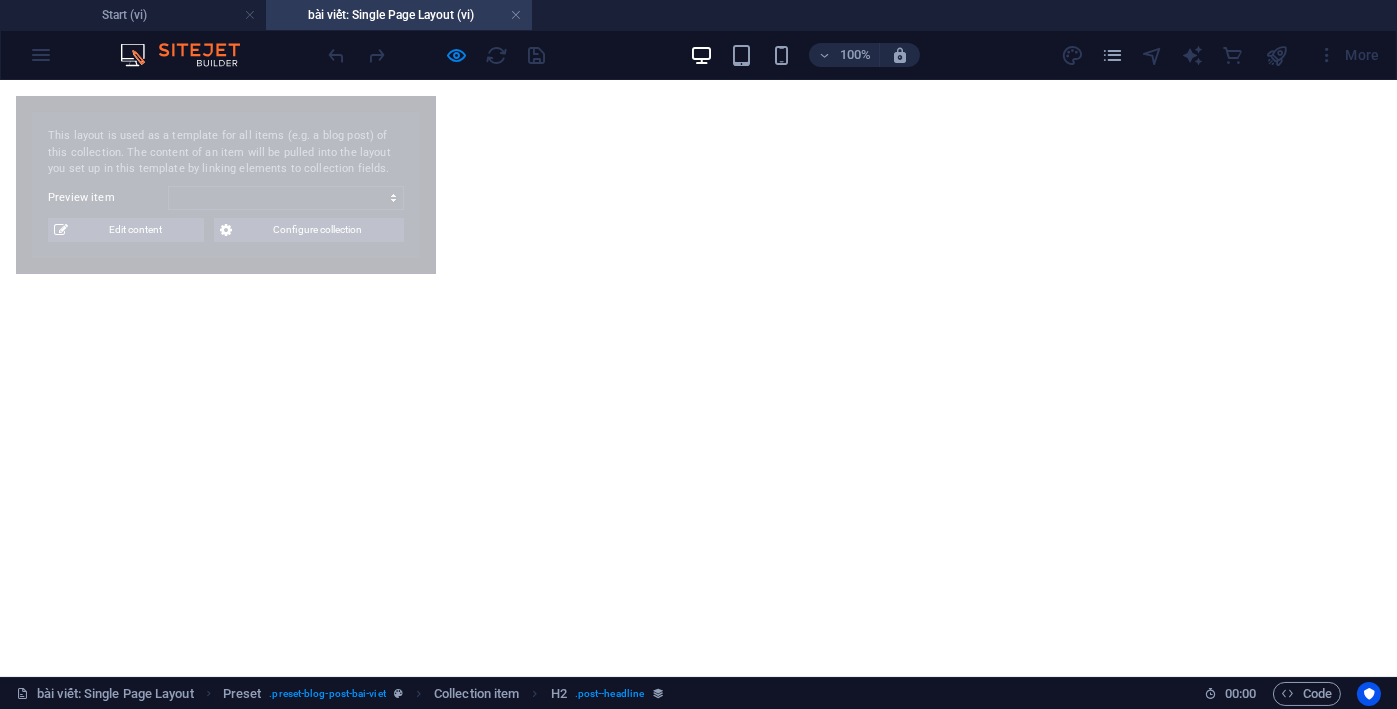 select on "688bd44894fae8c0990bbf8b" 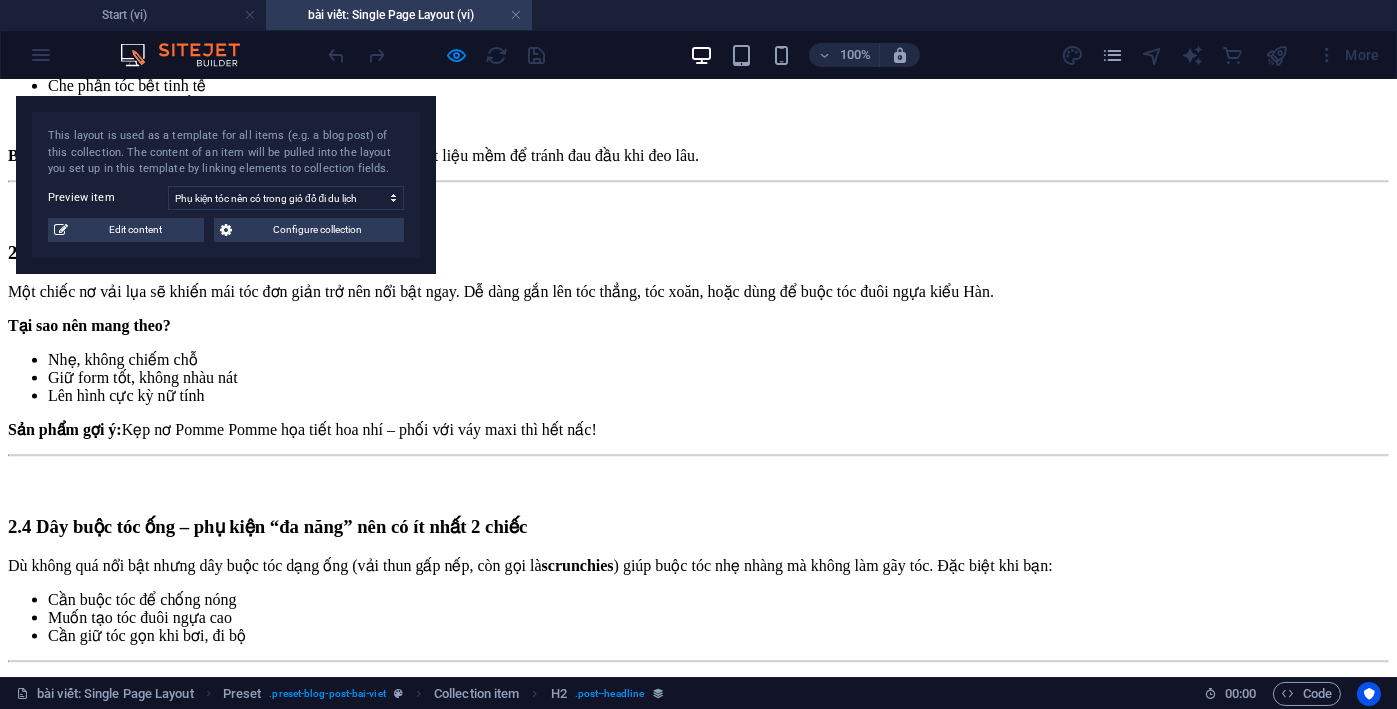 scroll, scrollTop: 5474, scrollLeft: 0, axis: vertical 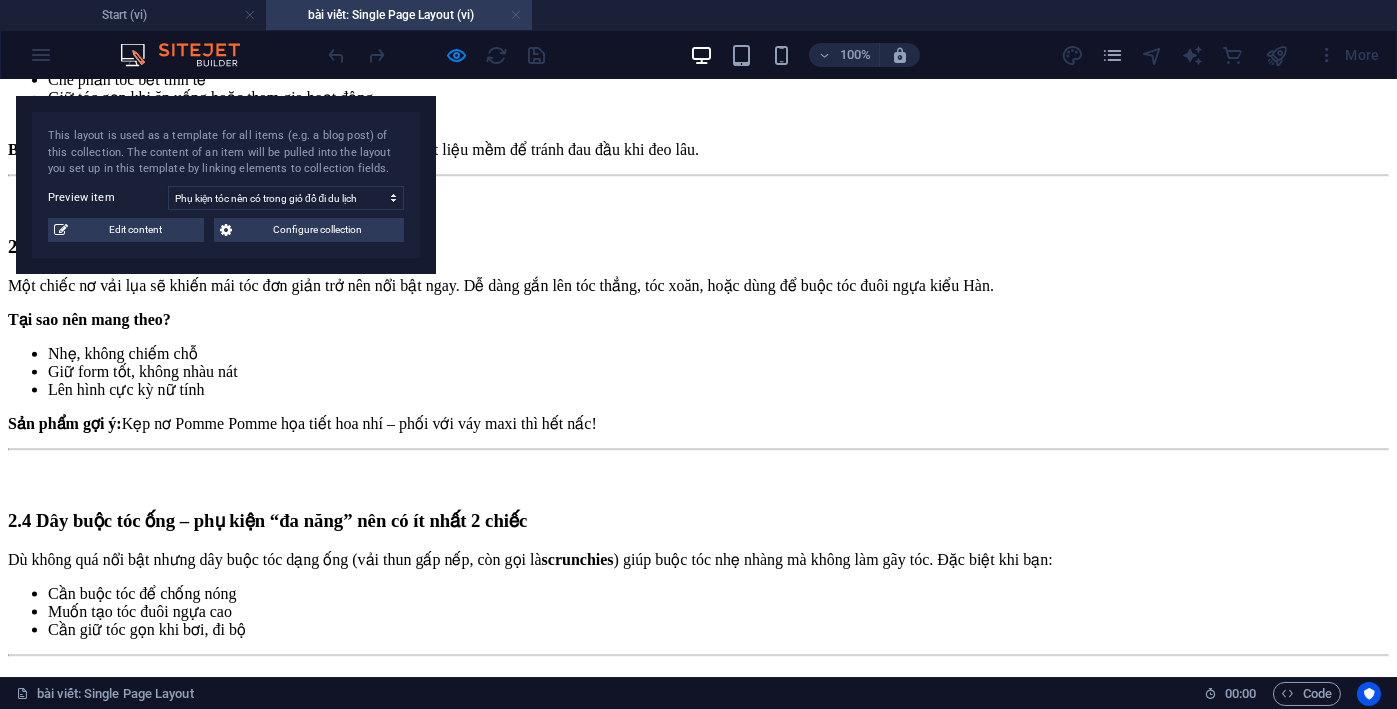 click at bounding box center (516, 15) 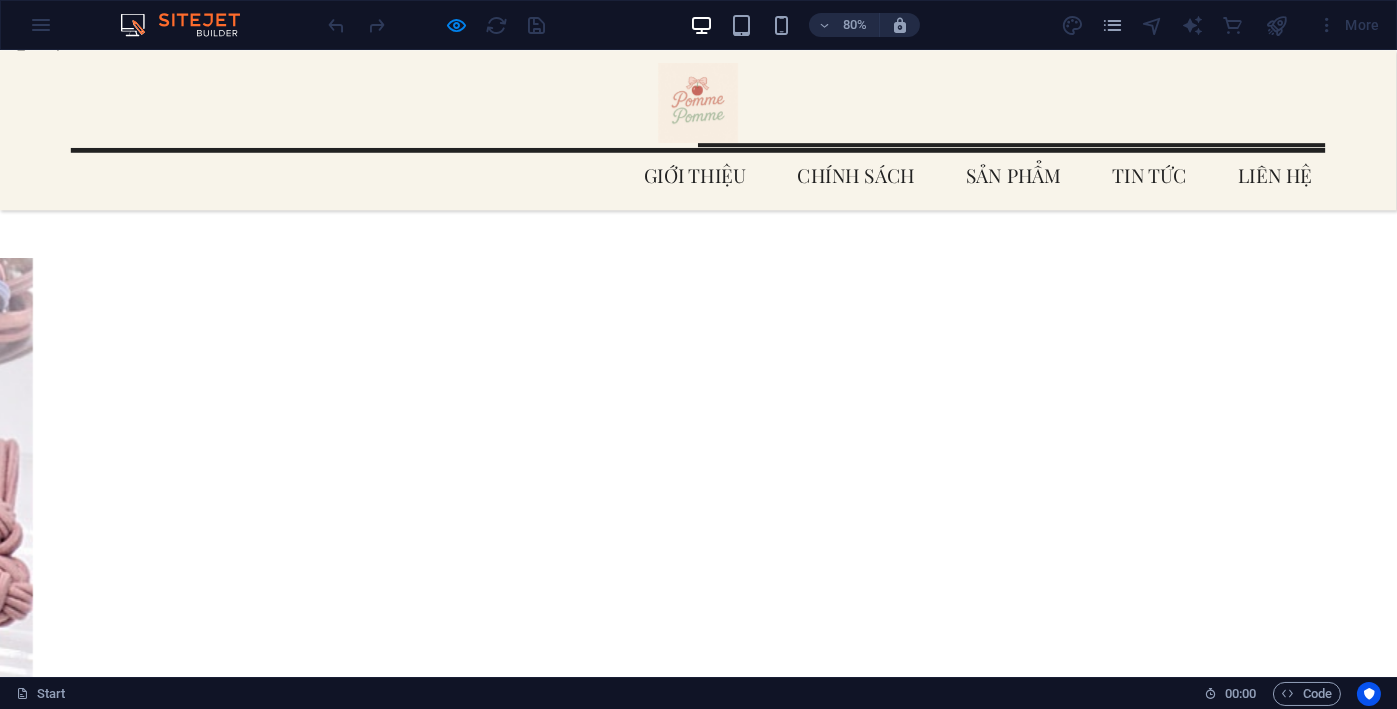 scroll, scrollTop: 0, scrollLeft: 0, axis: both 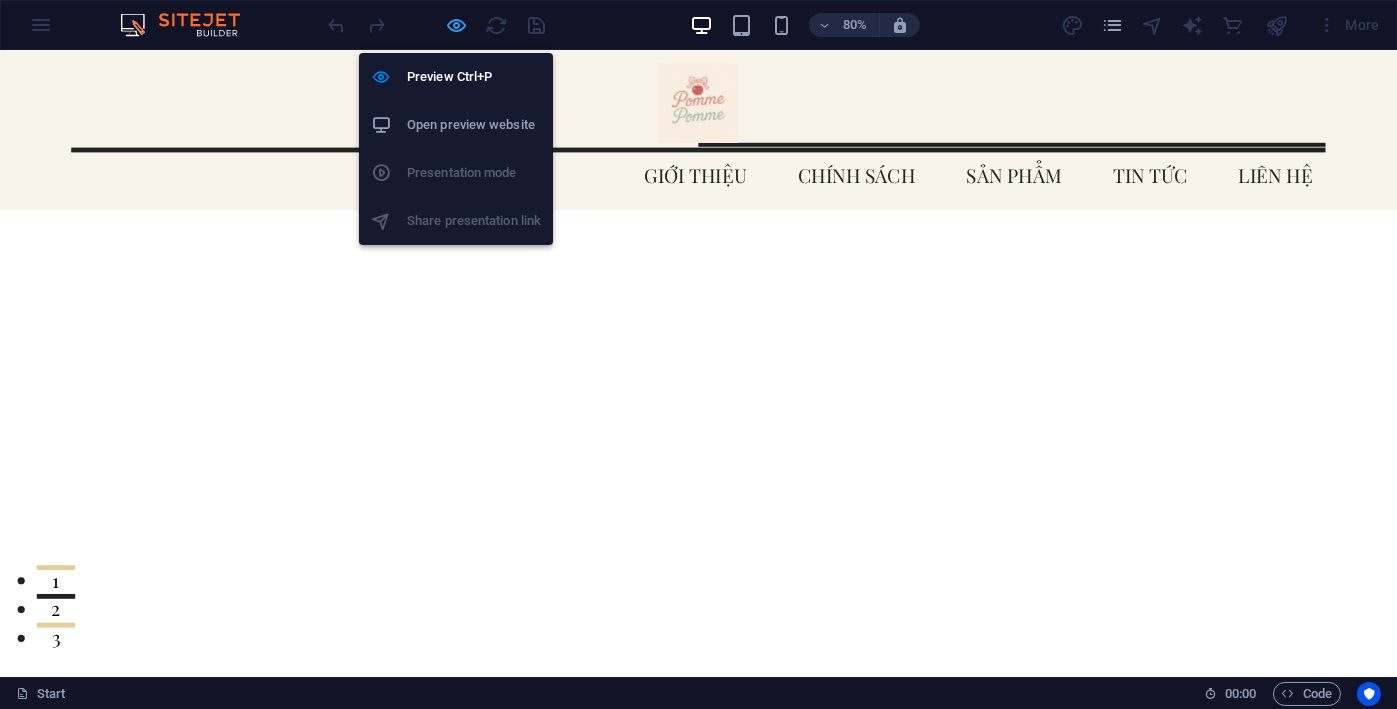 click at bounding box center (457, 25) 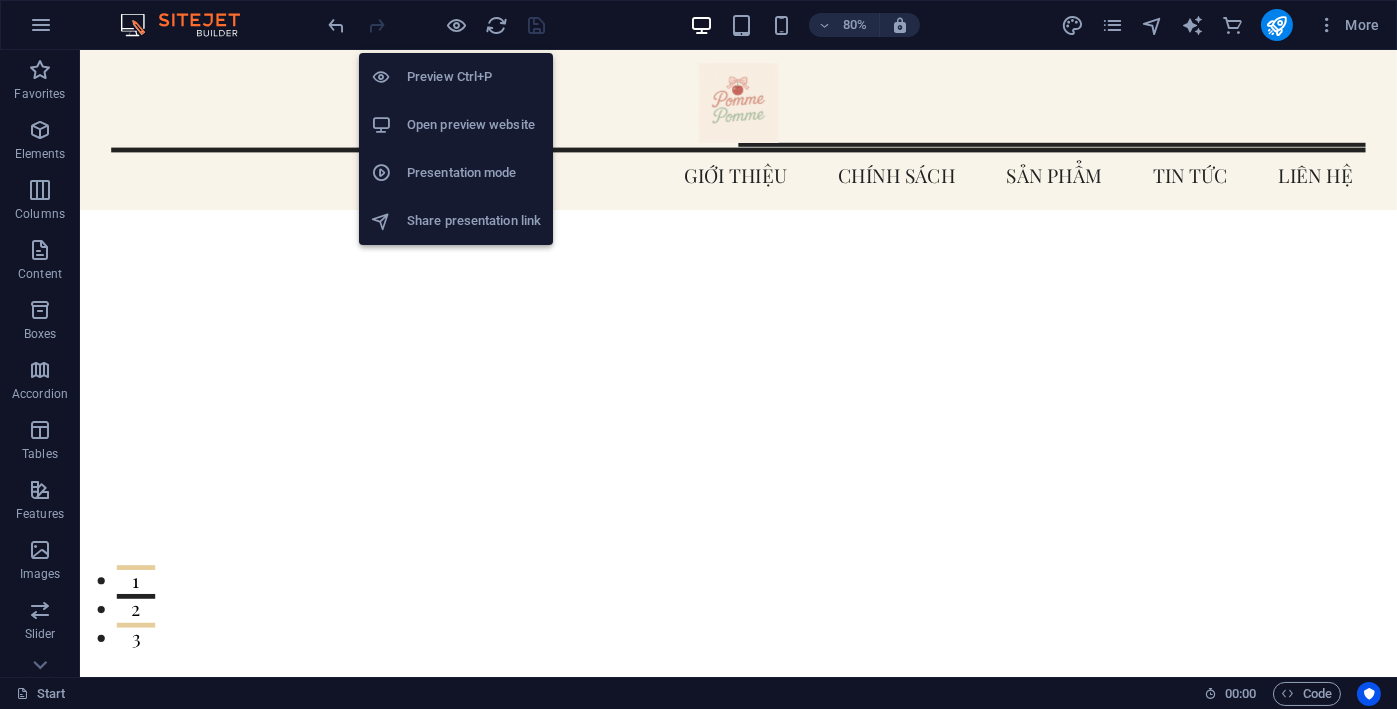 click on "Preview Ctrl+P" at bounding box center (456, 77) 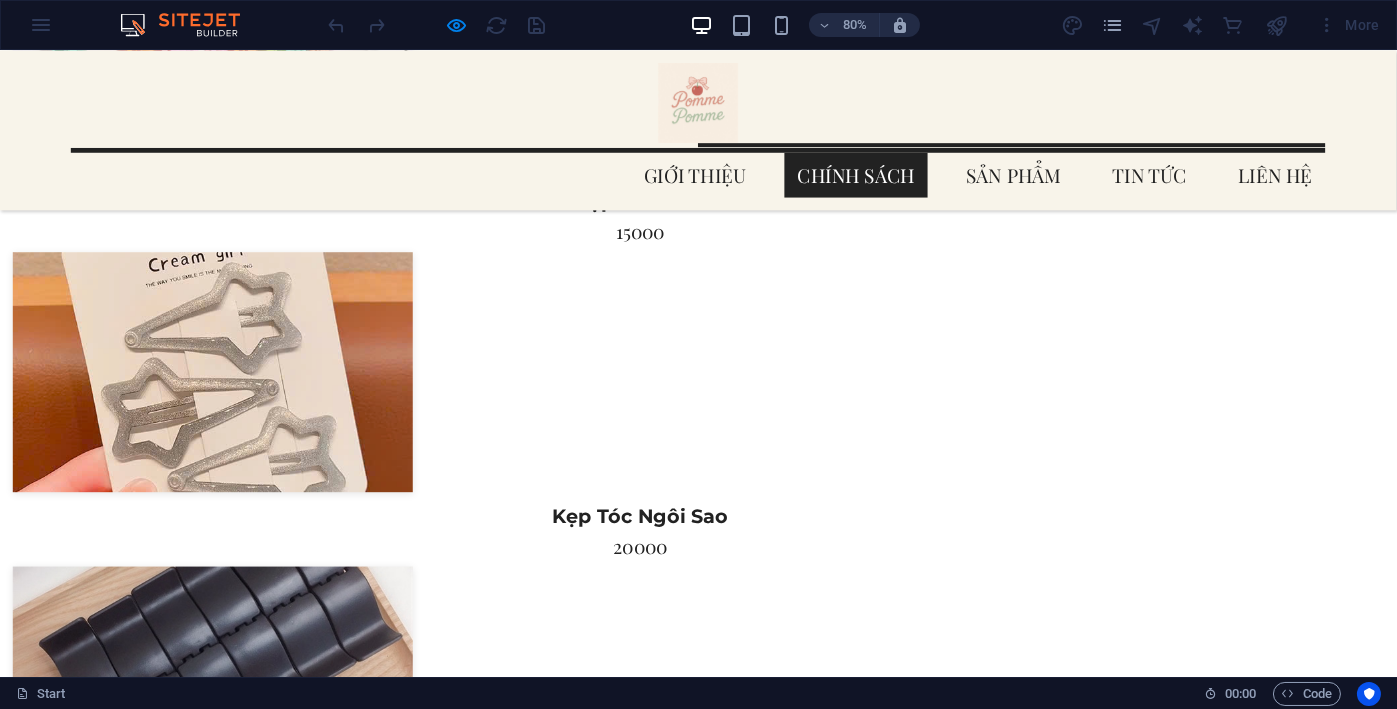 scroll, scrollTop: 7359, scrollLeft: 0, axis: vertical 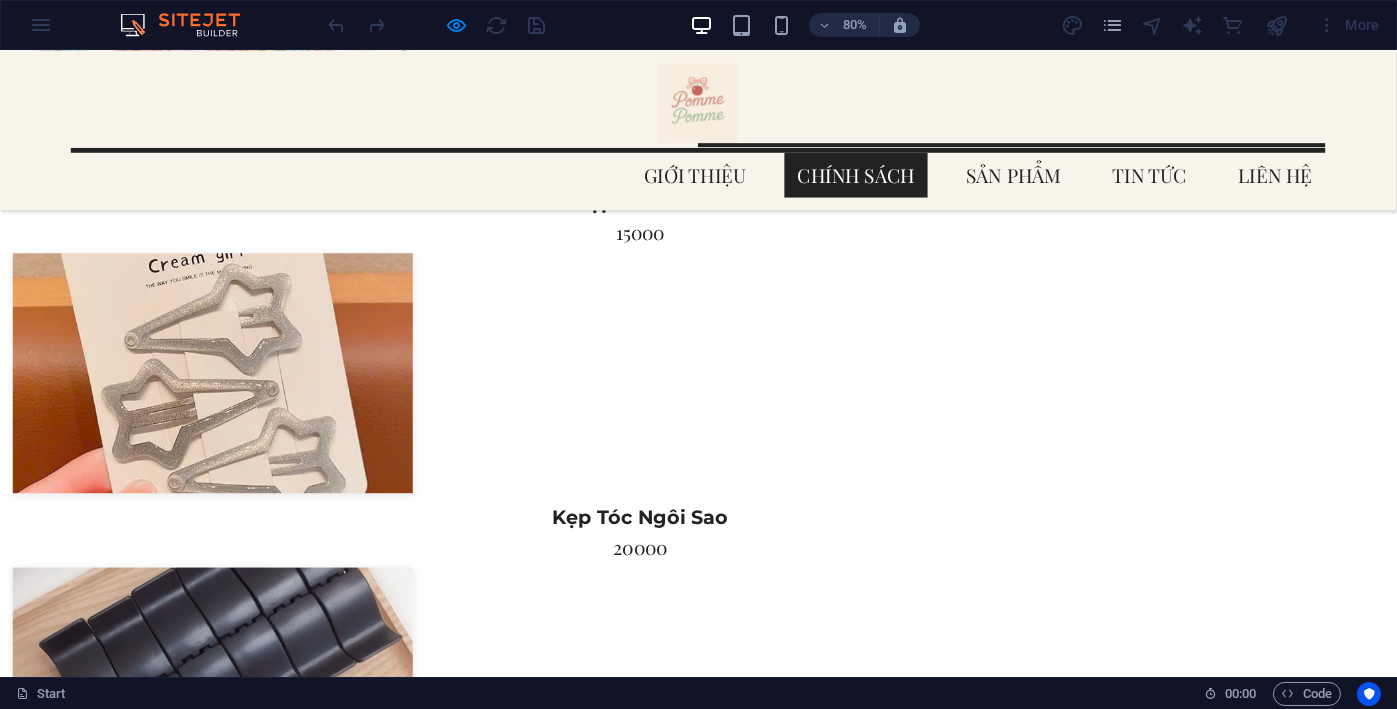 click on "Next" at bounding box center [62, 6104] 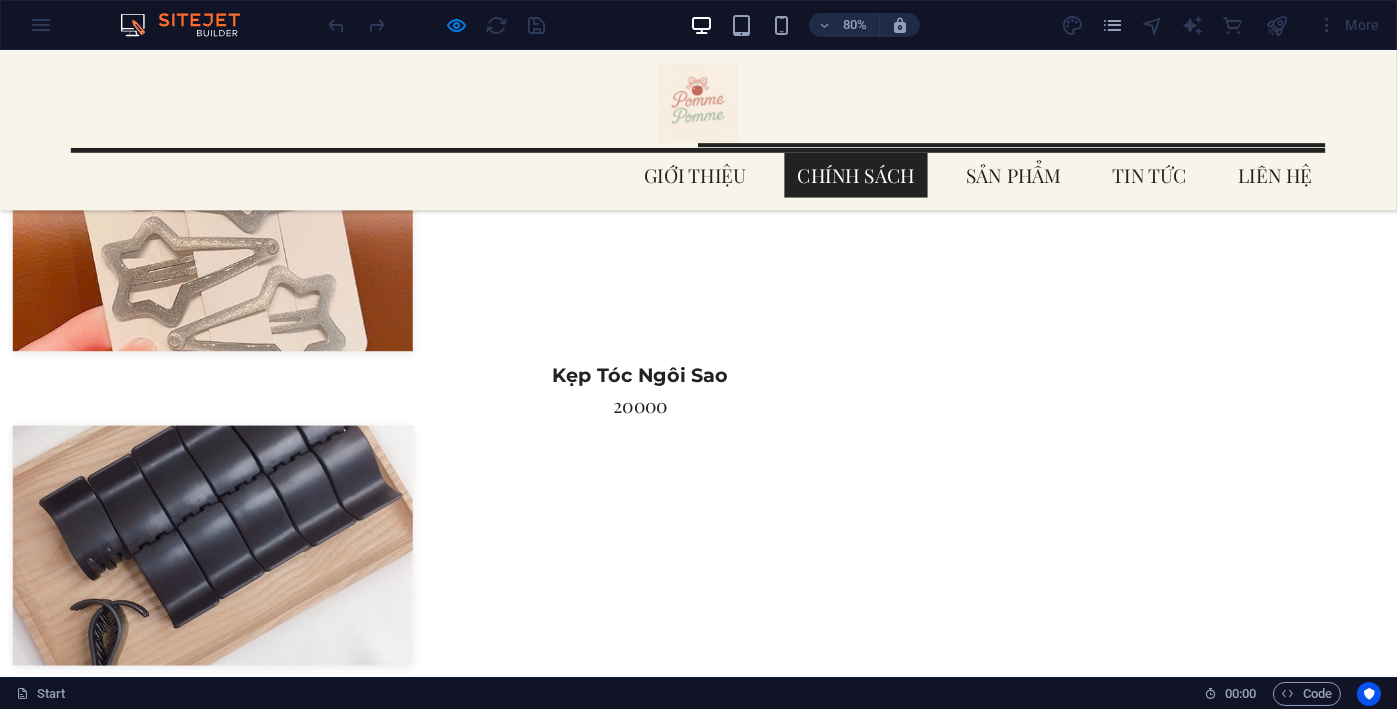 scroll, scrollTop: 7524, scrollLeft: 0, axis: vertical 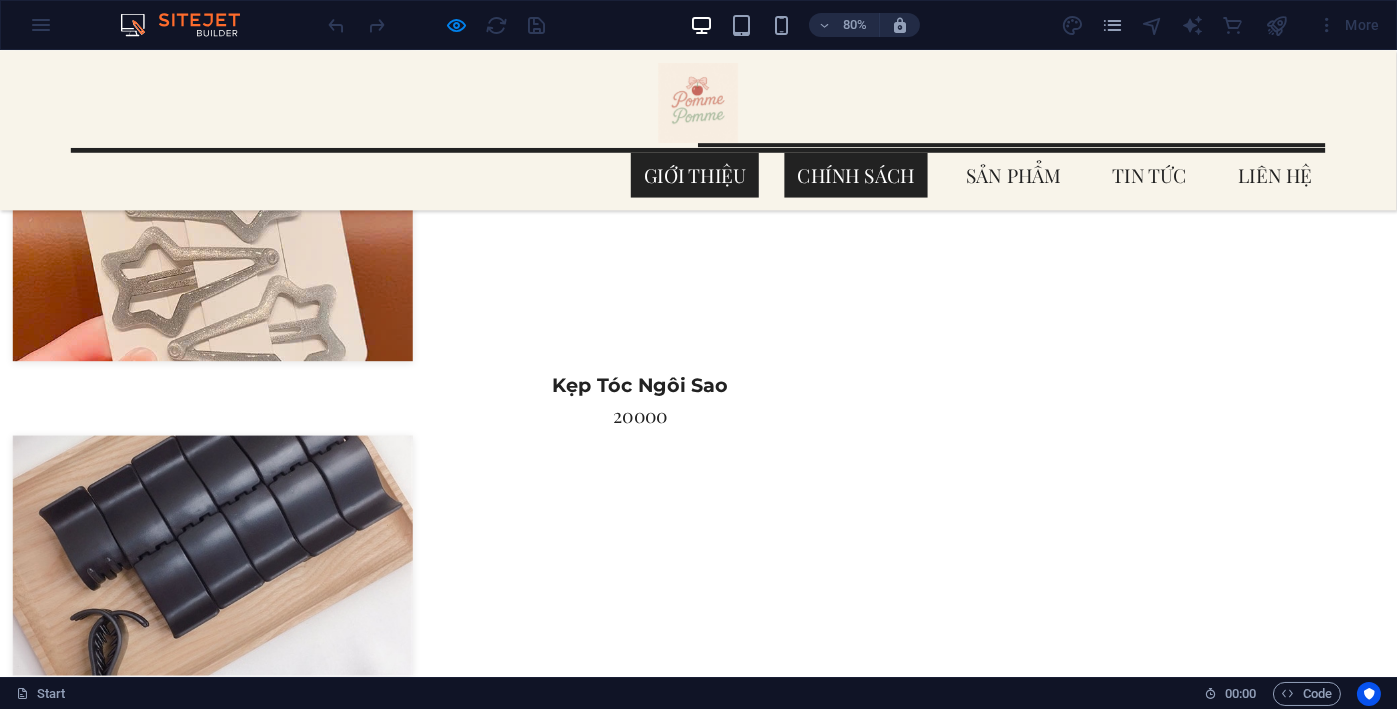 click on "GIới Thiệu" at bounding box center (869, 206) 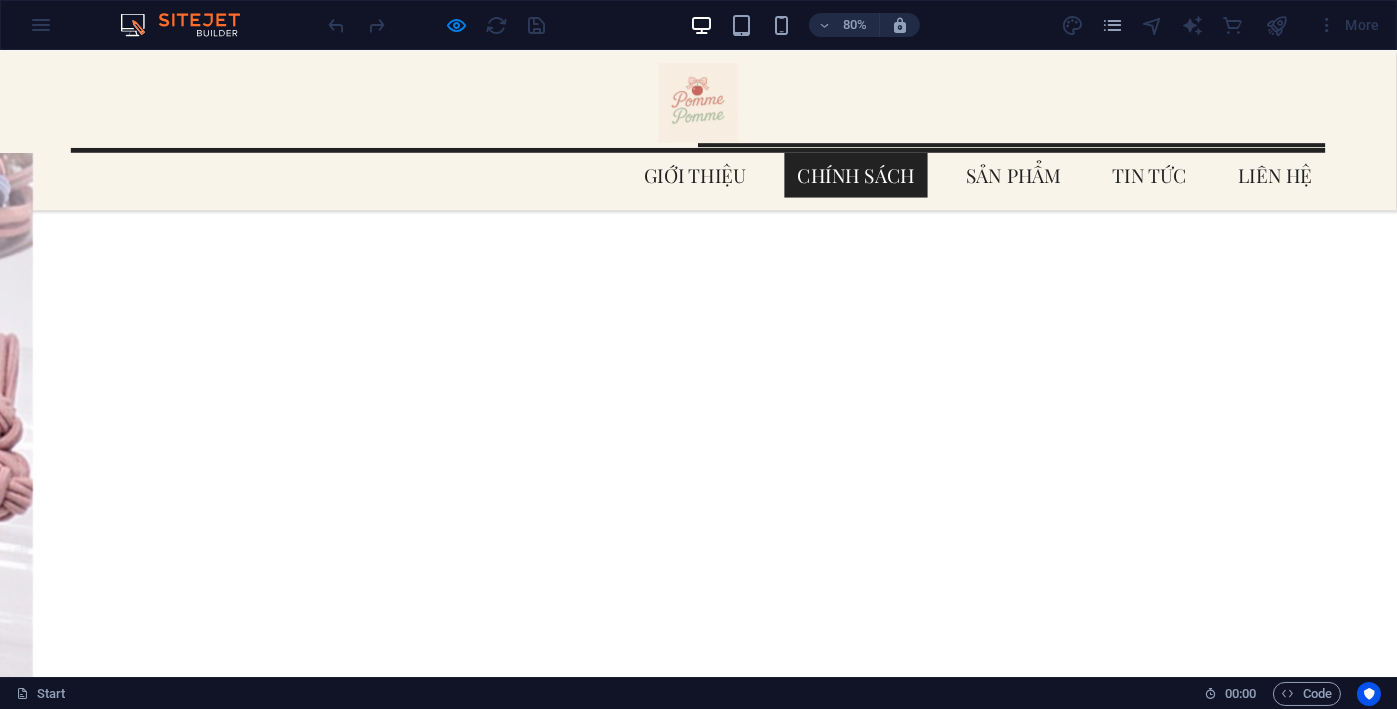 scroll, scrollTop: 730, scrollLeft: 0, axis: vertical 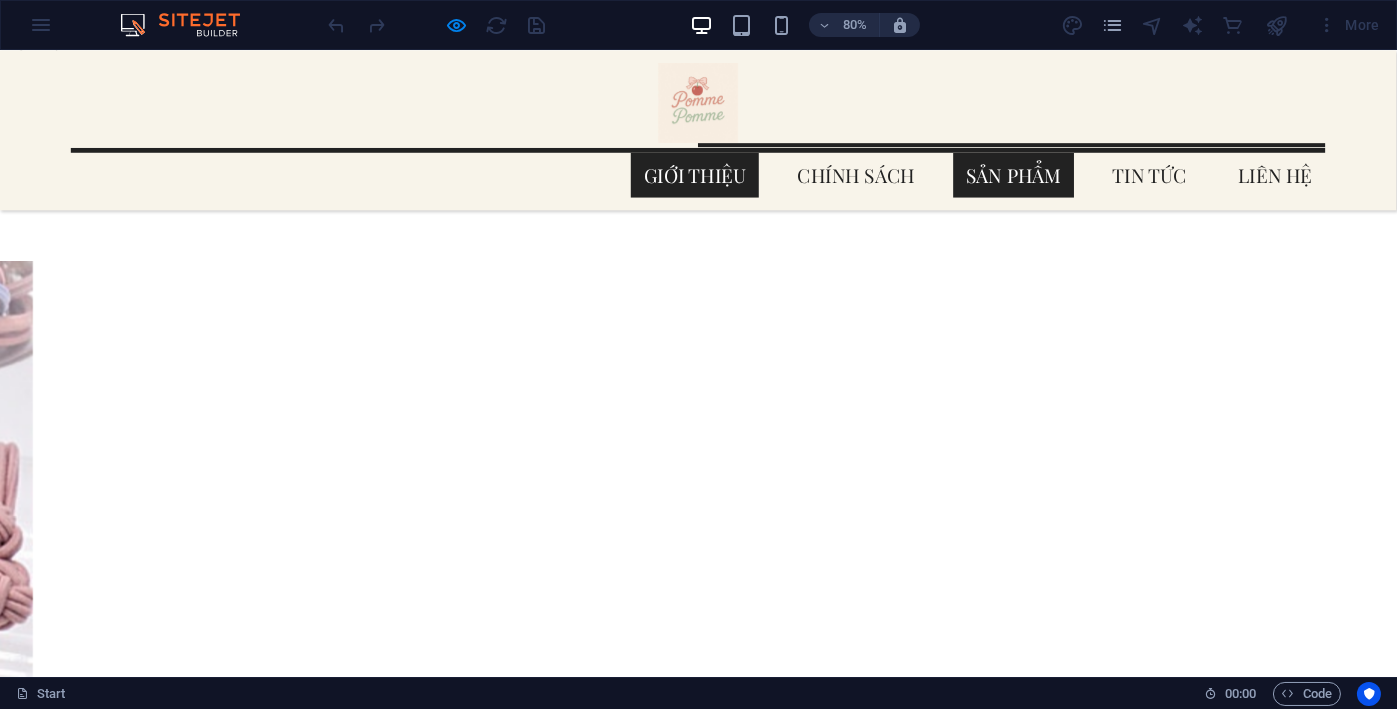 click on "Sản Phẩm" at bounding box center [1267, 206] 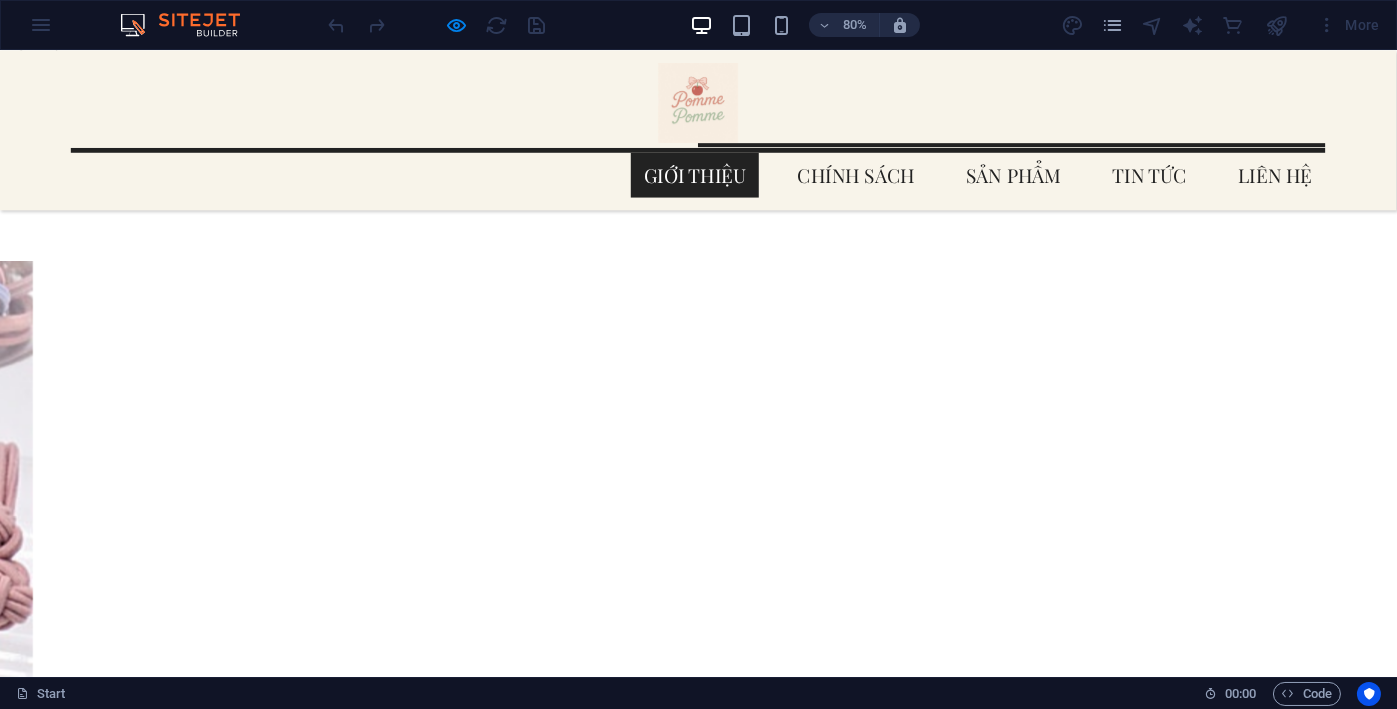scroll, scrollTop: 0, scrollLeft: 0, axis: both 